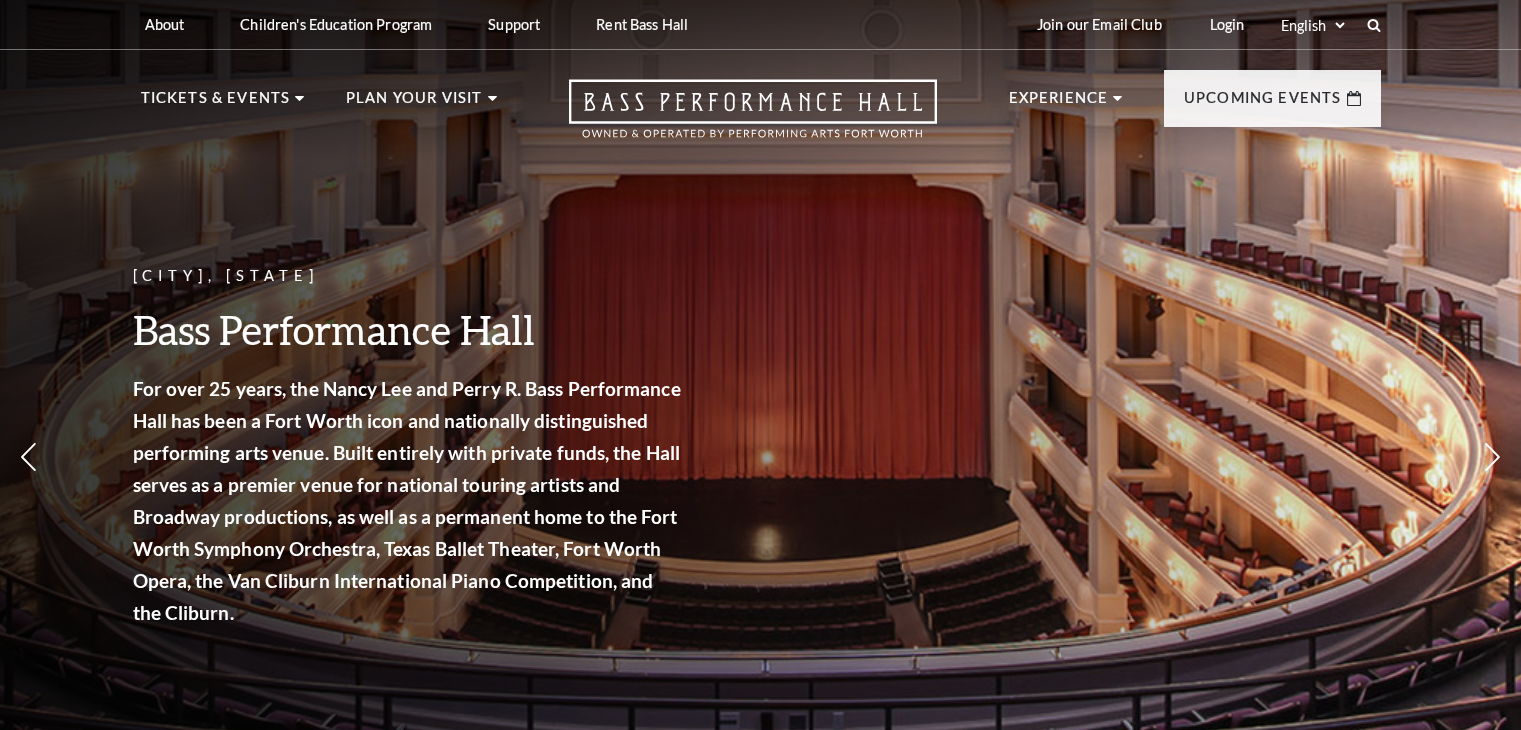scroll, scrollTop: 1997, scrollLeft: 0, axis: vertical 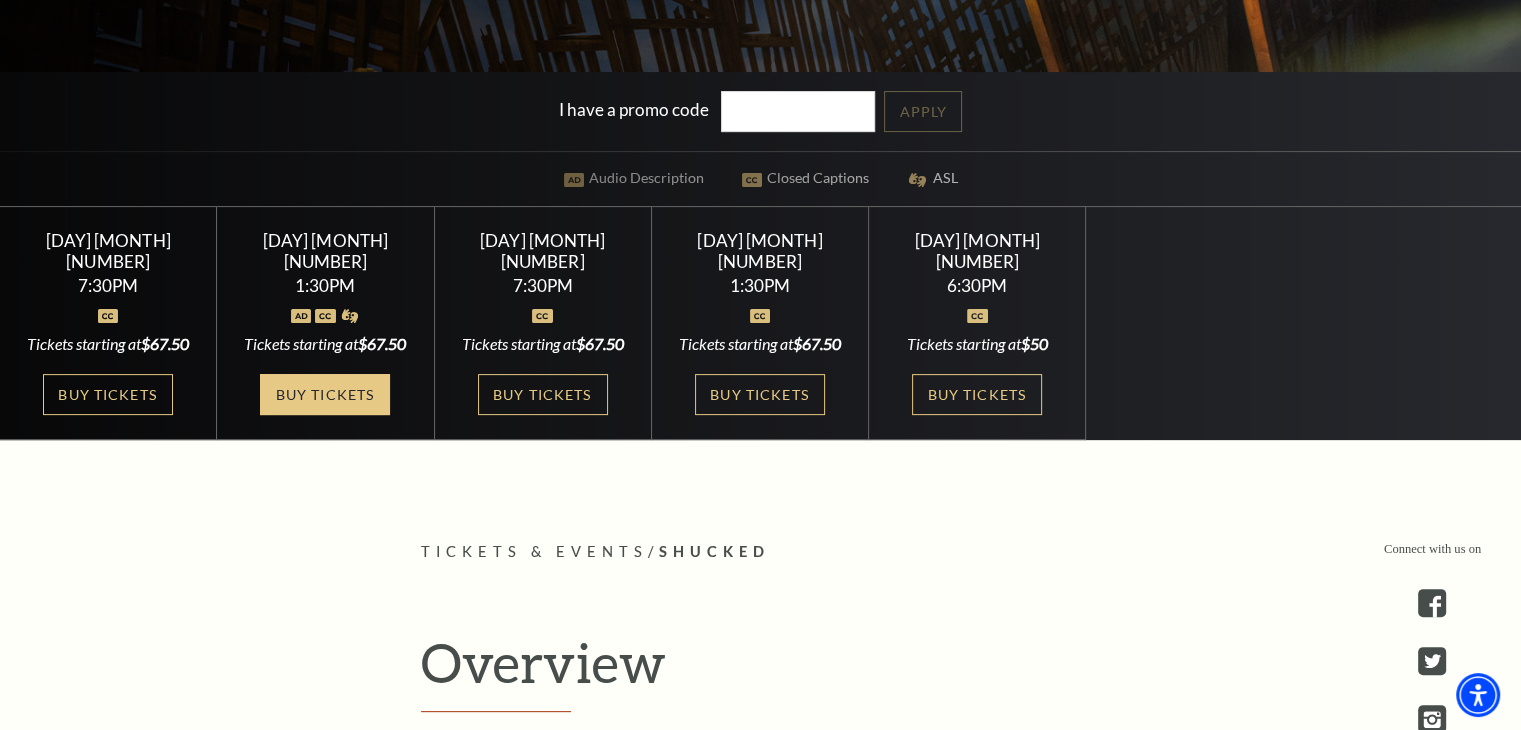 click on "Buy Tickets" at bounding box center (325, 394) 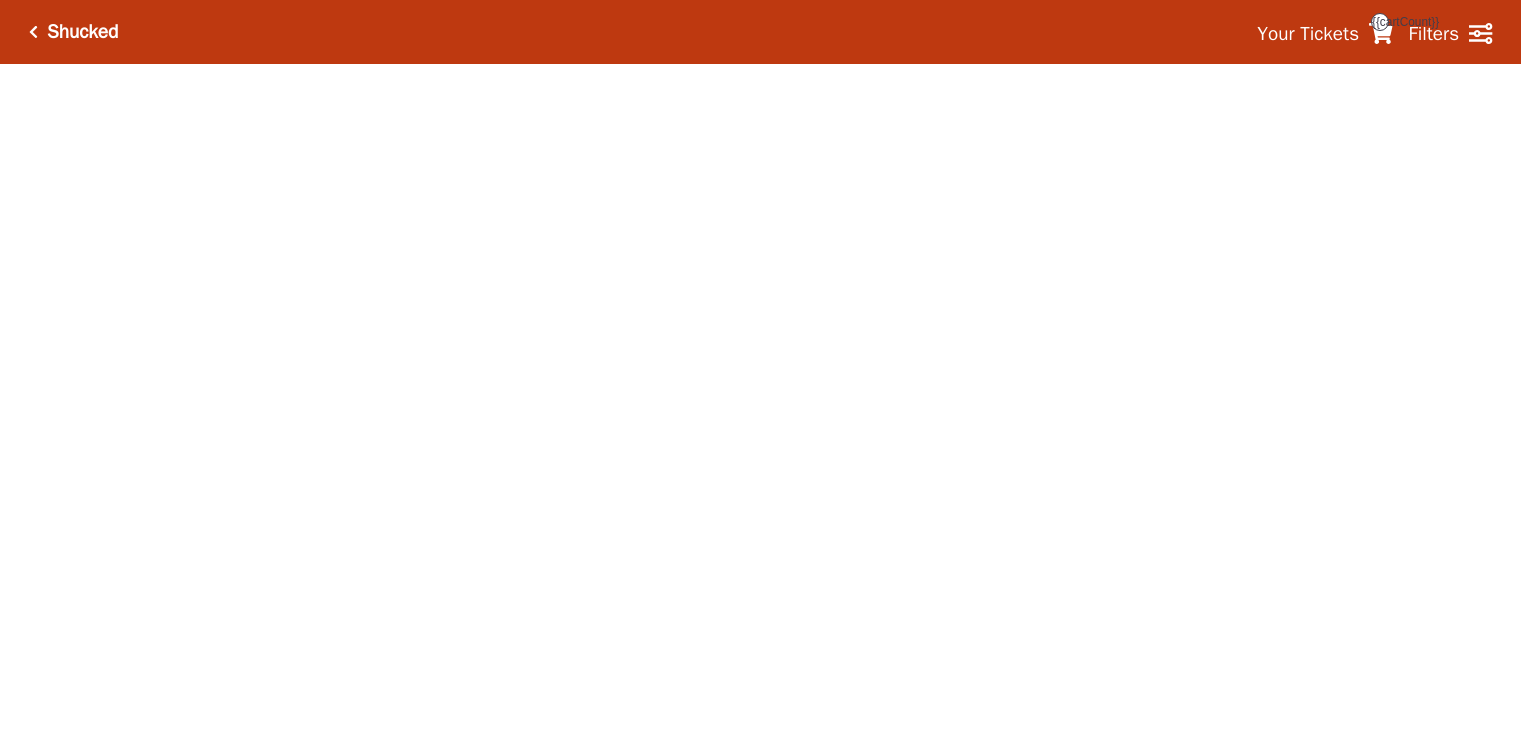 scroll, scrollTop: 0, scrollLeft: 0, axis: both 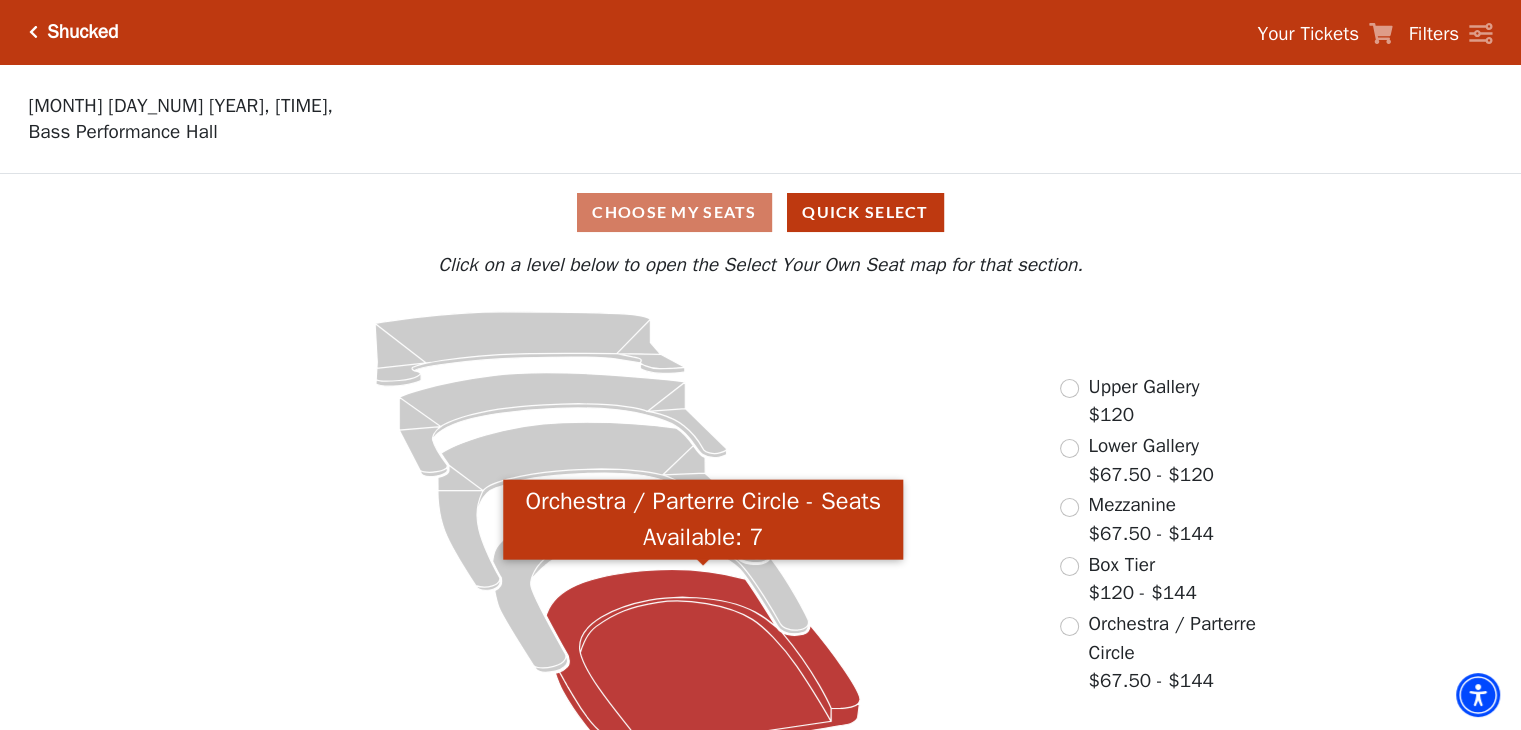 click 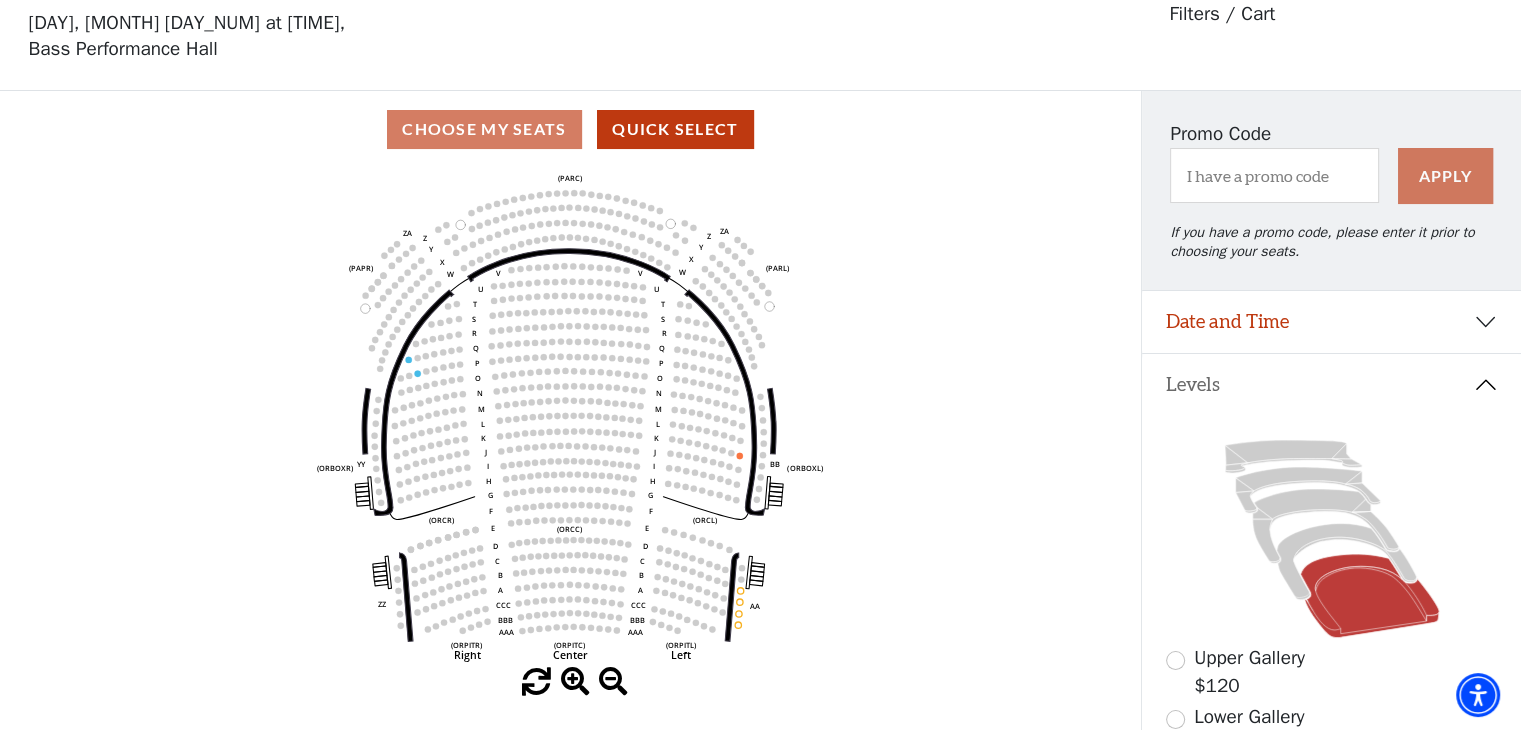 scroll, scrollTop: 92, scrollLeft: 0, axis: vertical 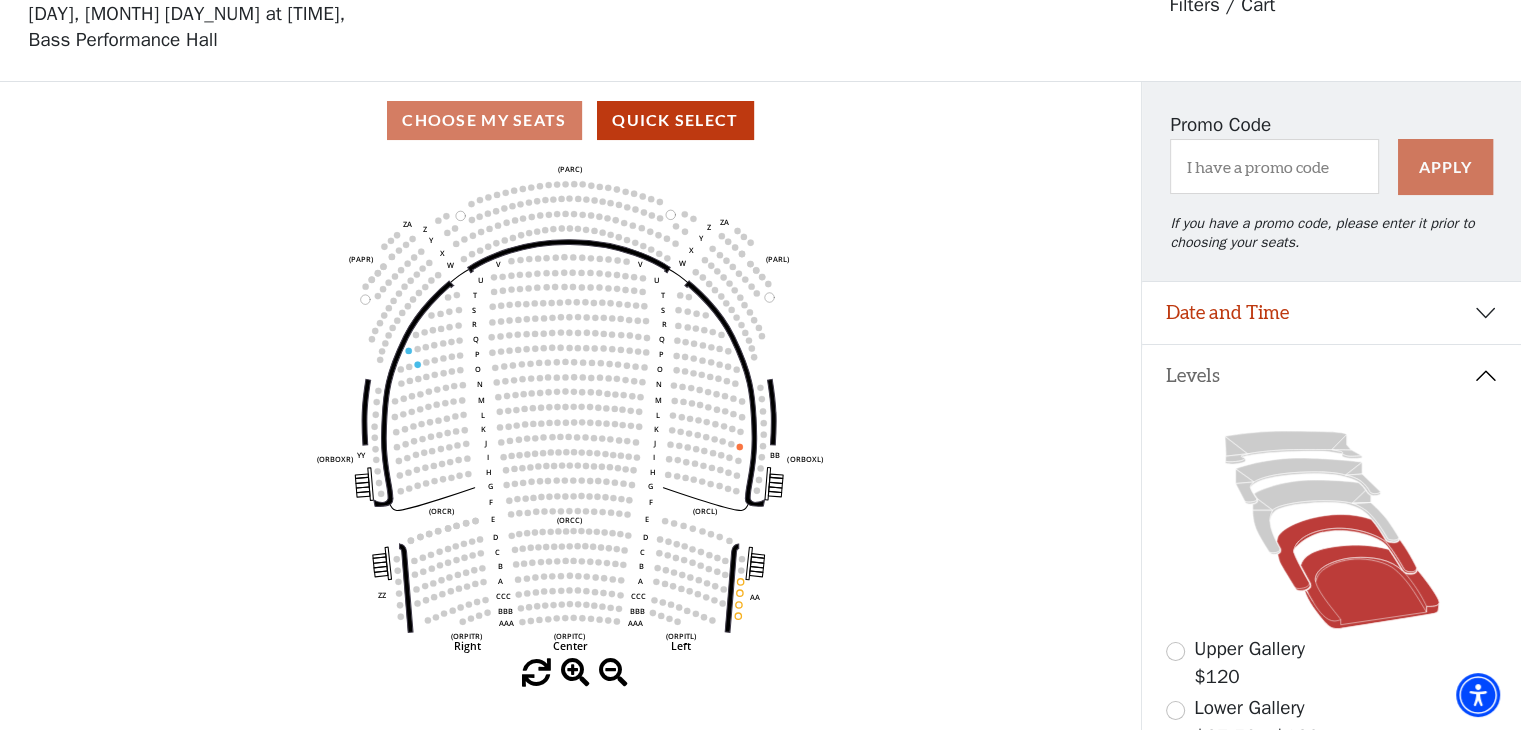 click 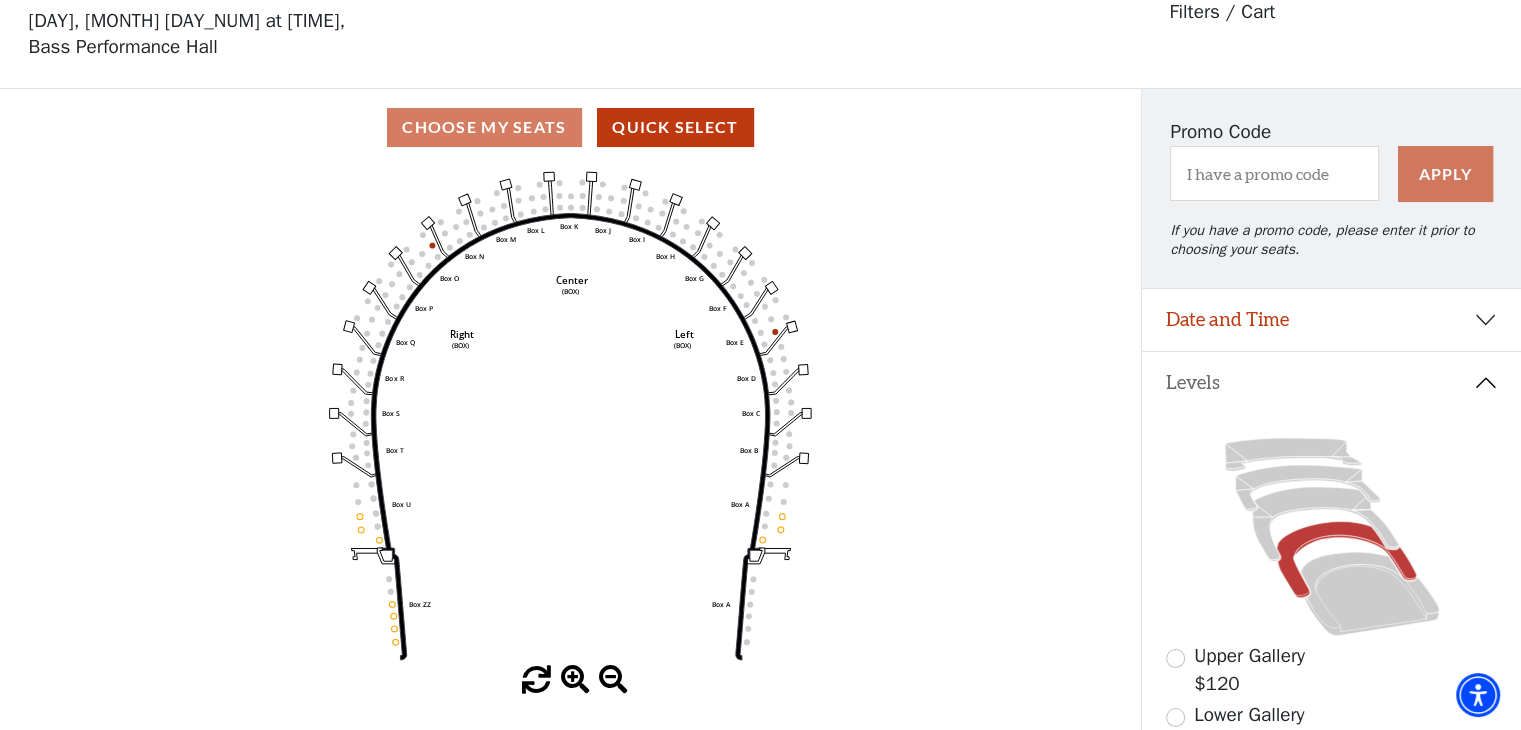 scroll, scrollTop: 92, scrollLeft: 0, axis: vertical 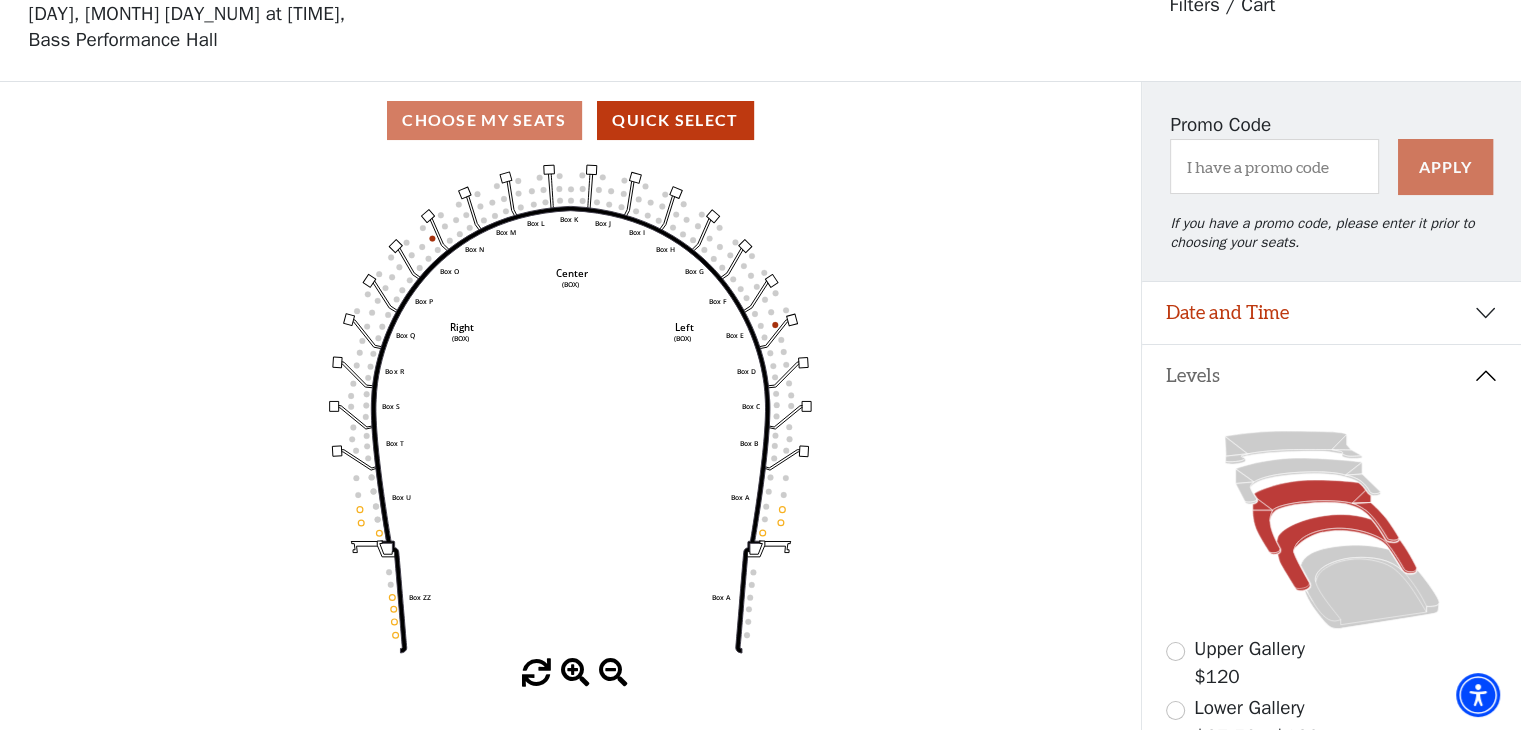 click 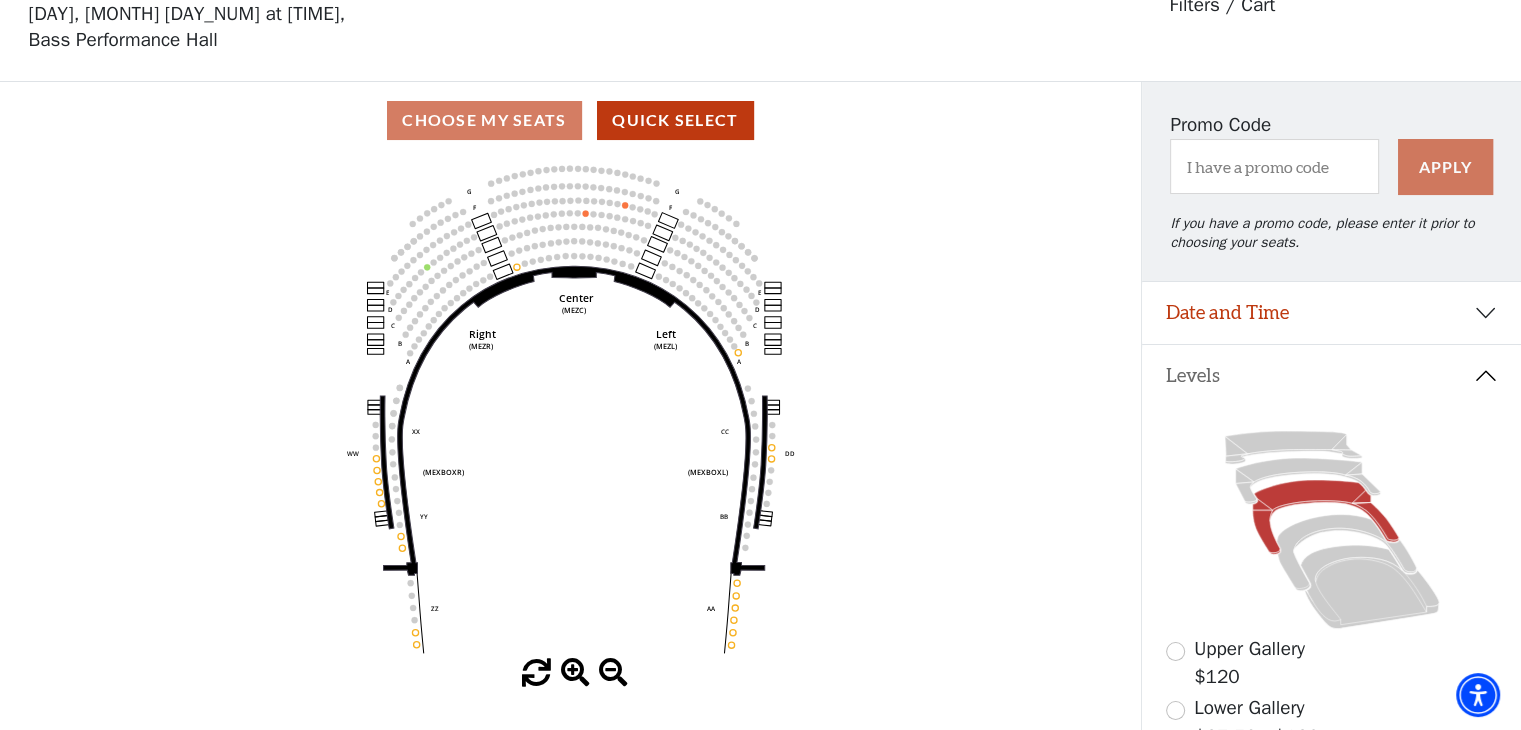 scroll, scrollTop: 92, scrollLeft: 0, axis: vertical 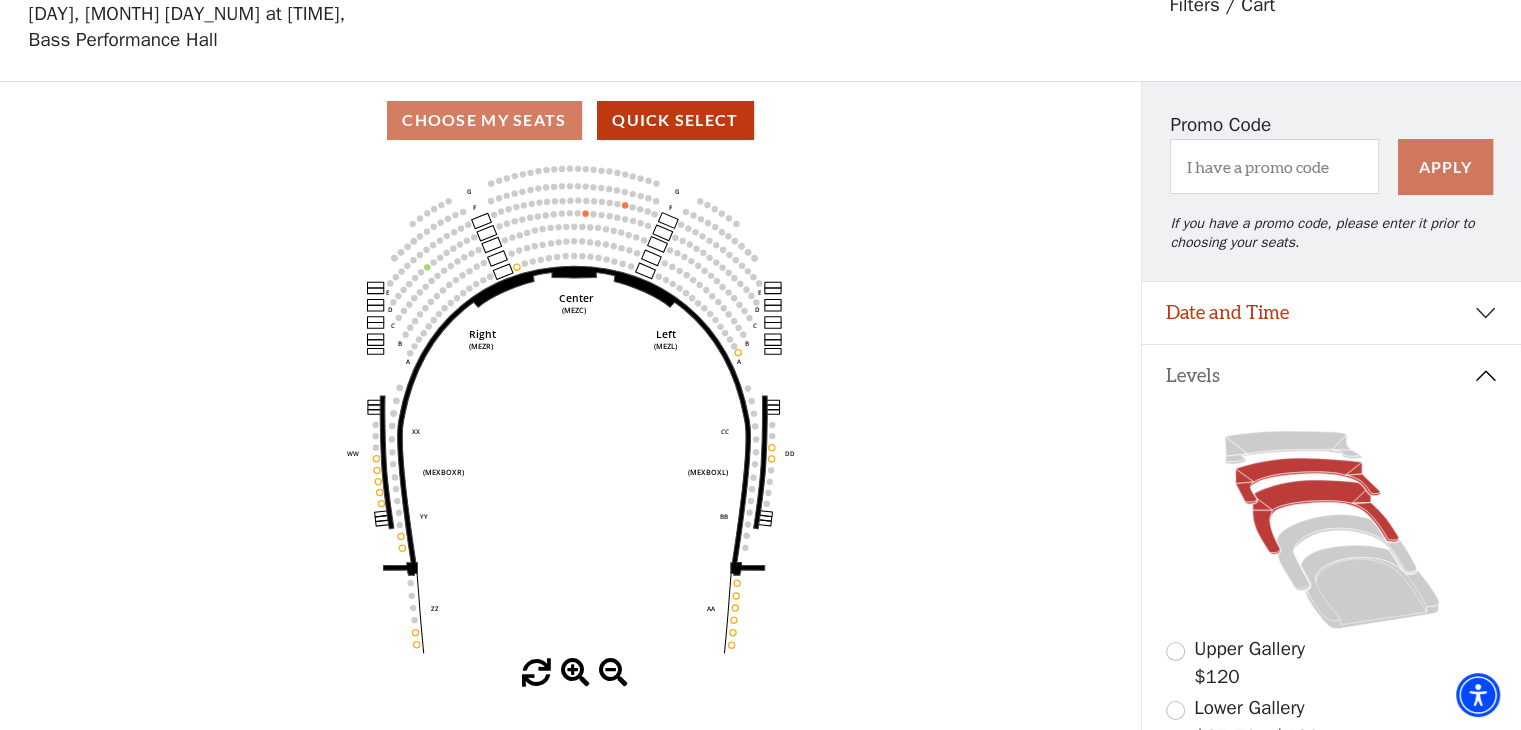click 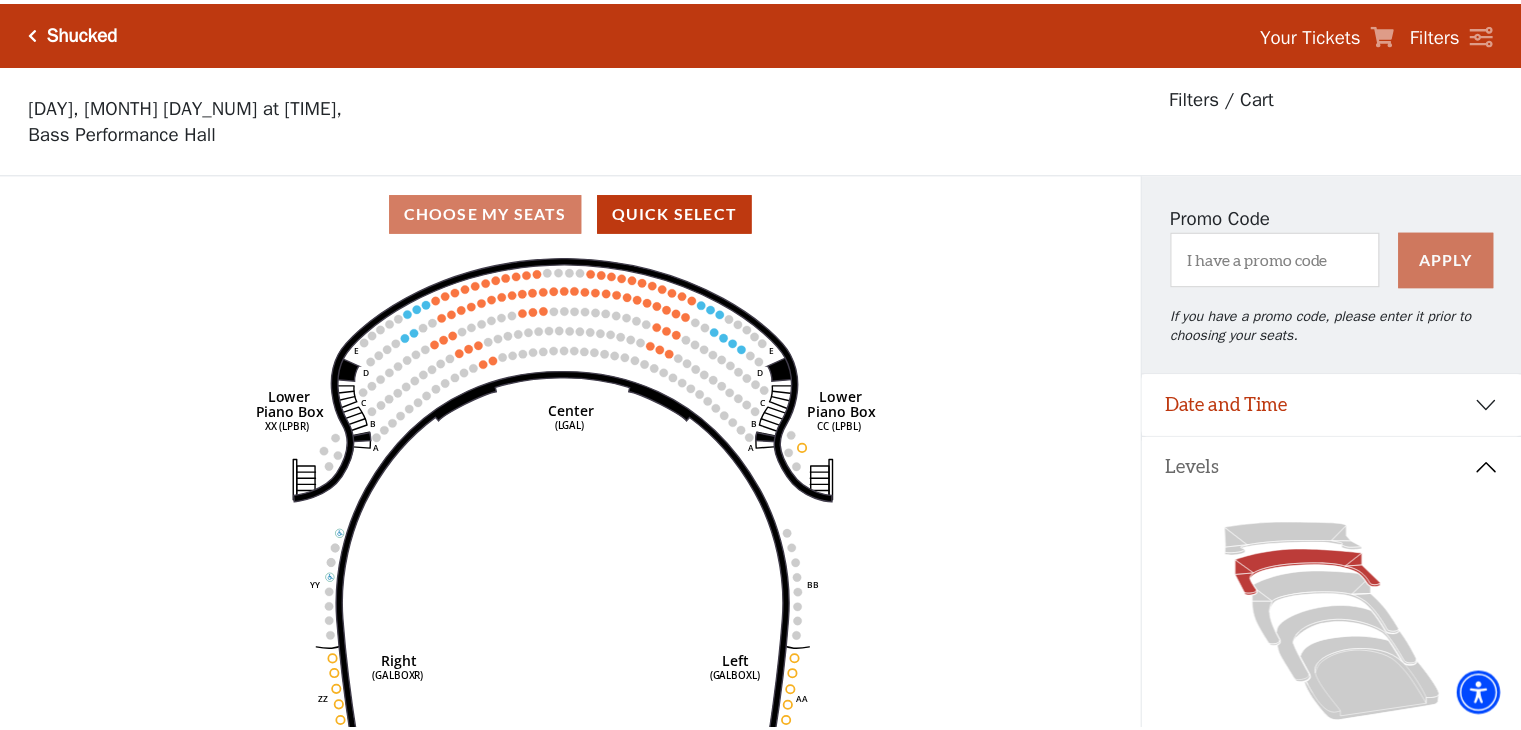 scroll, scrollTop: 92, scrollLeft: 0, axis: vertical 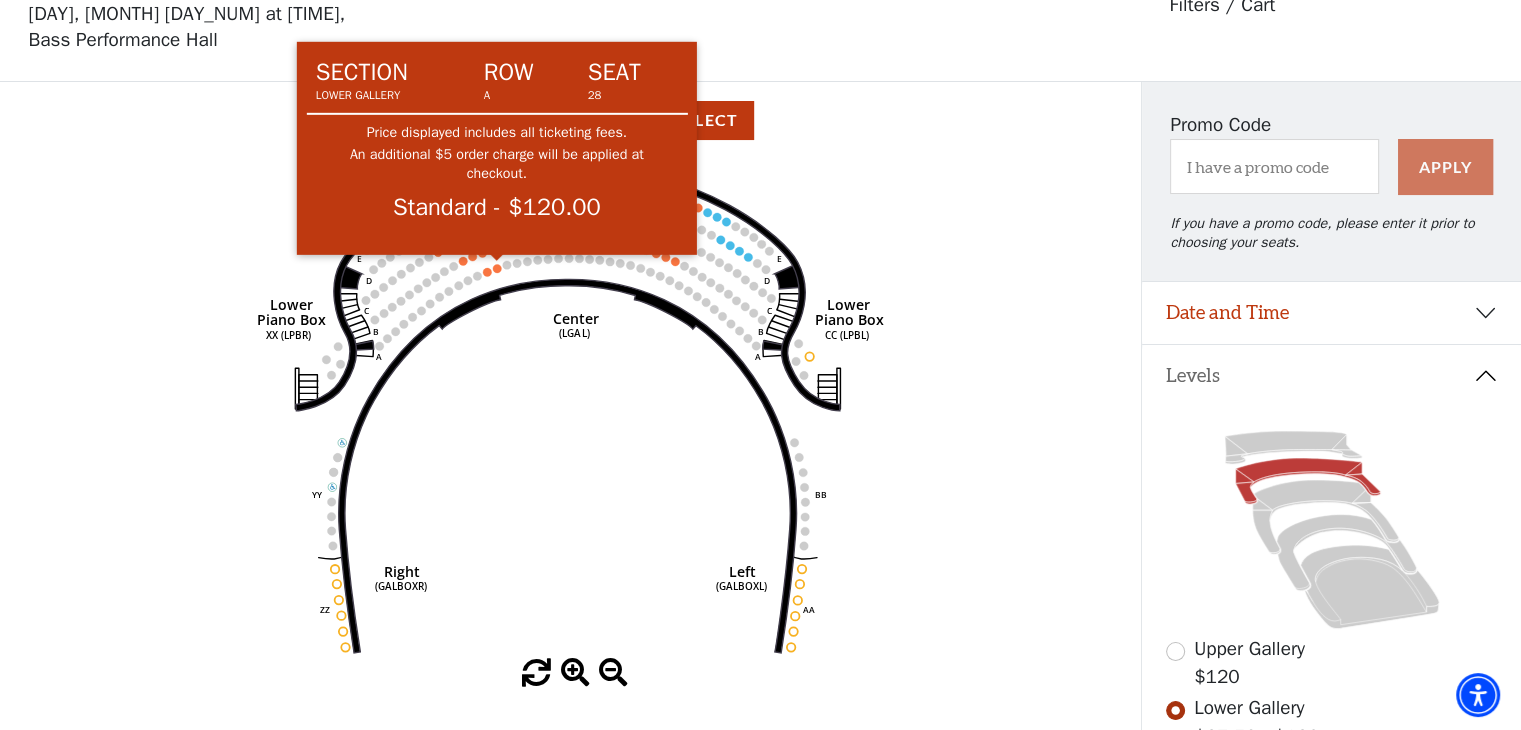 click 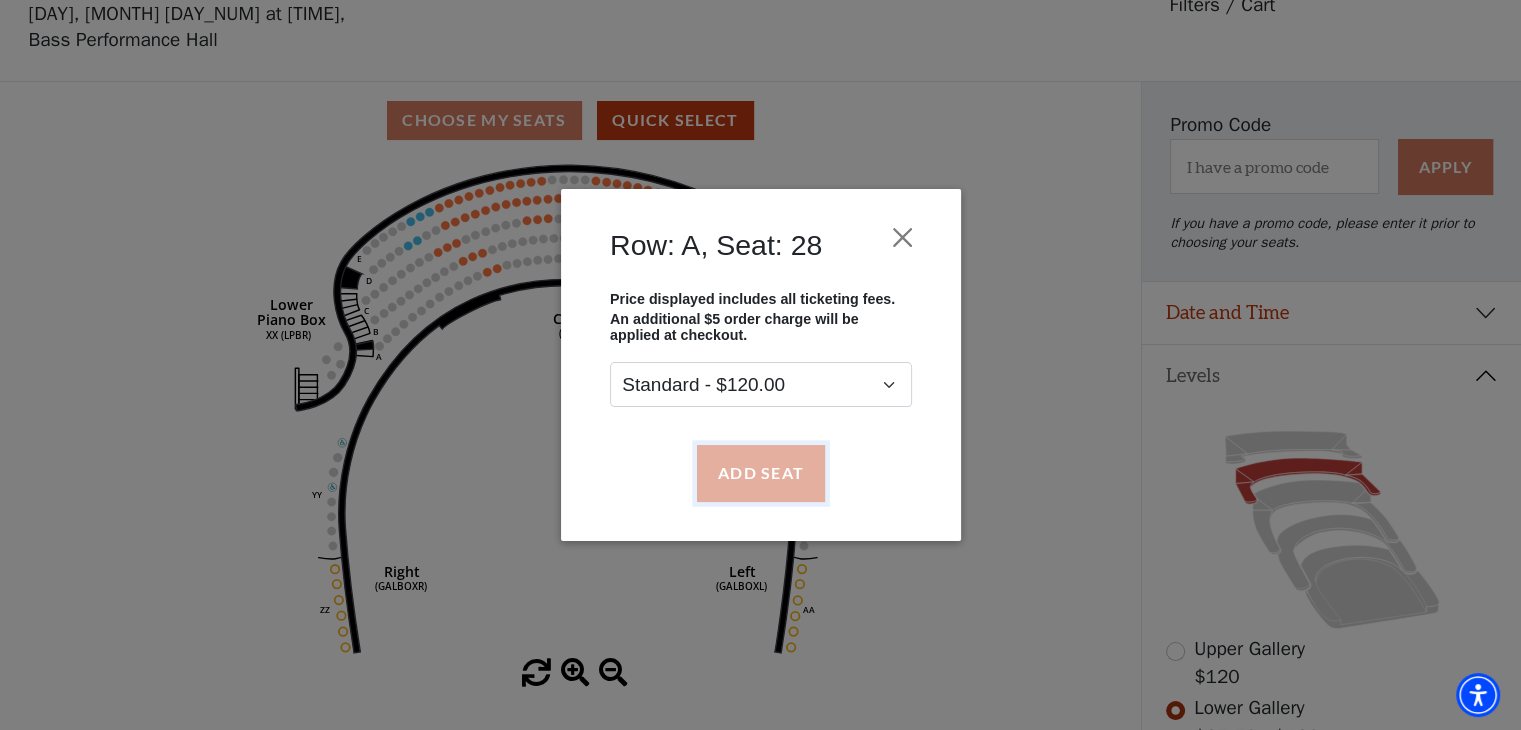 click on "Add Seat" at bounding box center (760, 473) 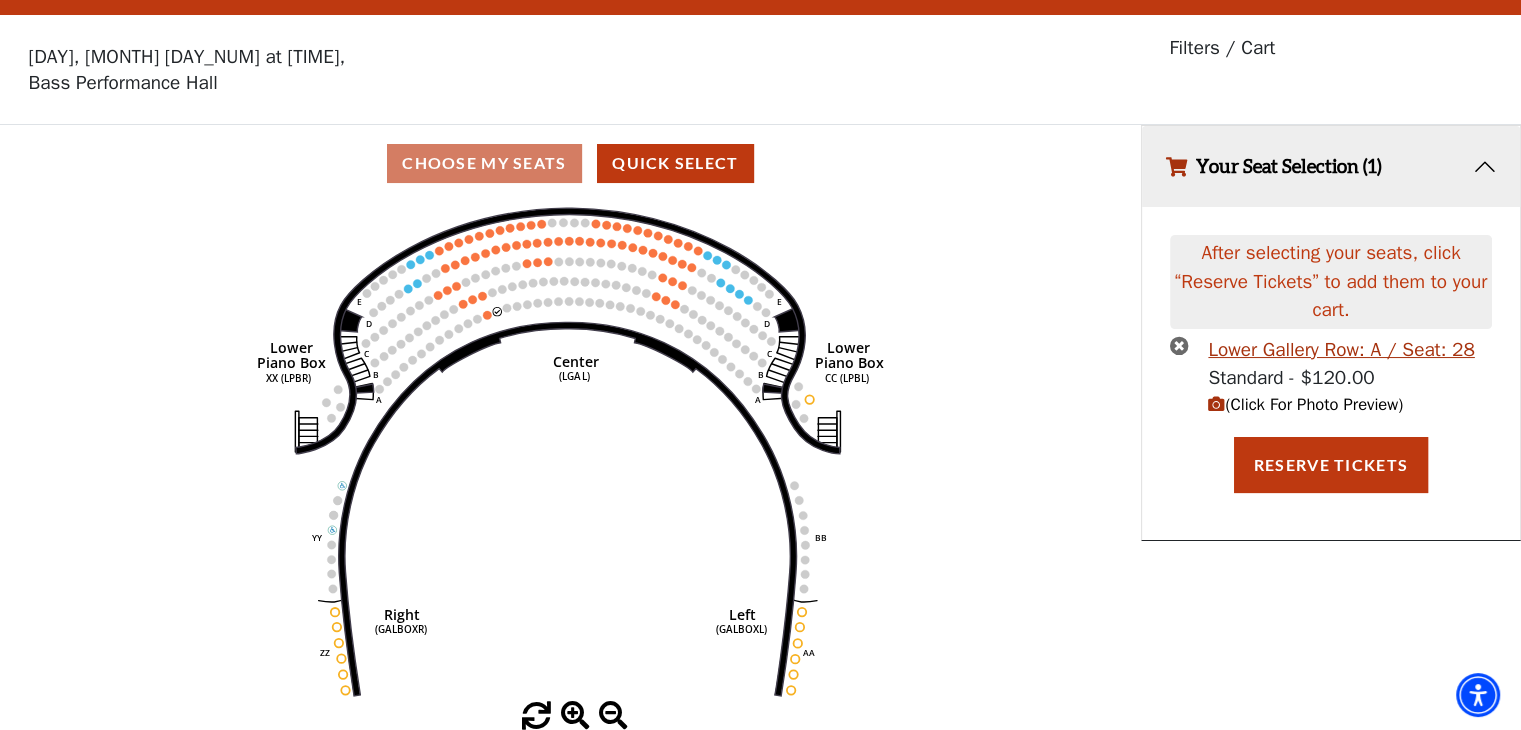 scroll, scrollTop: 0, scrollLeft: 0, axis: both 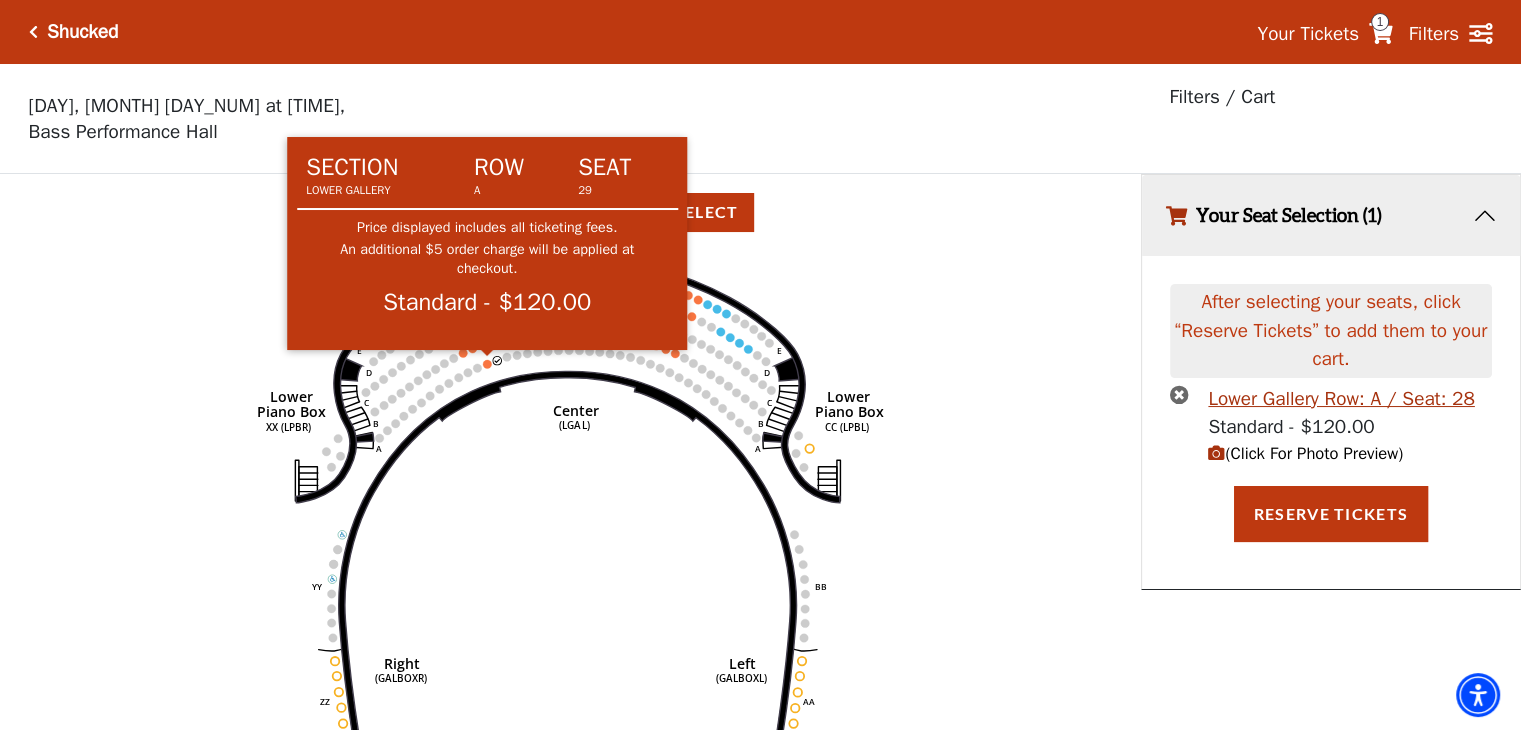 click 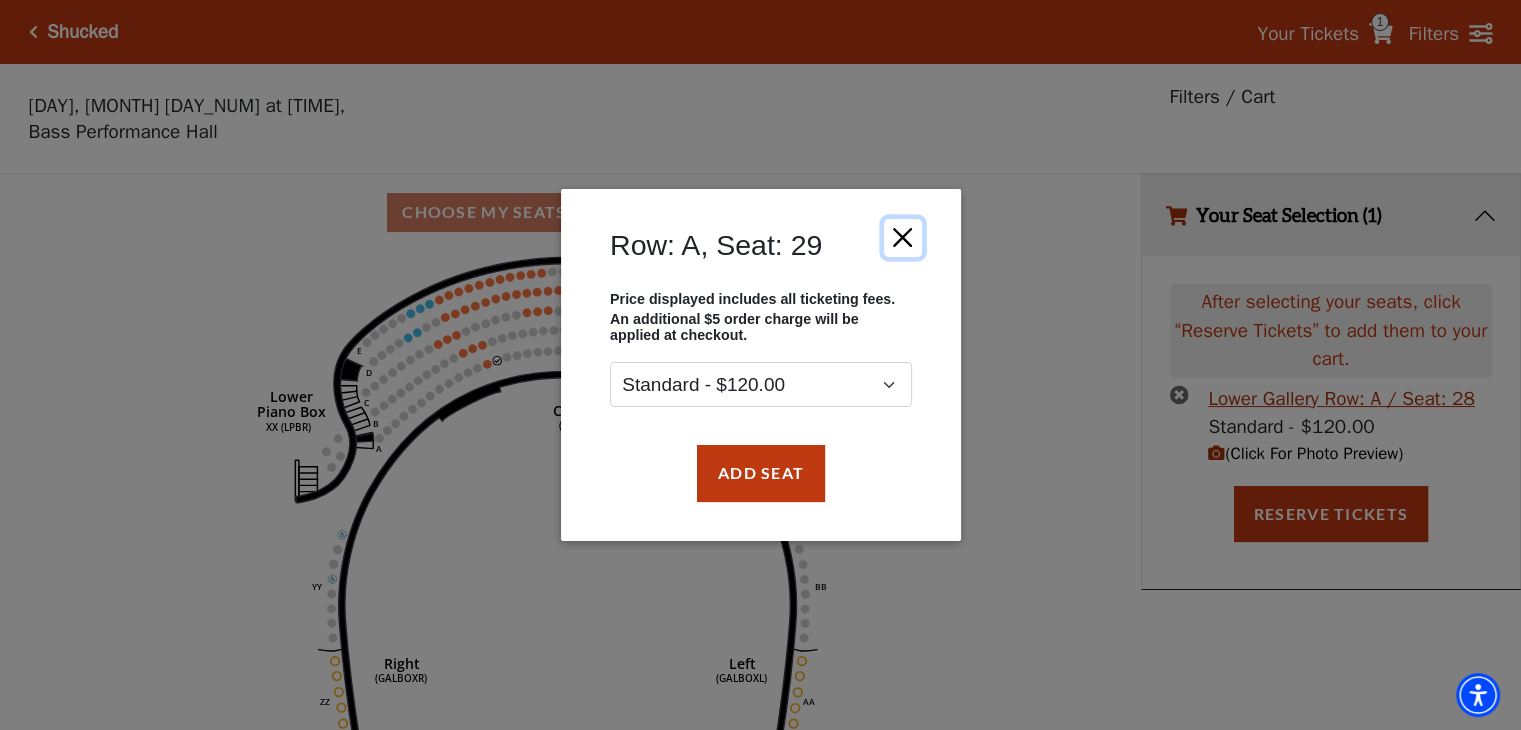 click at bounding box center [902, 238] 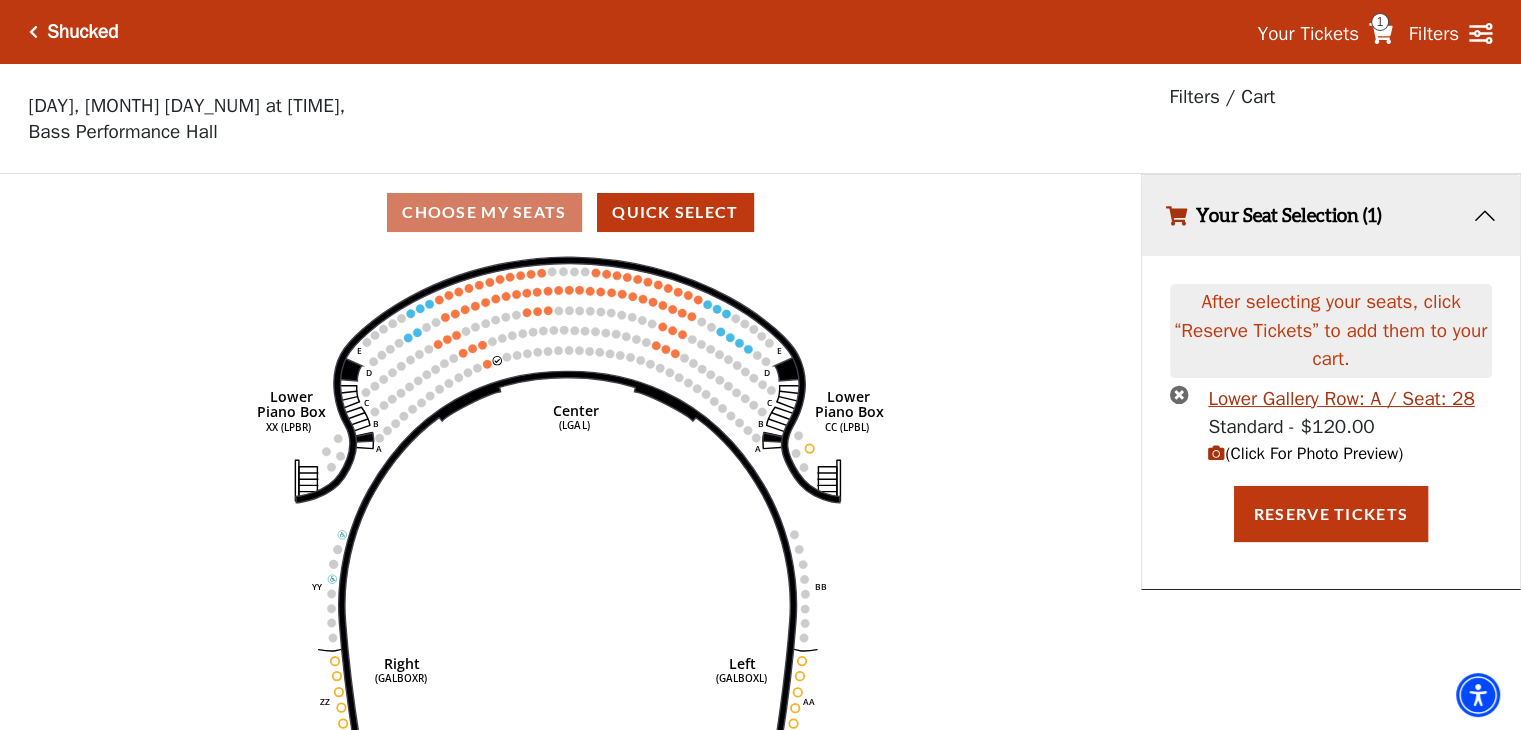 click 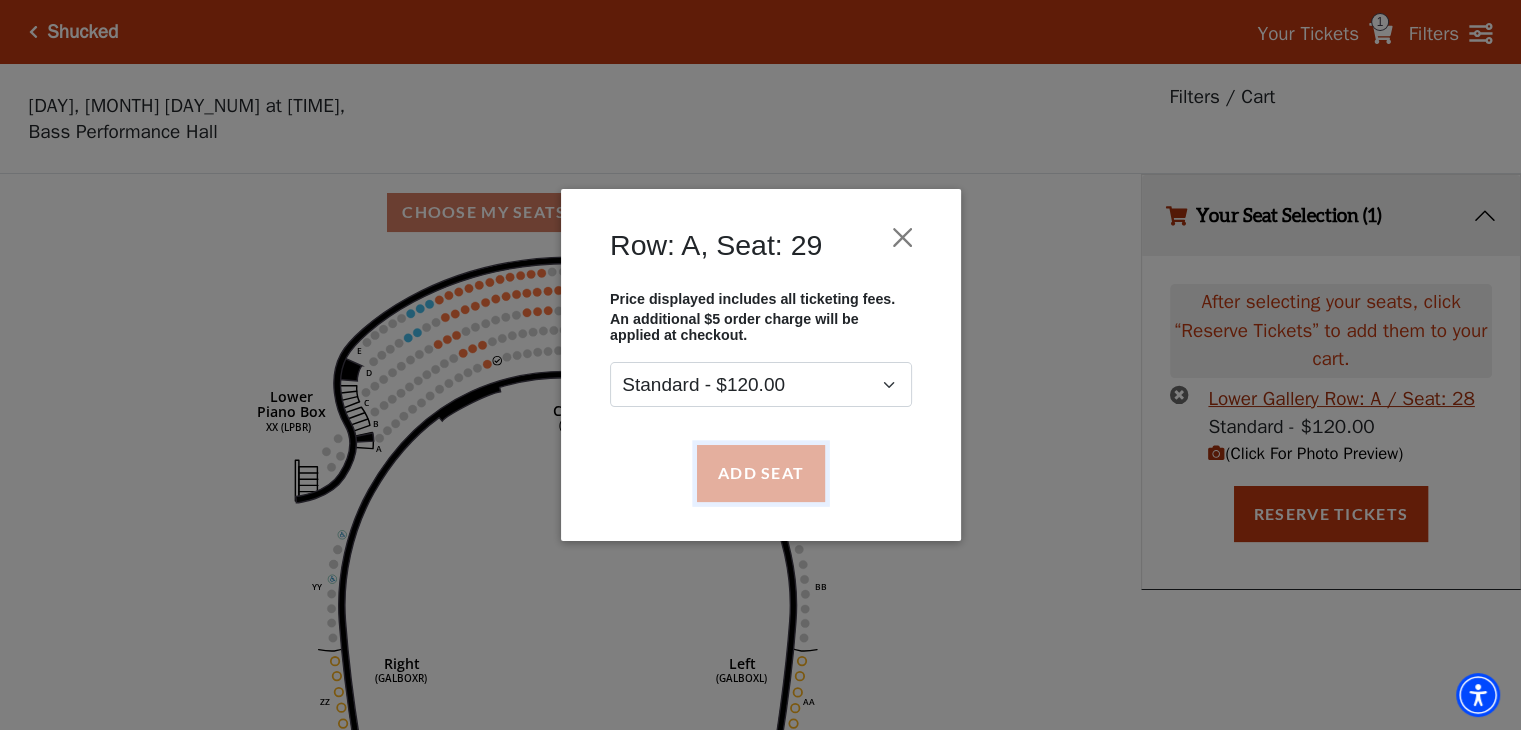 click on "Add Seat" at bounding box center [760, 473] 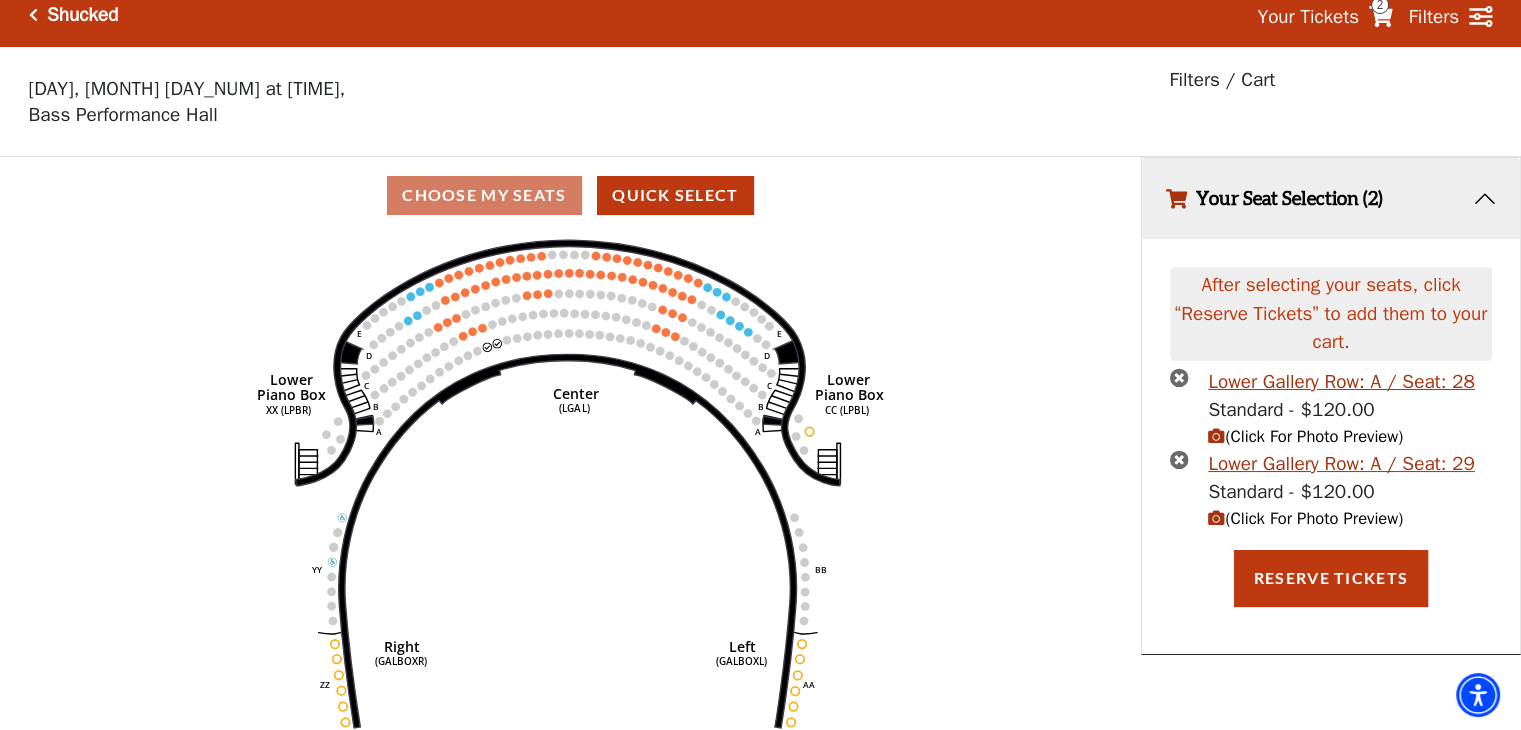 scroll, scrollTop: 48, scrollLeft: 0, axis: vertical 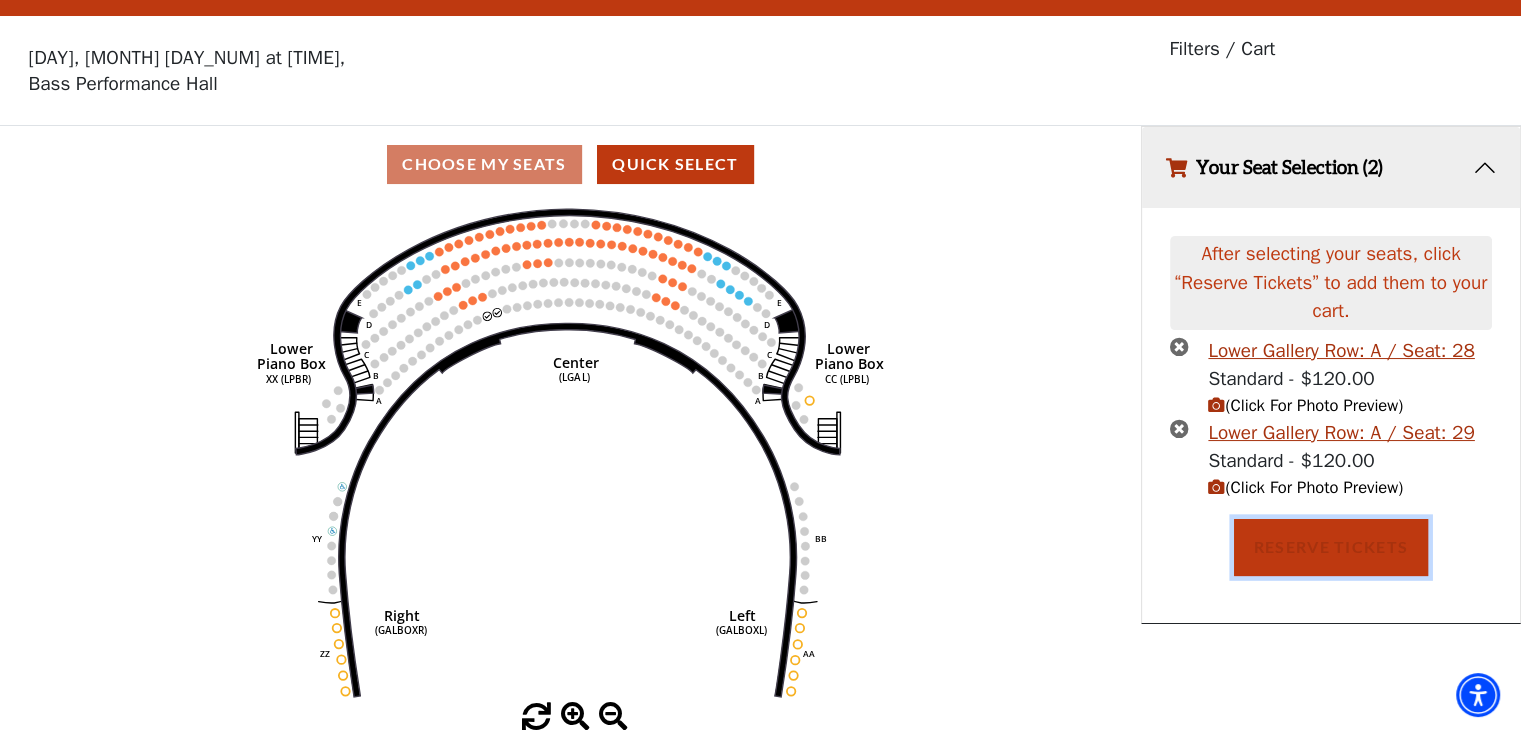 drag, startPoint x: 1314, startPoint y: 554, endPoint x: 1239, endPoint y: 545, distance: 75.53807 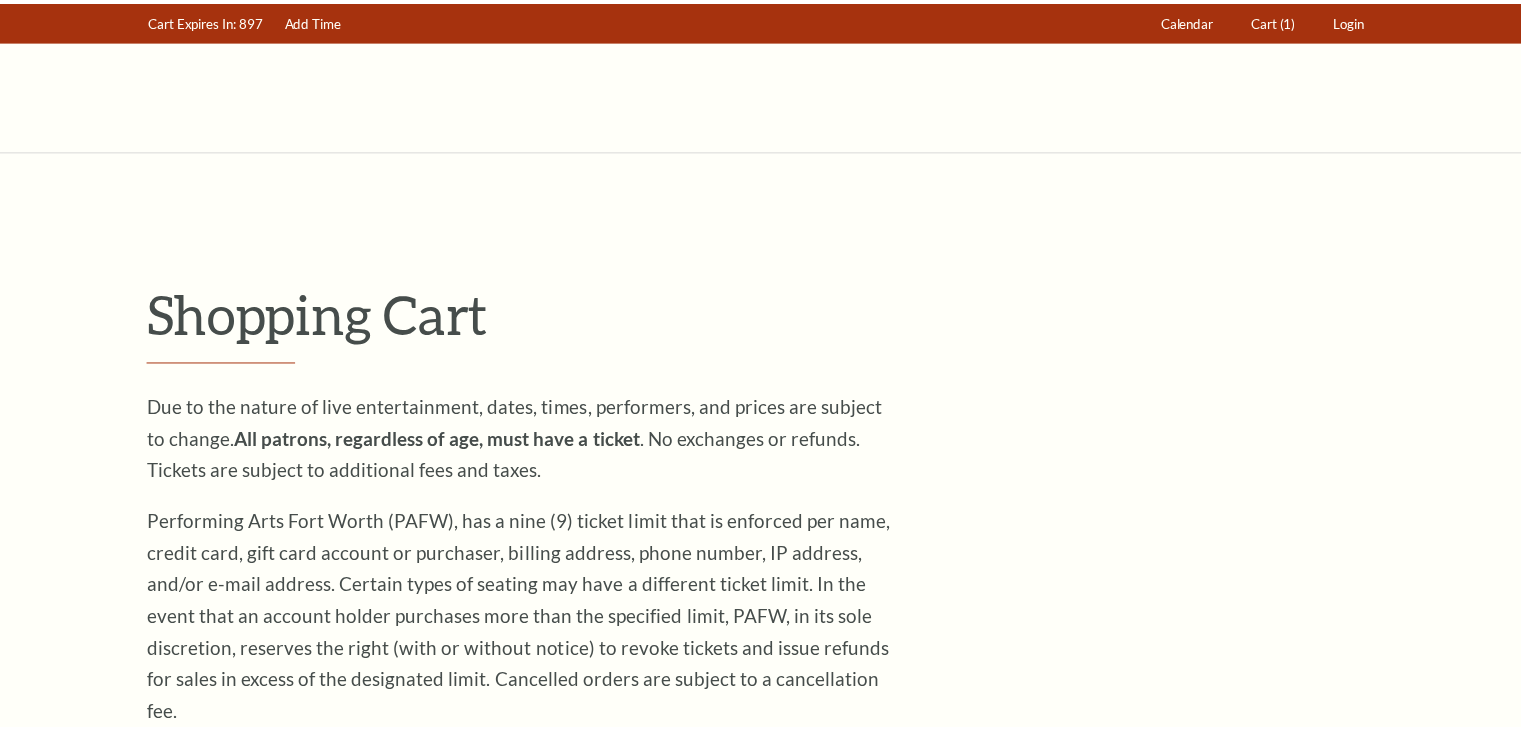 scroll, scrollTop: 0, scrollLeft: 0, axis: both 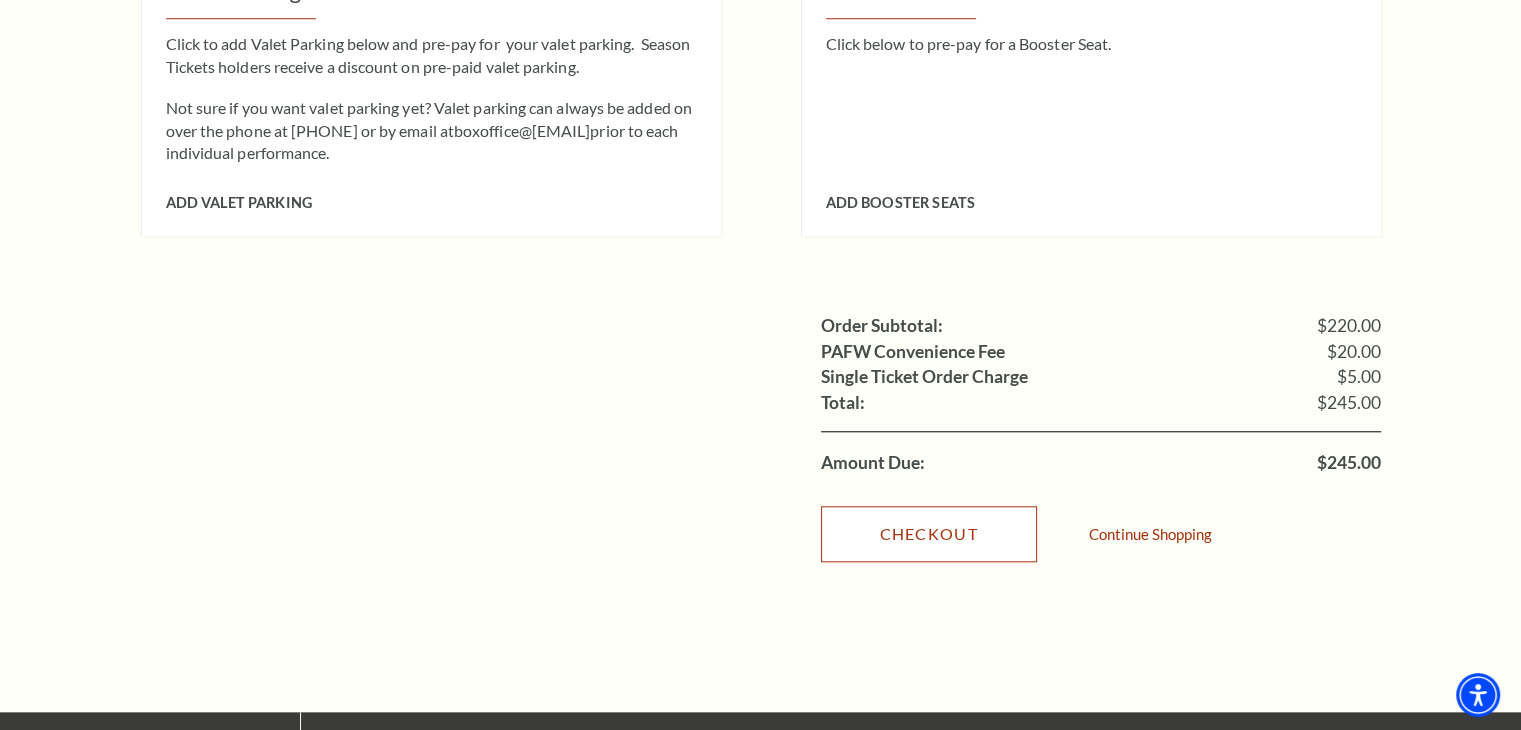 click on "Checkout" at bounding box center [929, 534] 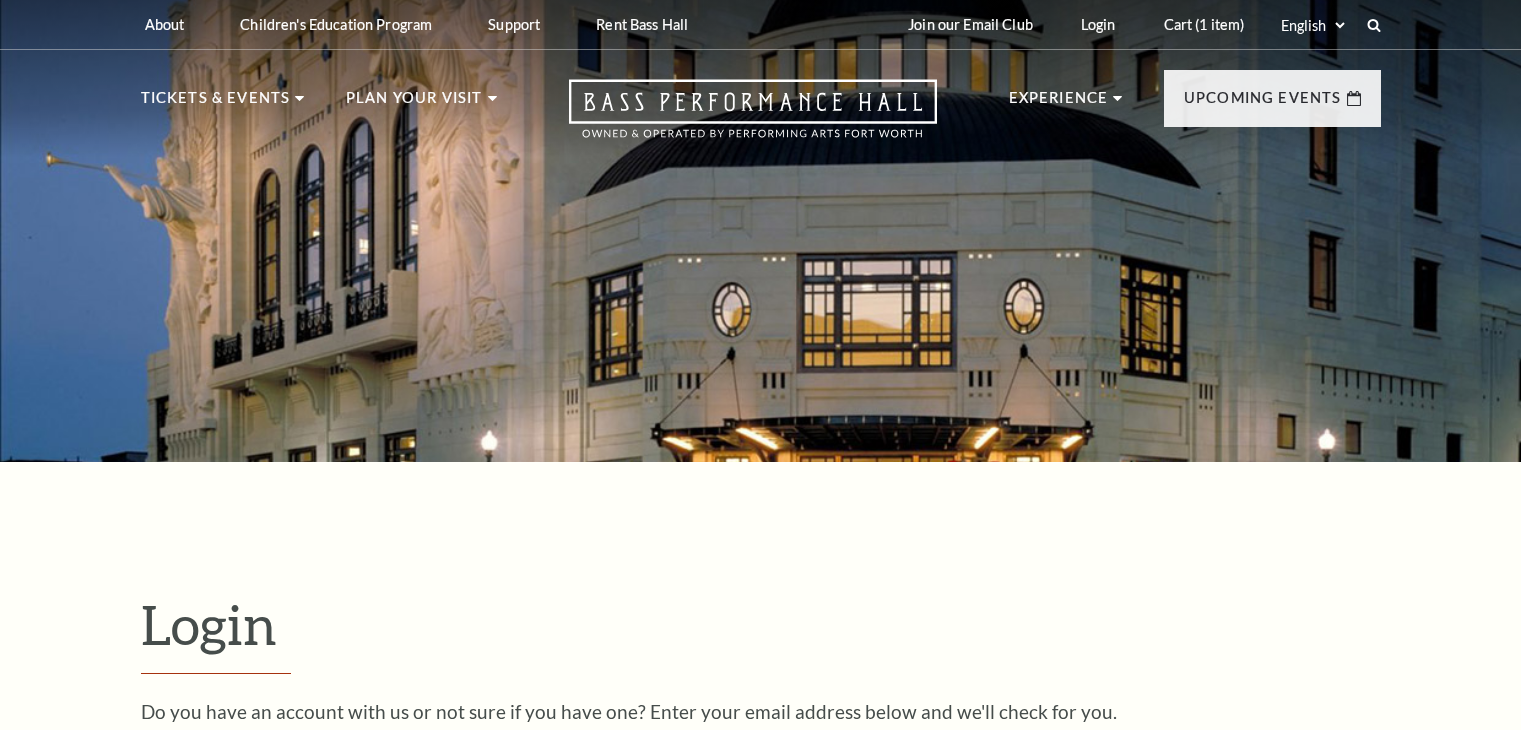scroll, scrollTop: 582, scrollLeft: 0, axis: vertical 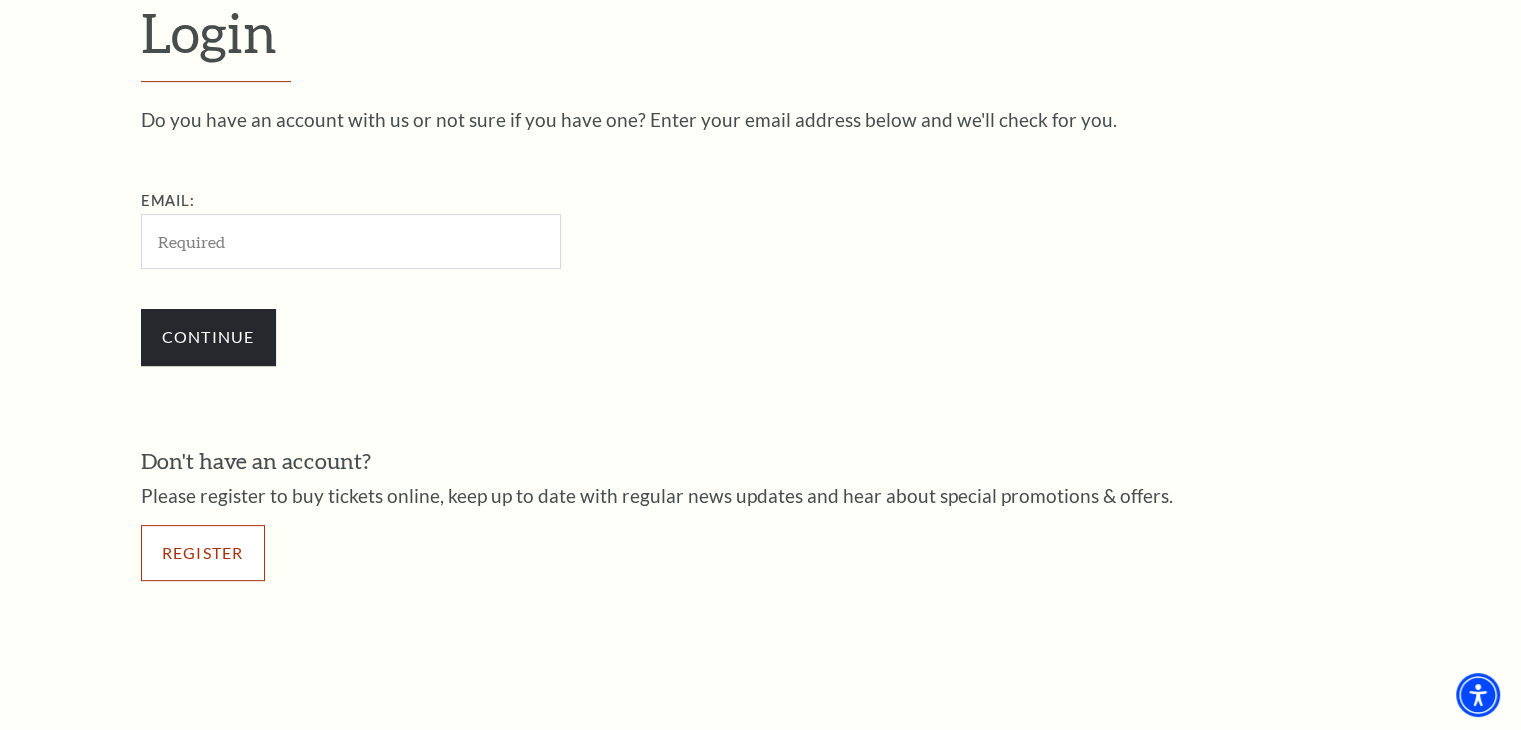 click on "Register" at bounding box center [203, 553] 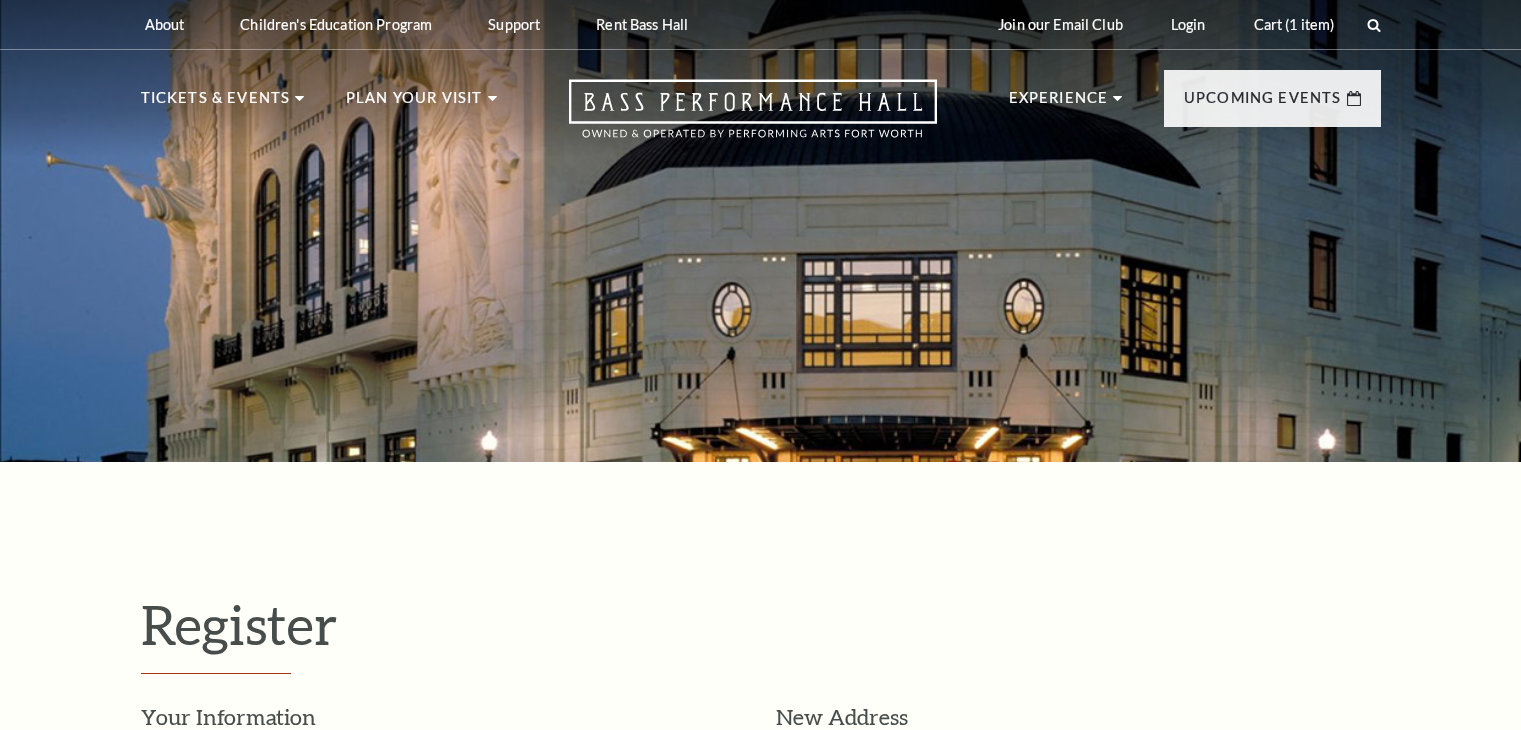scroll, scrollTop: 0, scrollLeft: 0, axis: both 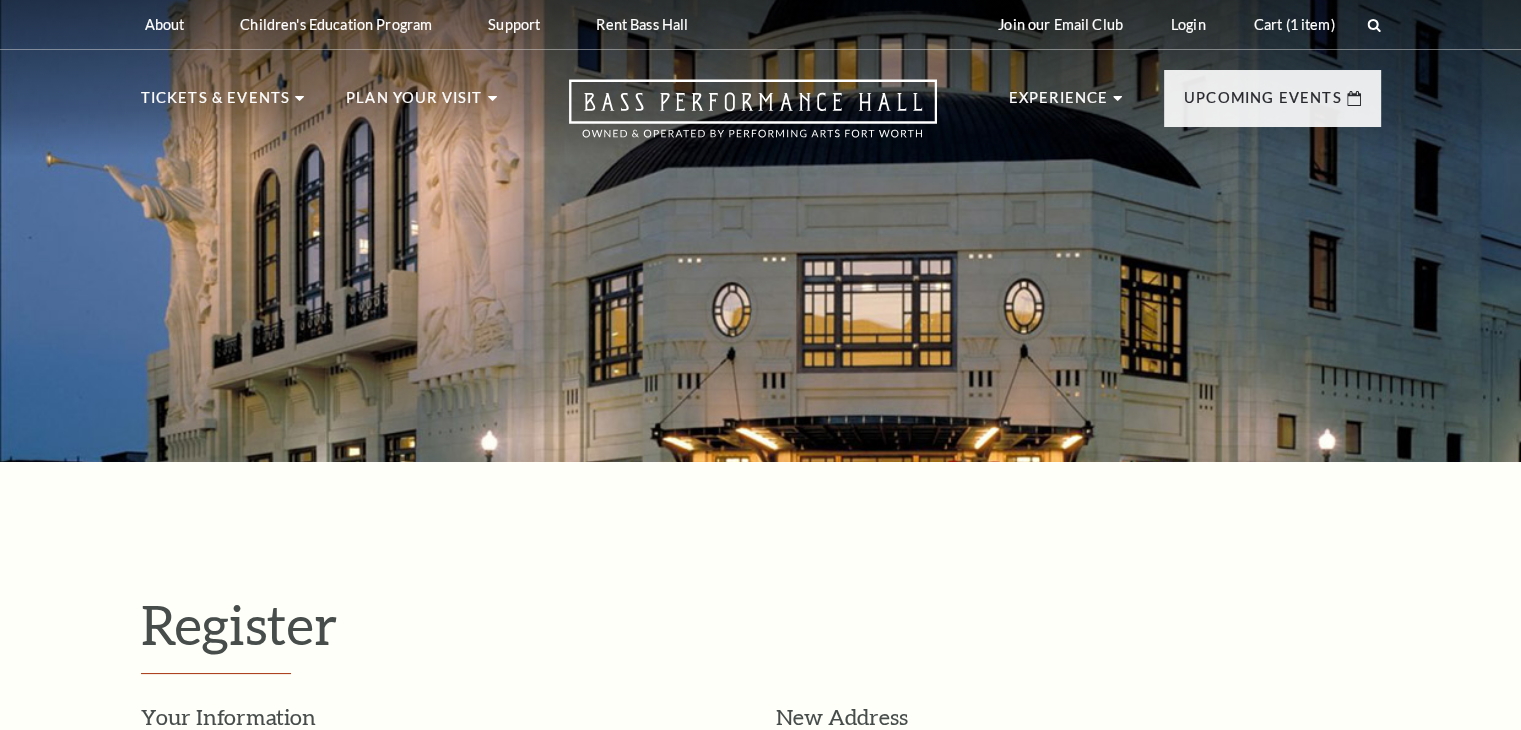 select on "1" 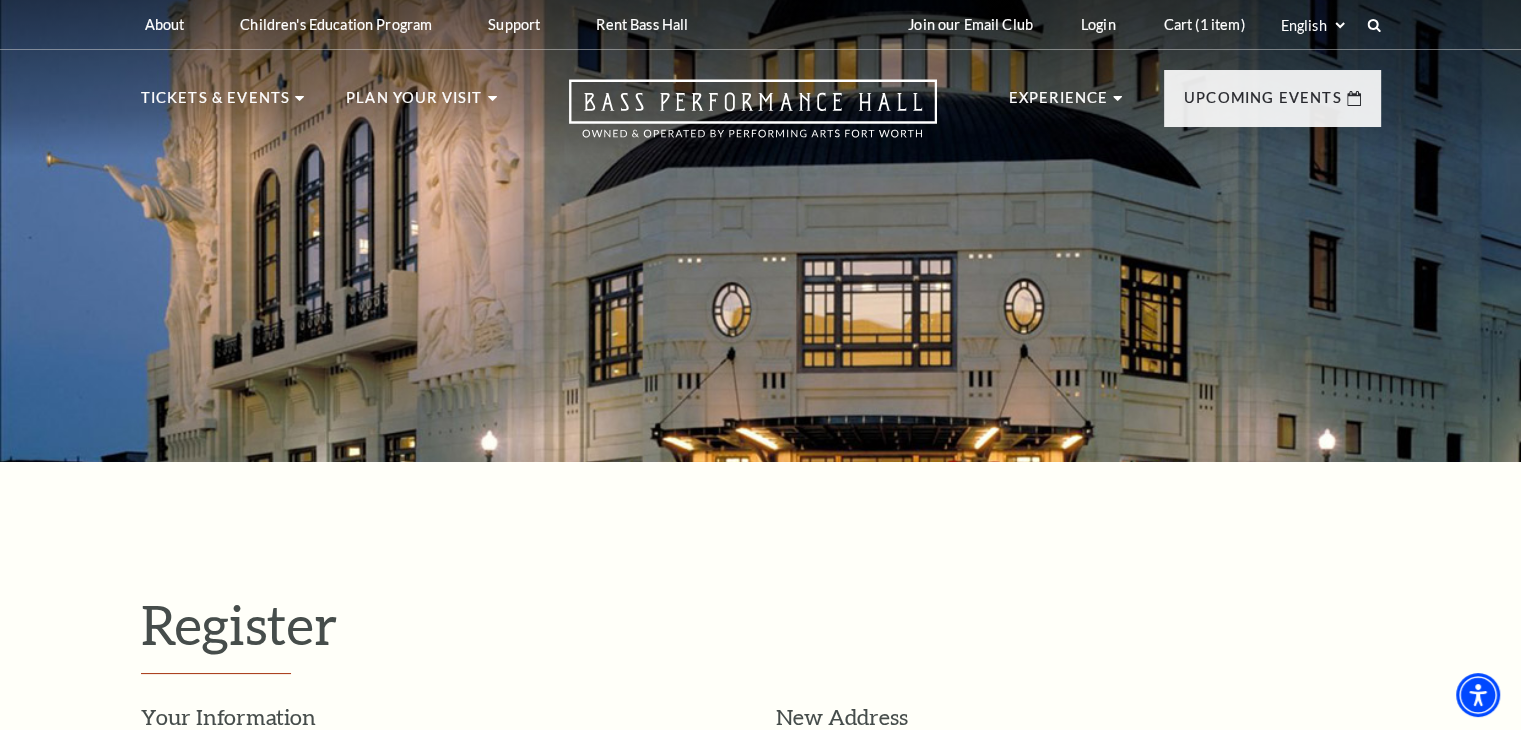 drag, startPoint x: 68, startPoint y: 554, endPoint x: 207, endPoint y: 550, distance: 139.05754 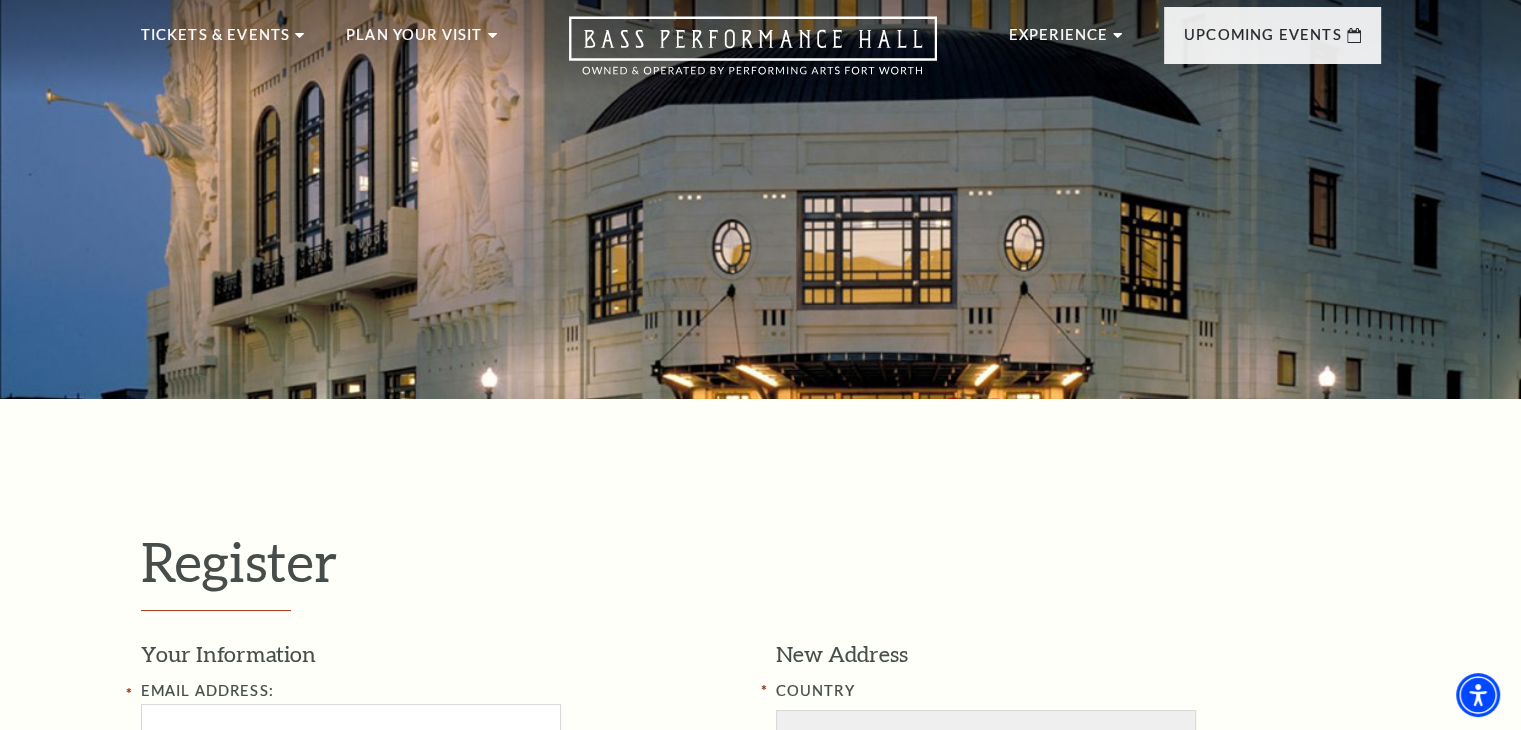 scroll, scrollTop: 500, scrollLeft: 0, axis: vertical 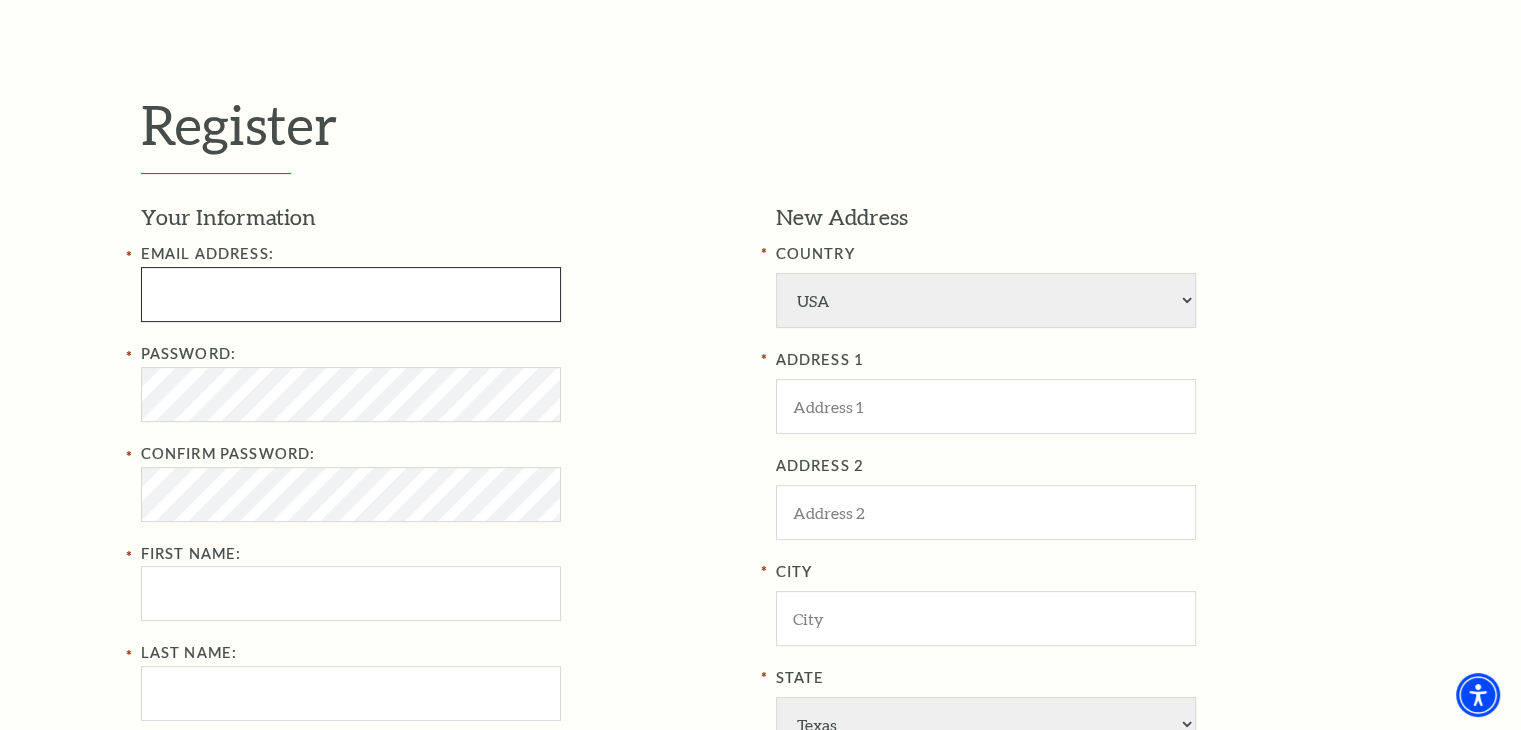 click at bounding box center (351, 294) 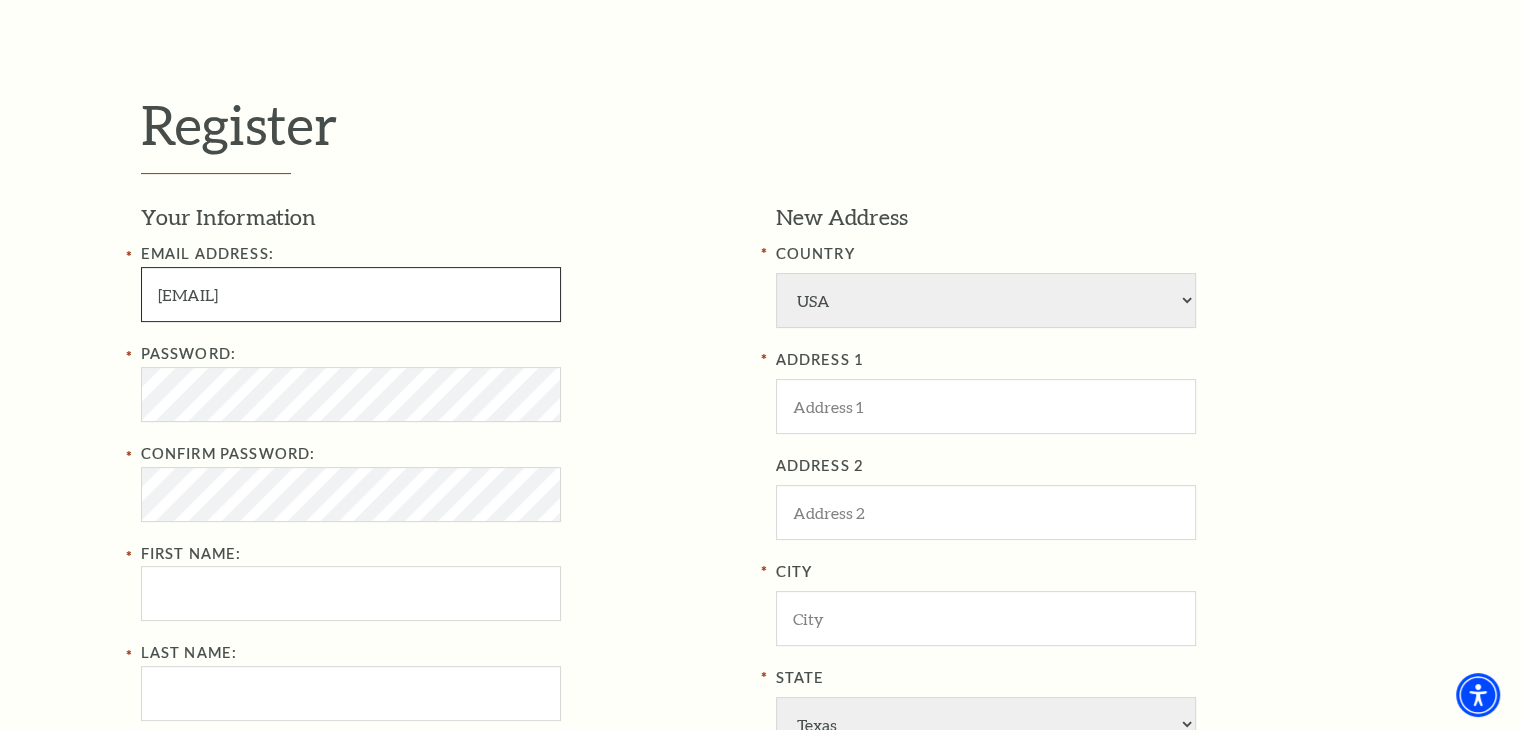 type on "dougmroth@gmail.com" 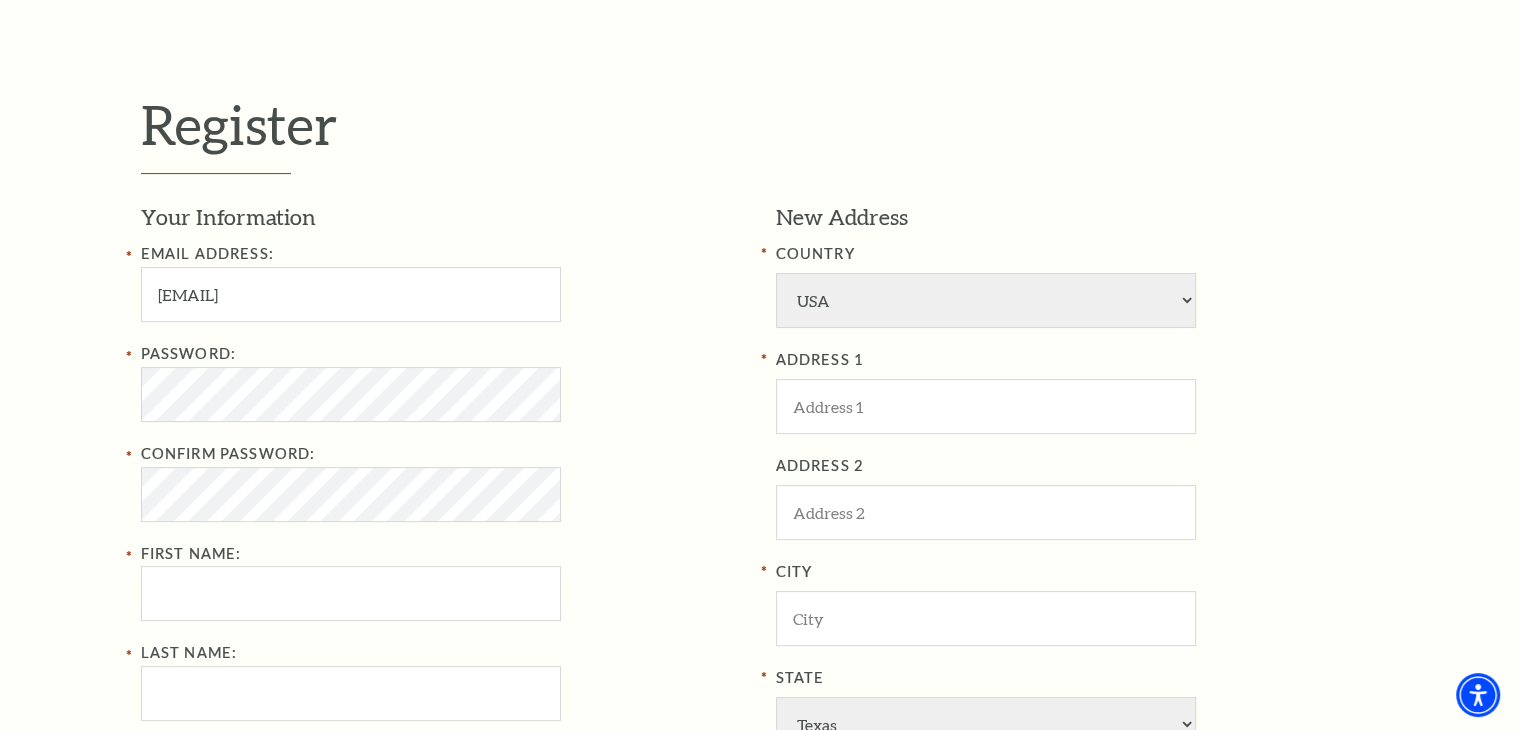 click on "Register
Your Information
Email Address:   dougmroth@gmail.com     Password:       Confirm Password:       First Name:       Last Name:       Phone
New Address
COUNTRY   Afghanistan Albania Algeria Andorra Angola Antigua and Barbuda Argentina Aruba Australia Austria Azores Bahamas Bahrain Bangladesh Barbados Belgium Belize Benin Bermuda Bhutan Bolivia Botswana Brazil British Virgin Islnd Brunei Darussalam Bulgaria Burkina Faso Burma Burundi Cameroon Canada Canal Zone Canary Islands Cape Verde Cayman Islands Central African Rep Chad Channel Islands Chile Colombia Comoros Confed of Senegambia Congo Cook Islands Costa Rica Croatia Cuba Curacao Cyprus Czechoslovakia Dahomey Denmark Djibouti Dm People's Rp Korea Dominica Dominican Republic" at bounding box center [760, 572] 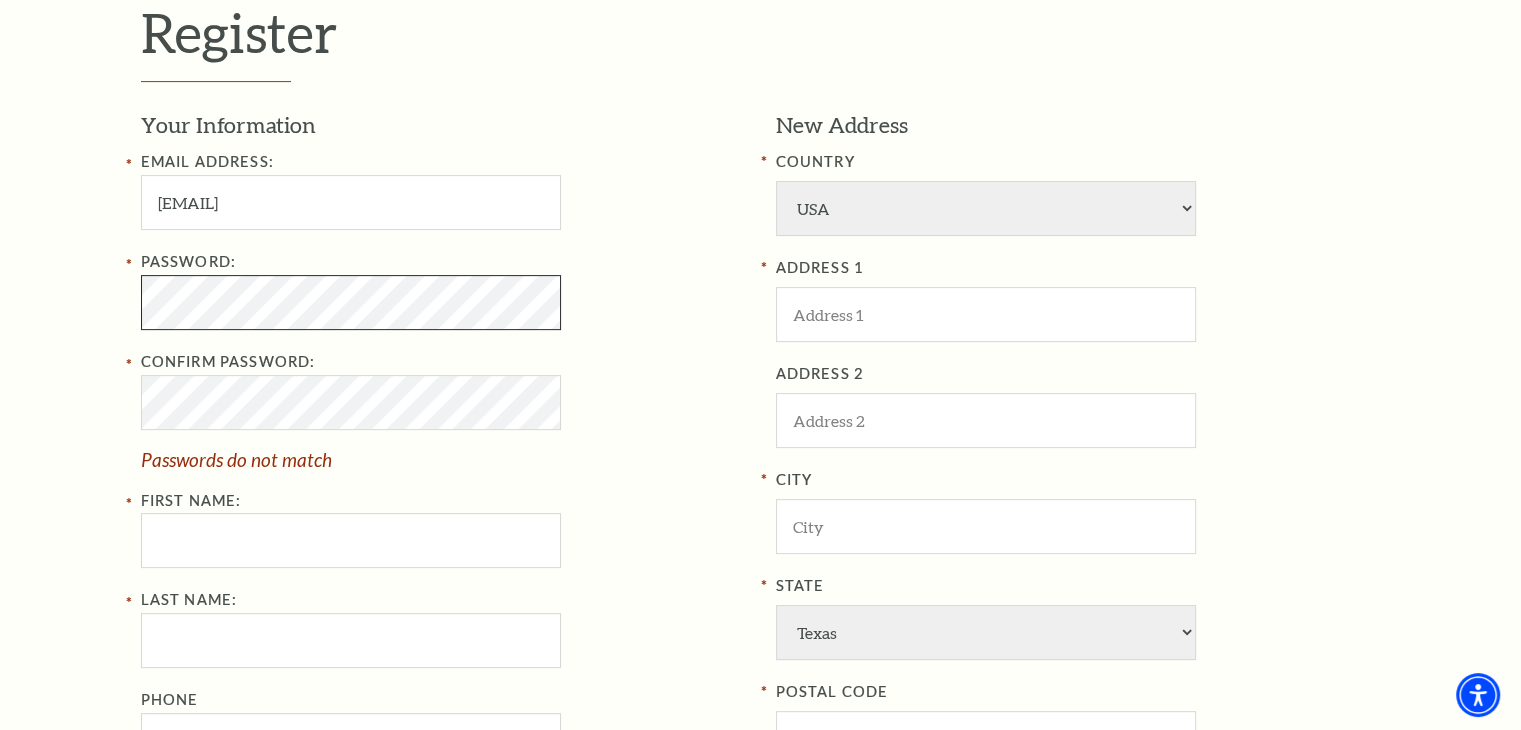 scroll, scrollTop: 600, scrollLeft: 0, axis: vertical 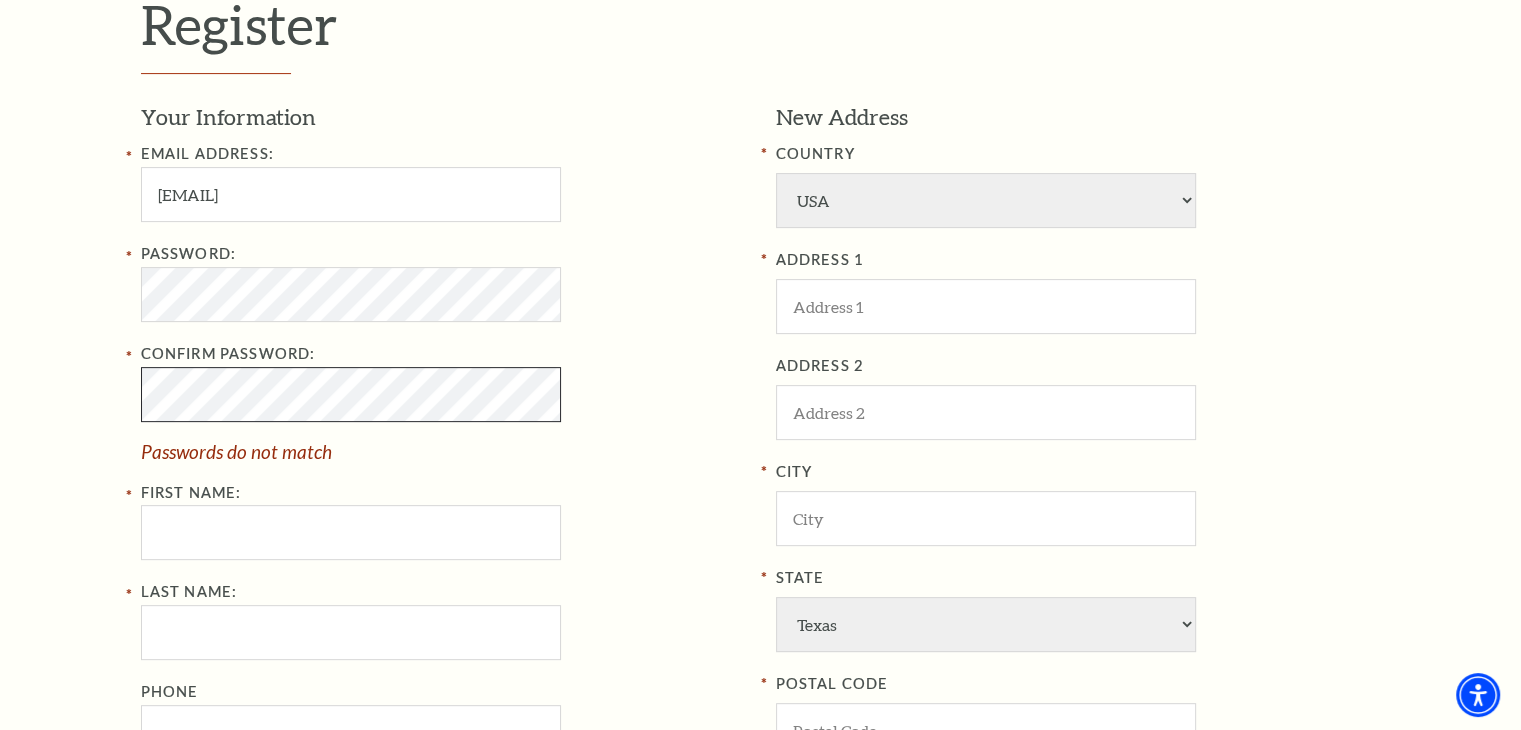 click on "Register
Your Information
Email Address:   dougmroth@gmail.com     Password:       Confirm Password:     Passwords do not match   First Name:       Last Name:       Phone
New Address
COUNTRY   Afghanistan Albania Algeria Andorra Angola Antigua and Barbuda Argentina Aruba Australia Austria Azores Bahamas Bahrain Bangladesh Barbados Belgium Belize Benin Bermuda Bhutan Bolivia Botswana Brazil British Virgin Islnd Brunei Darussalam Bulgaria Burkina Faso Burma Burundi Cameroon Canada Canal Zone Canary Islands Cape Verde Cayman Islands Central African Rep Chad Channel Islands Chile Colombia Comoros Confed of Senegambia Congo Cook Islands Costa Rica Croatia Cuba Curacao Cyprus Czechoslovakia Dahomey Denmark Djibouti Dm People's Rp Korea Fiji" at bounding box center [760, 472] 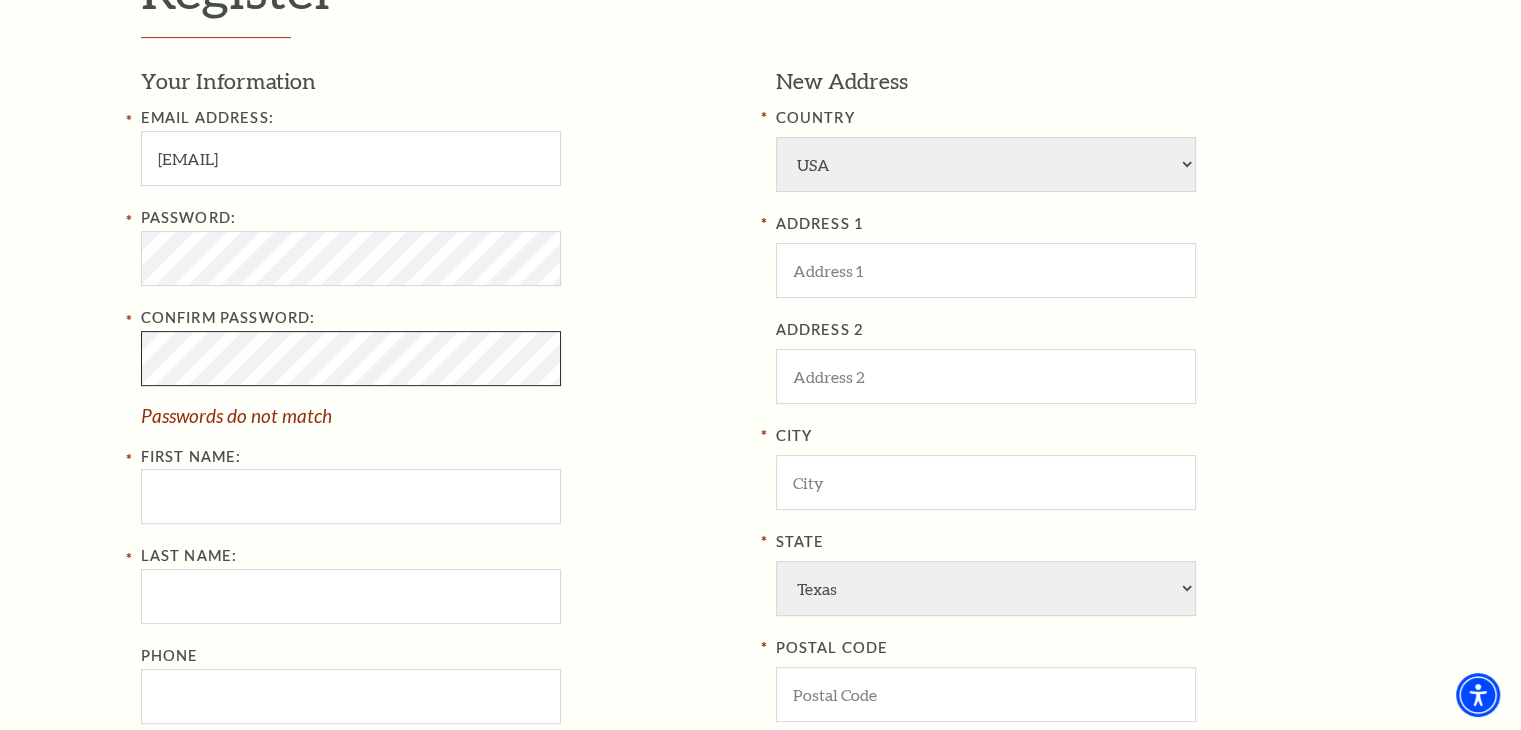 scroll, scrollTop: 700, scrollLeft: 0, axis: vertical 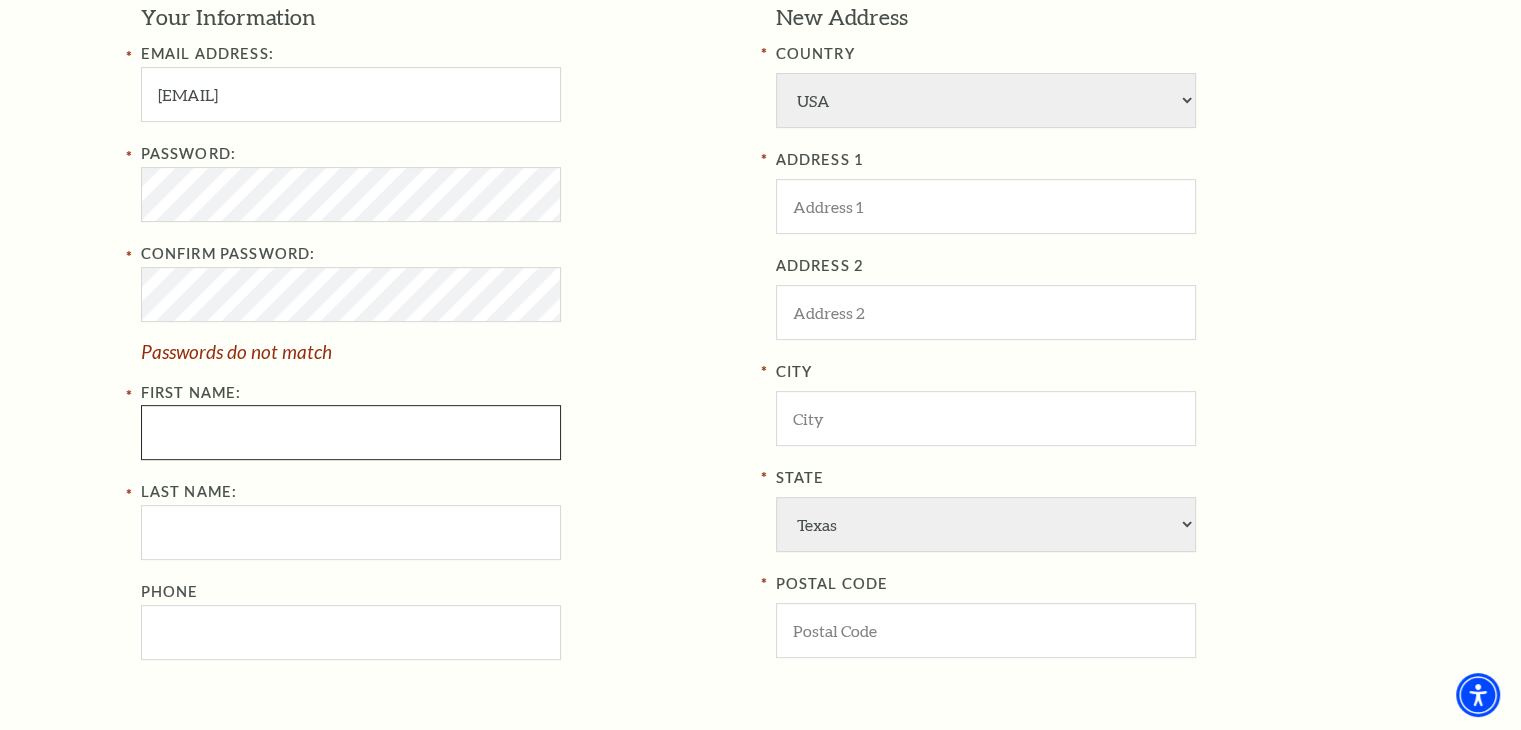 click on "First Name:" at bounding box center (351, 432) 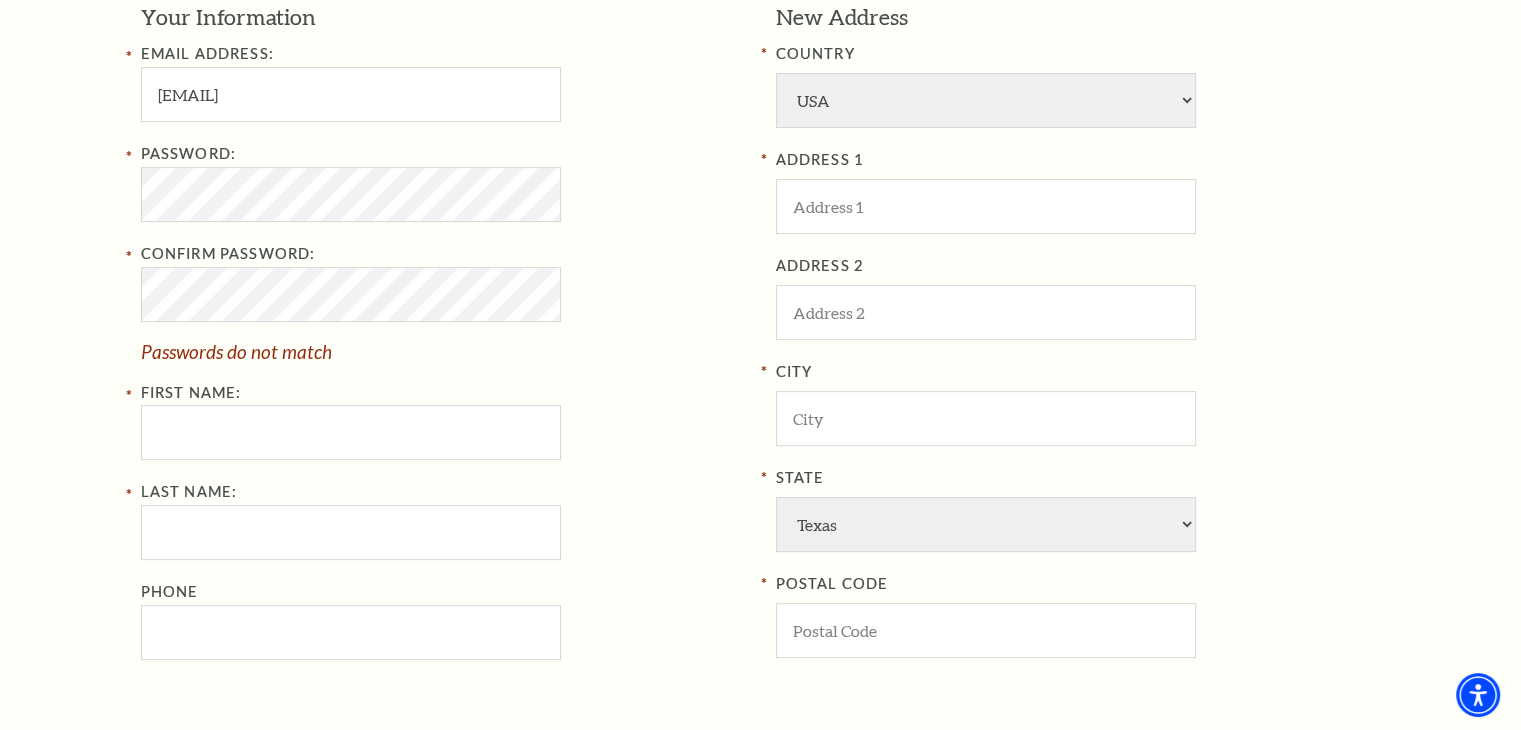 click on "Register
Your Information
Email Address:   dougmroth@gmail.com     Password:       Confirm Password:     Passwords do not match   First Name:       Last Name:       Phone
New Address
COUNTRY   Afghanistan Albania Algeria Andorra Angola Antigua and Barbuda Argentina Aruba Australia Austria Azores Bahamas Bahrain Bangladesh Barbados Belgium Belize Benin Bermuda Bhutan Bolivia Botswana Brazil British Virgin Islnd Brunei Darussalam Bulgaria Burkina Faso Burma Burundi Cameroon Canada Canal Zone Canary Islands Cape Verde Cayman Islands Central African Rep Chad Channel Islands Chile Colombia Comoros Confed of Senegambia Congo Cook Islands Costa Rica Croatia Cuba Curacao Cyprus Czechoslovakia Dahomey Denmark Djibouti Dm People's Rp Korea Fiji" at bounding box center [760, 372] 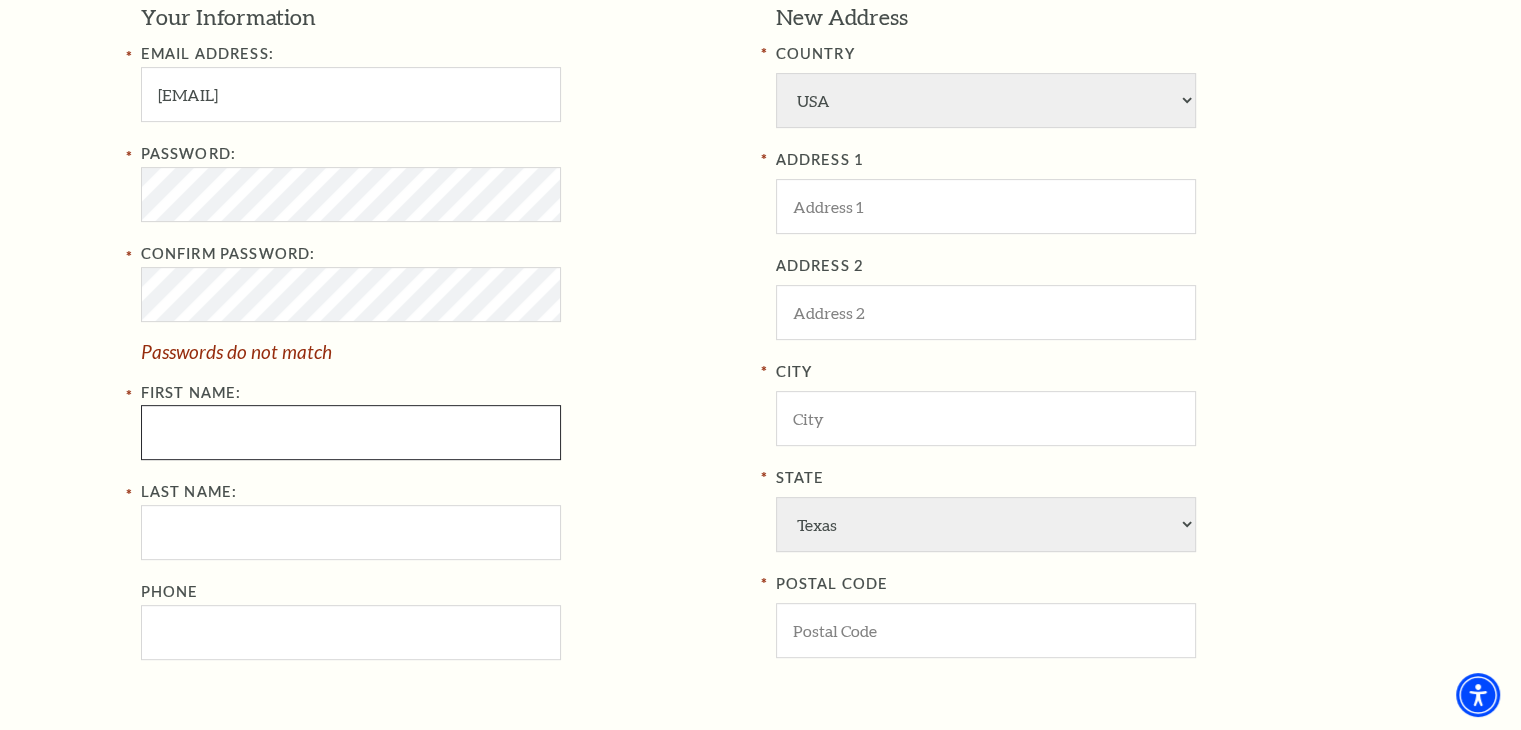 drag, startPoint x: 357, startPoint y: 433, endPoint x: 372, endPoint y: 444, distance: 18.601076 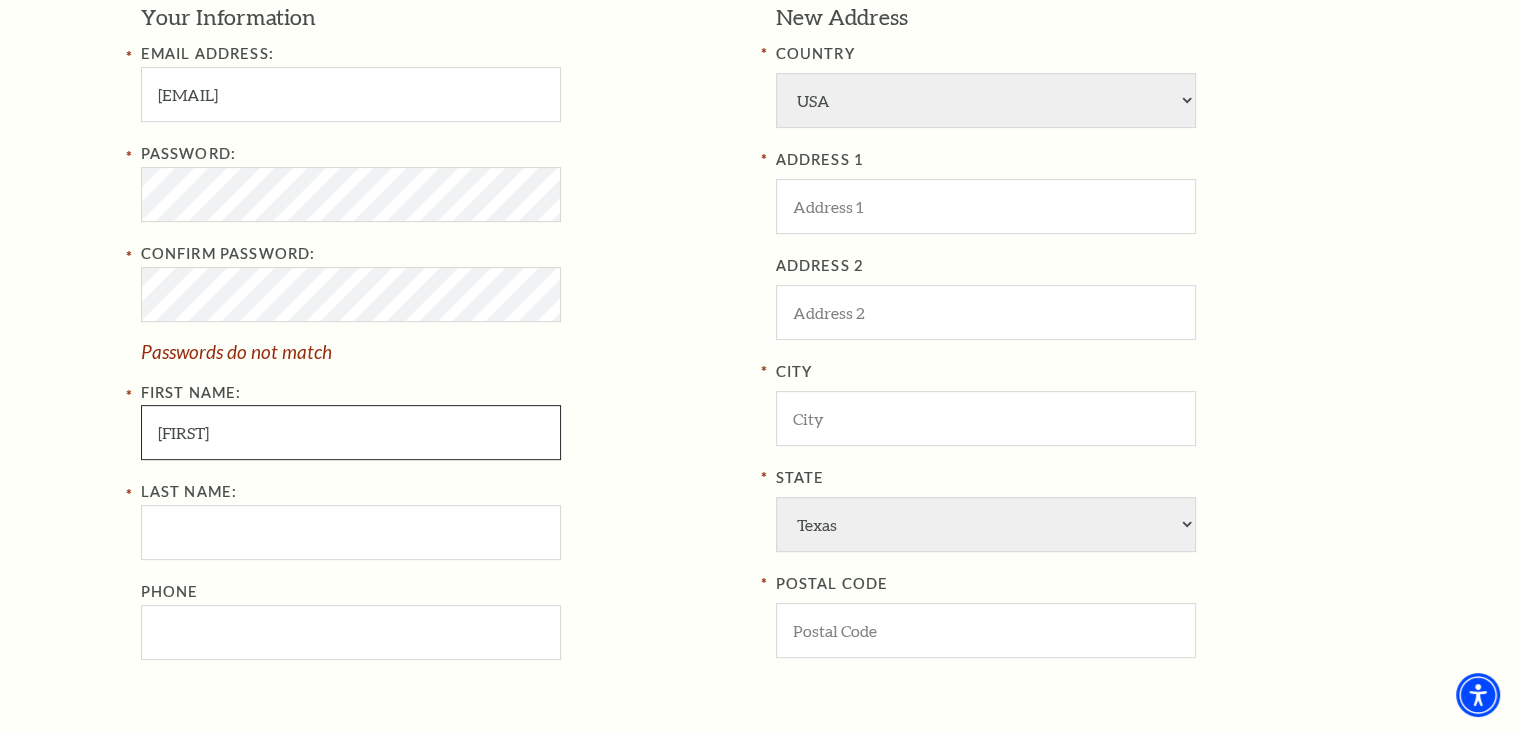 type on "Doug" 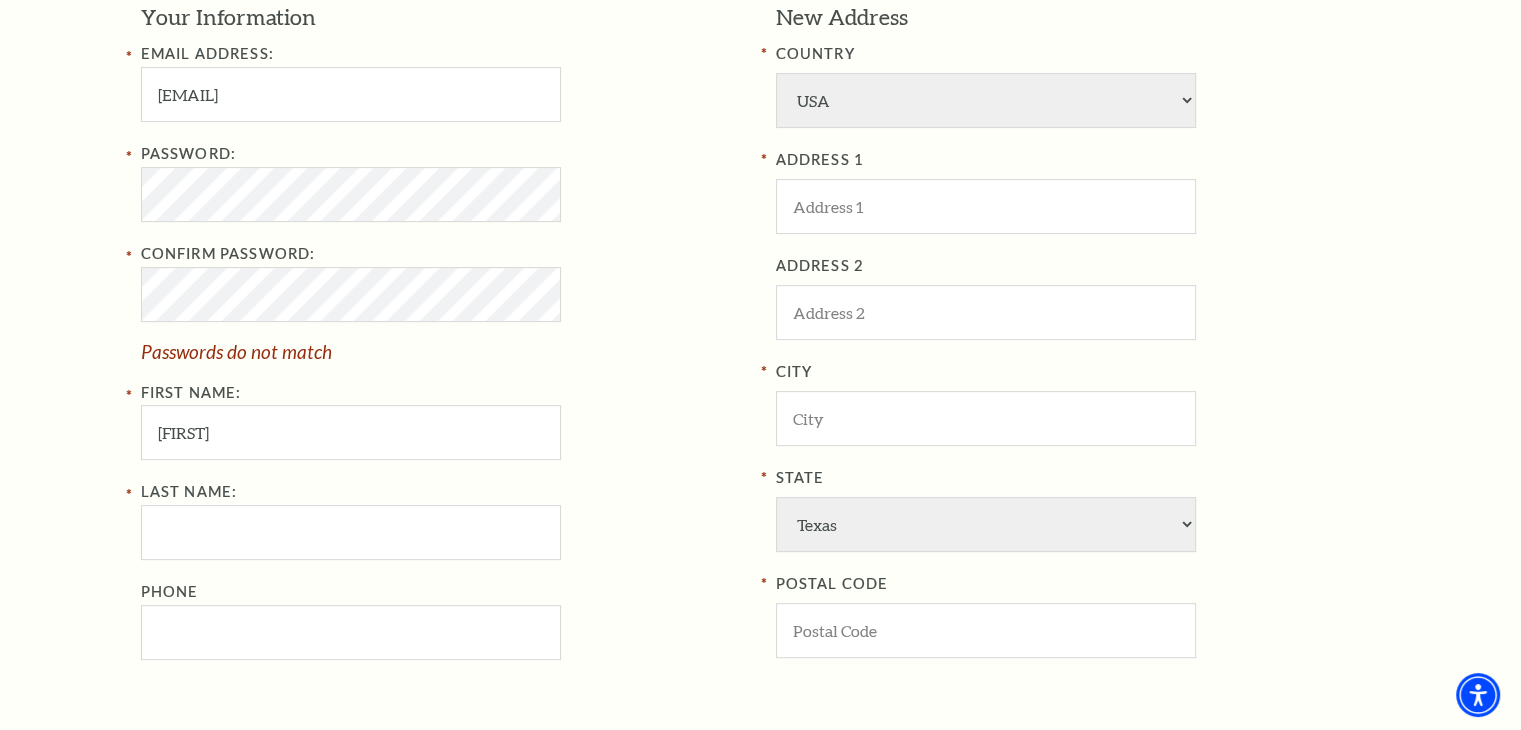 drag, startPoint x: 68, startPoint y: 565, endPoint x: 89, endPoint y: 565, distance: 21 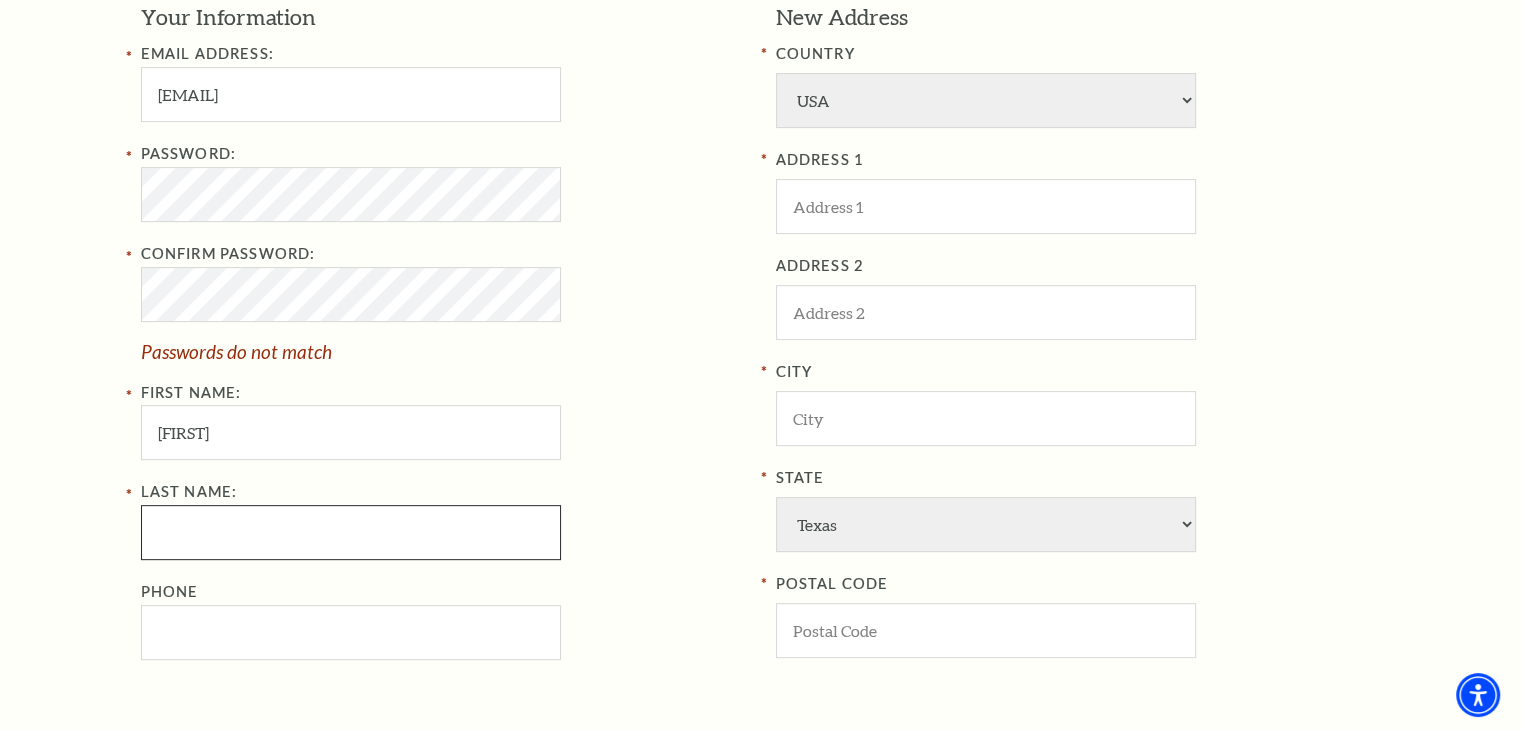 drag, startPoint x: 248, startPoint y: 538, endPoint x: 236, endPoint y: 534, distance: 12.649111 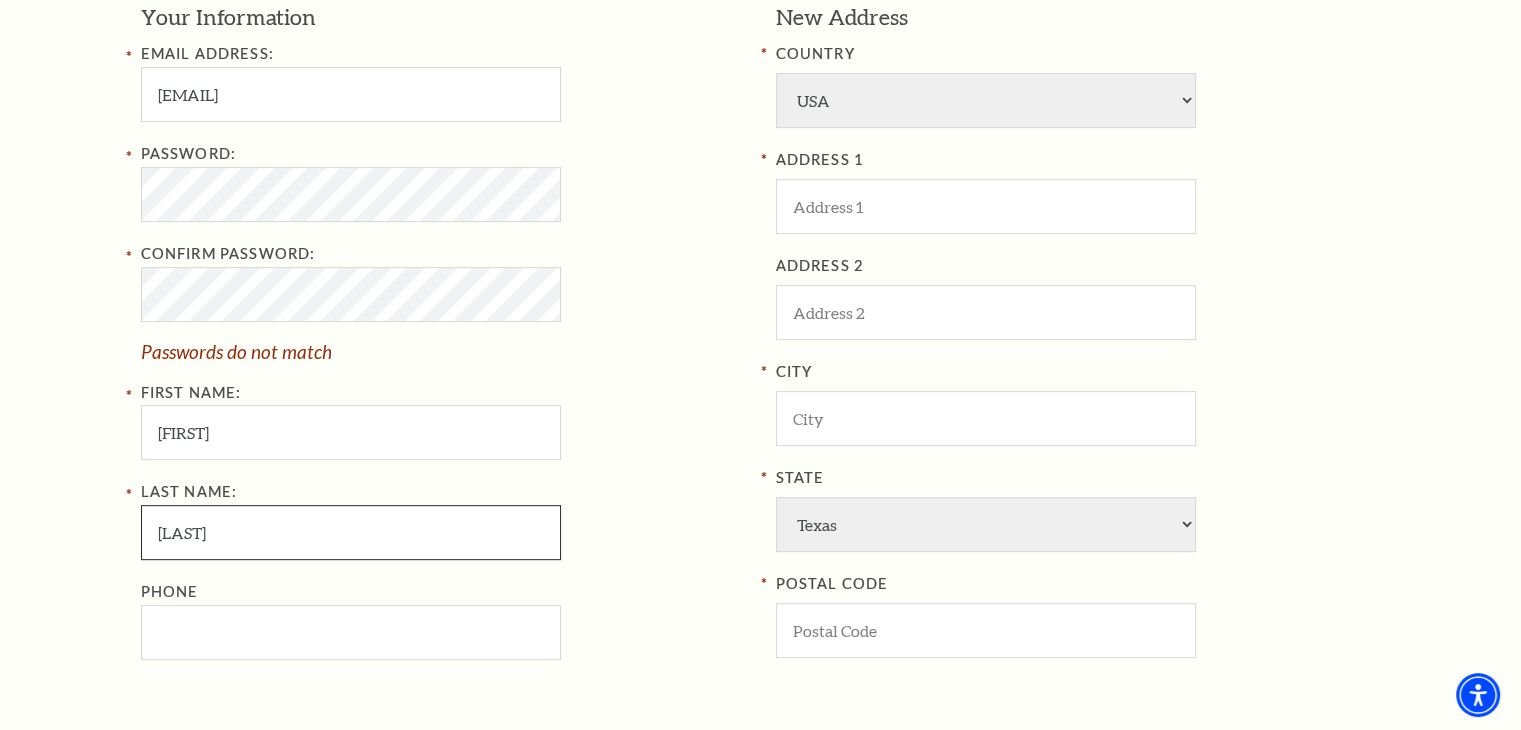 type on "Roth" 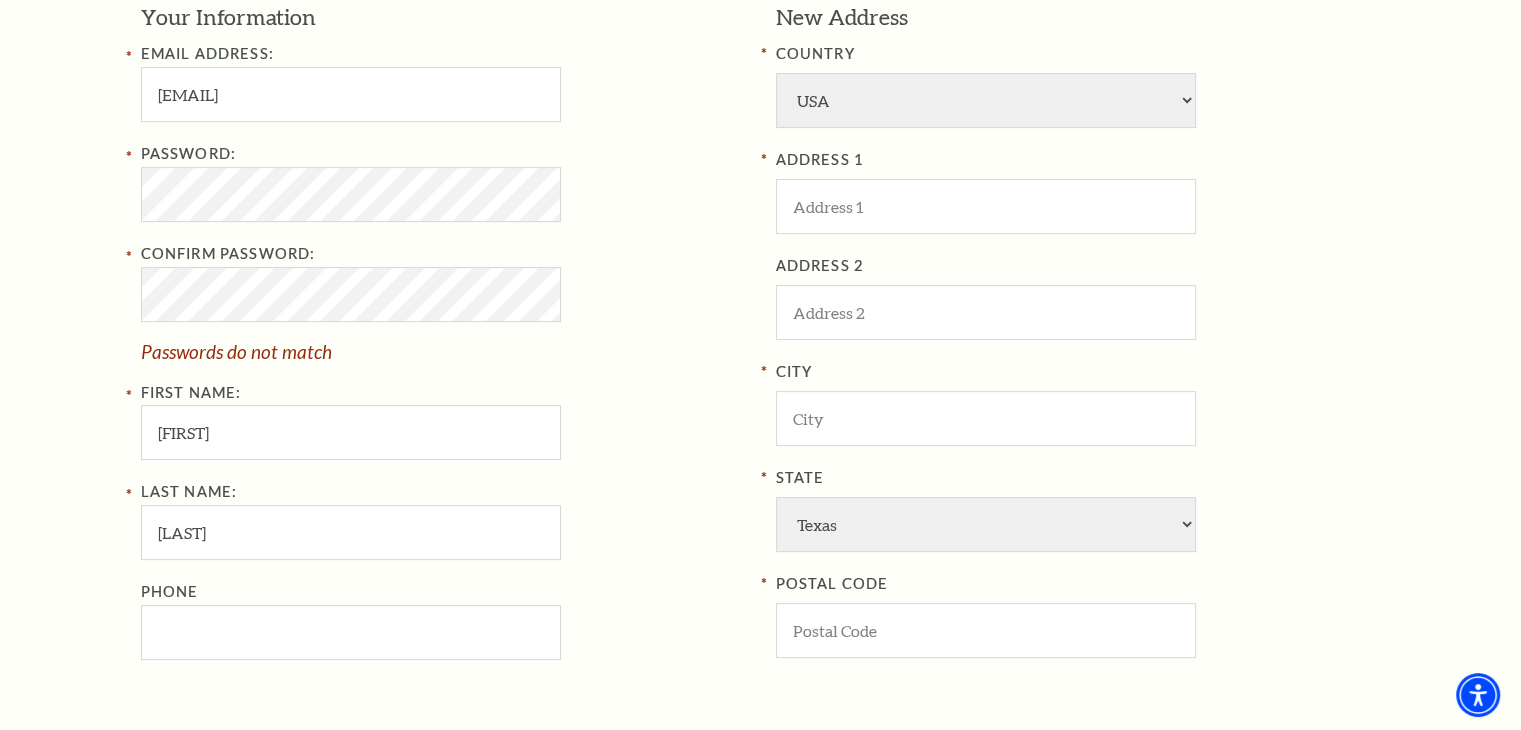 drag, startPoint x: 68, startPoint y: 484, endPoint x: 76, endPoint y: 500, distance: 17.888544 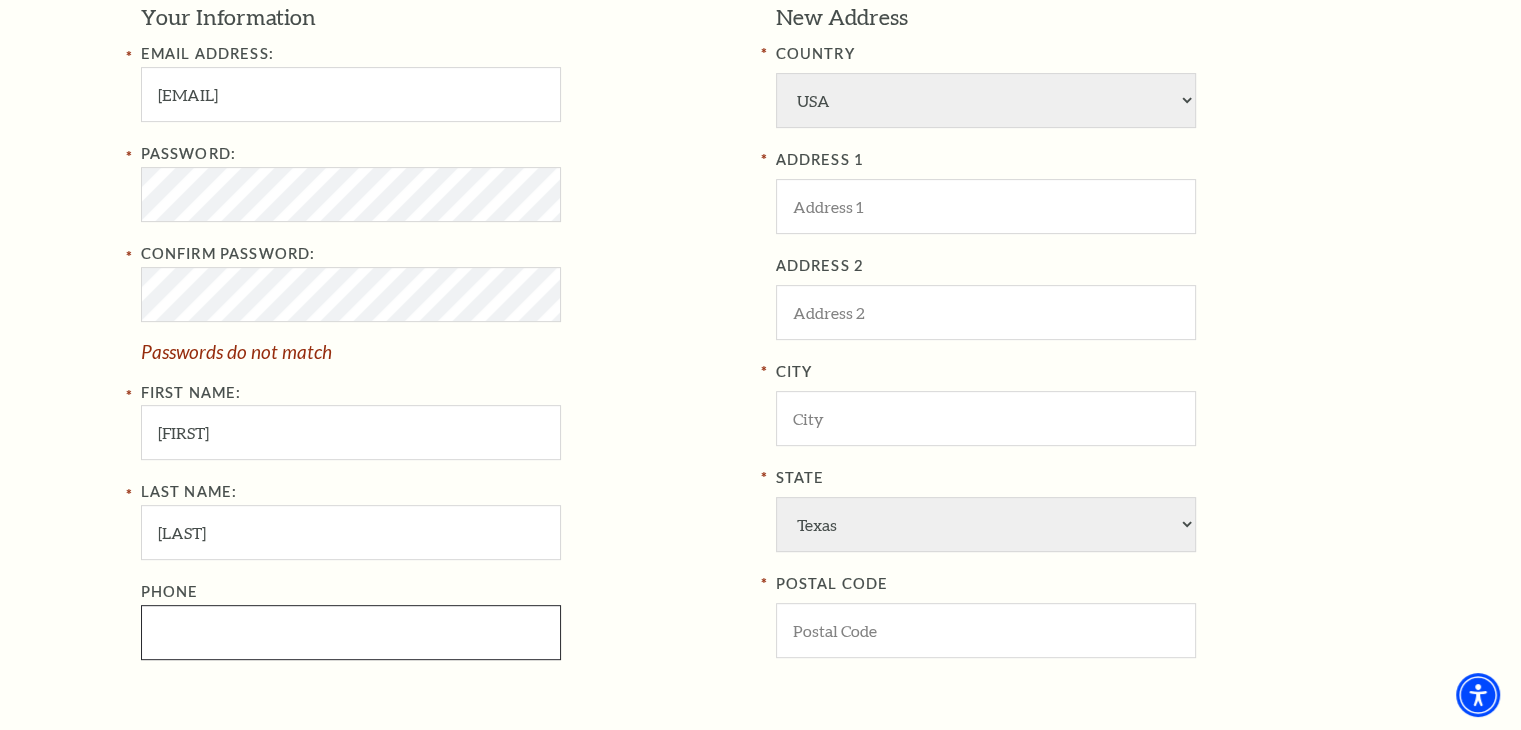 click on "Phone" at bounding box center [351, 632] 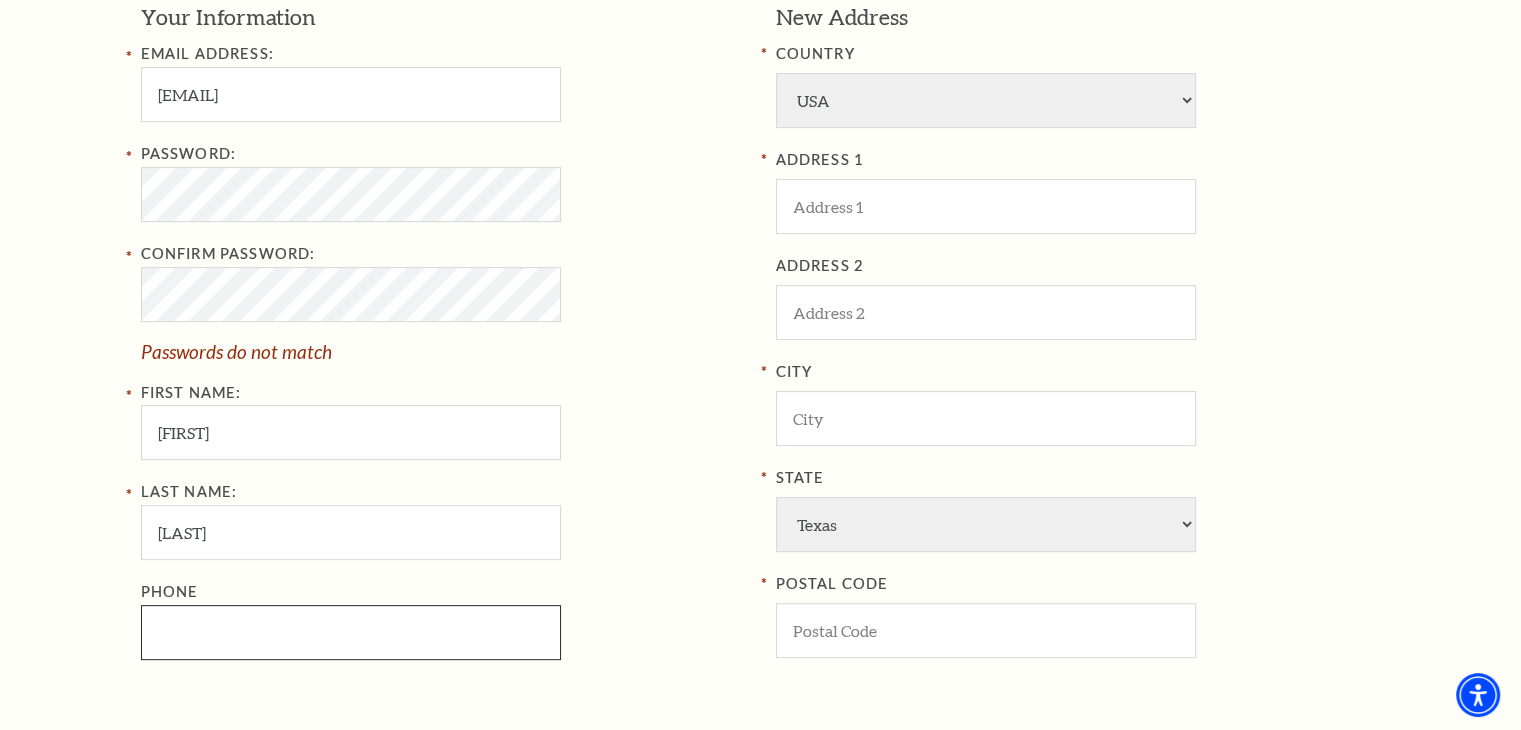 paste on "2488853832" 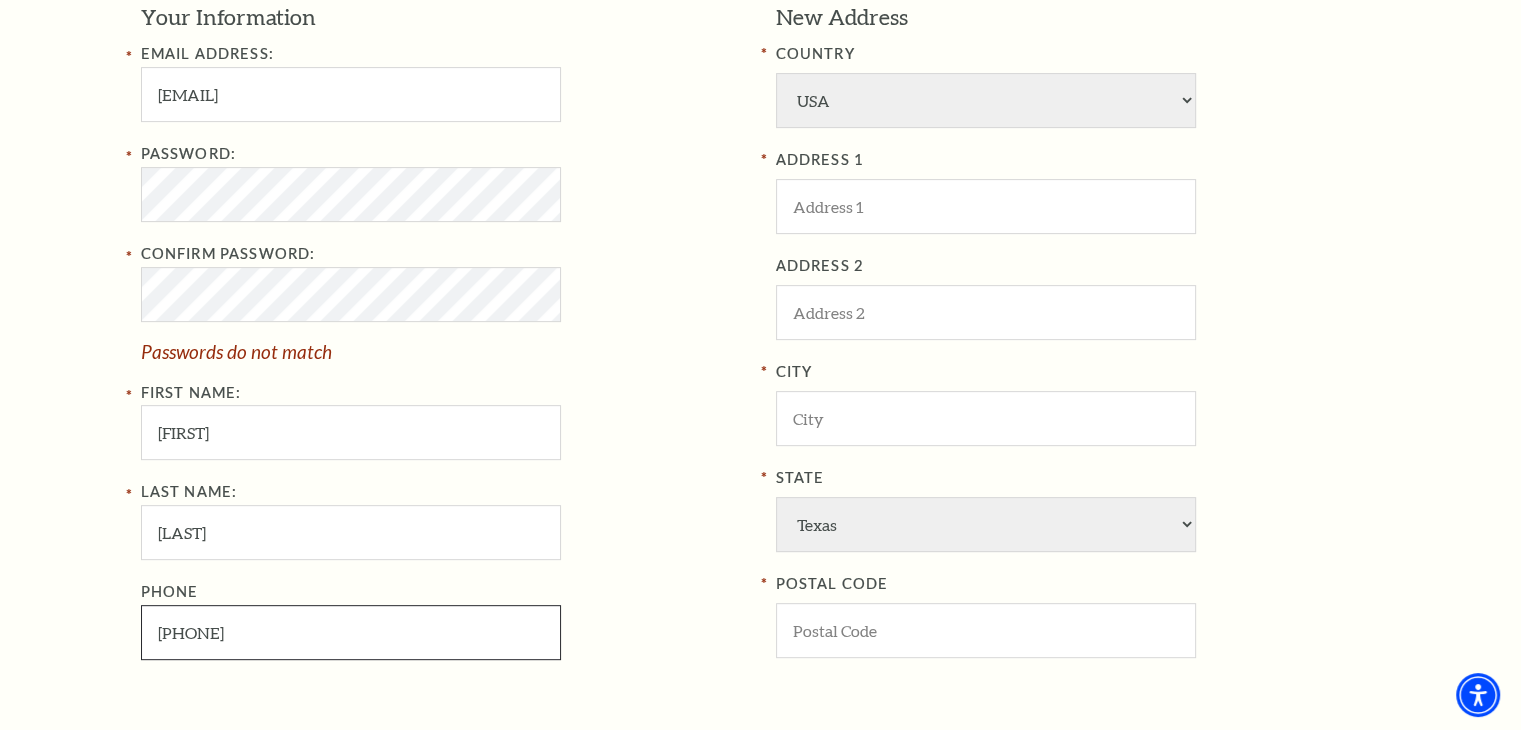 type on "248-885-3832" 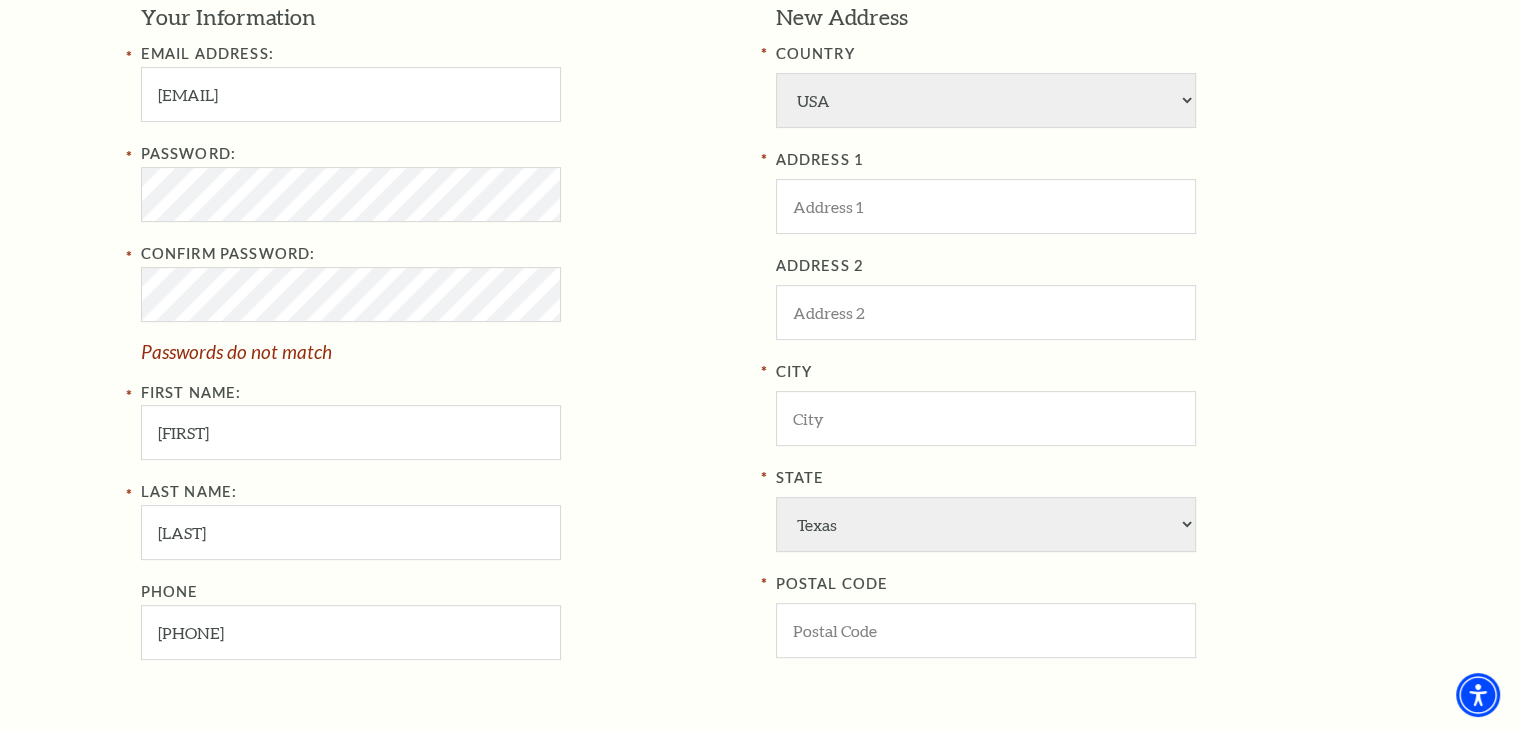 drag, startPoint x: 78, startPoint y: 285, endPoint x: 491, endPoint y: 227, distance: 417.05276 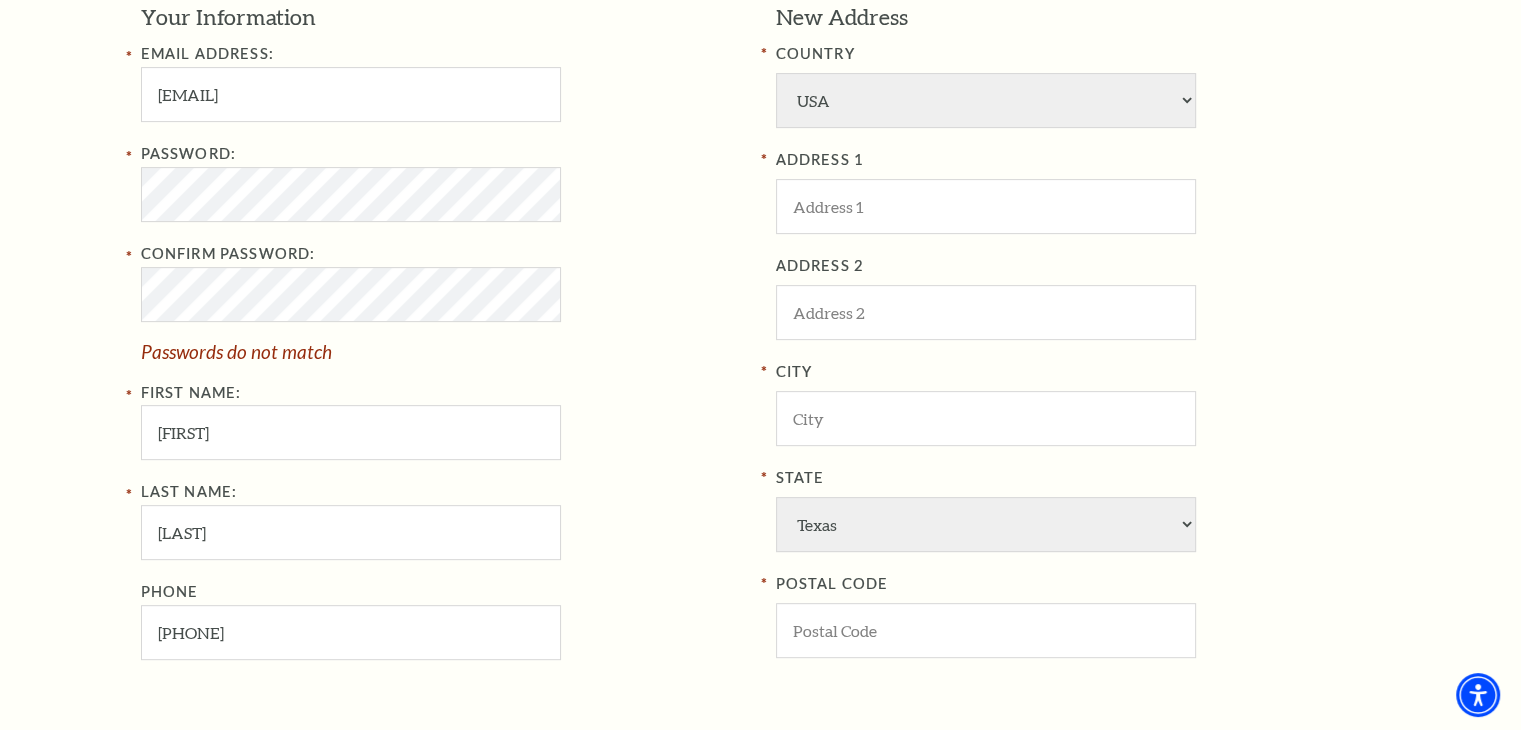 click on "Register
Your Information
Email Address:   dougmroth@gmail.com     Password:       Confirm Password:     Passwords do not match   First Name:   Doug     Last Name:   Roth     Phone   248-885-3832
New Address
COUNTRY   Afghanistan Albania Algeria Andorra Angola Antigua and Barbuda Argentina Aruba Australia Austria Azores Bahamas Bahrain Bangladesh Barbados Belgium Belize Benin Bermuda Bhutan Bolivia Botswana Brazil British Virgin Islnd Brunei Darussalam Bulgaria Burkina Faso Burma Burundi Cameroon Canada Canal Zone Canary Islands Cape Verde Cayman Islands Central African Rep Chad Channel Islands Chile Colombia Comoros Confed of Senegambia Congo Cook Islands Costa Rica Croatia Cuba Curacao Cyprus Czechoslovakia Dahomey Denmark Djibouti" at bounding box center [760, 372] 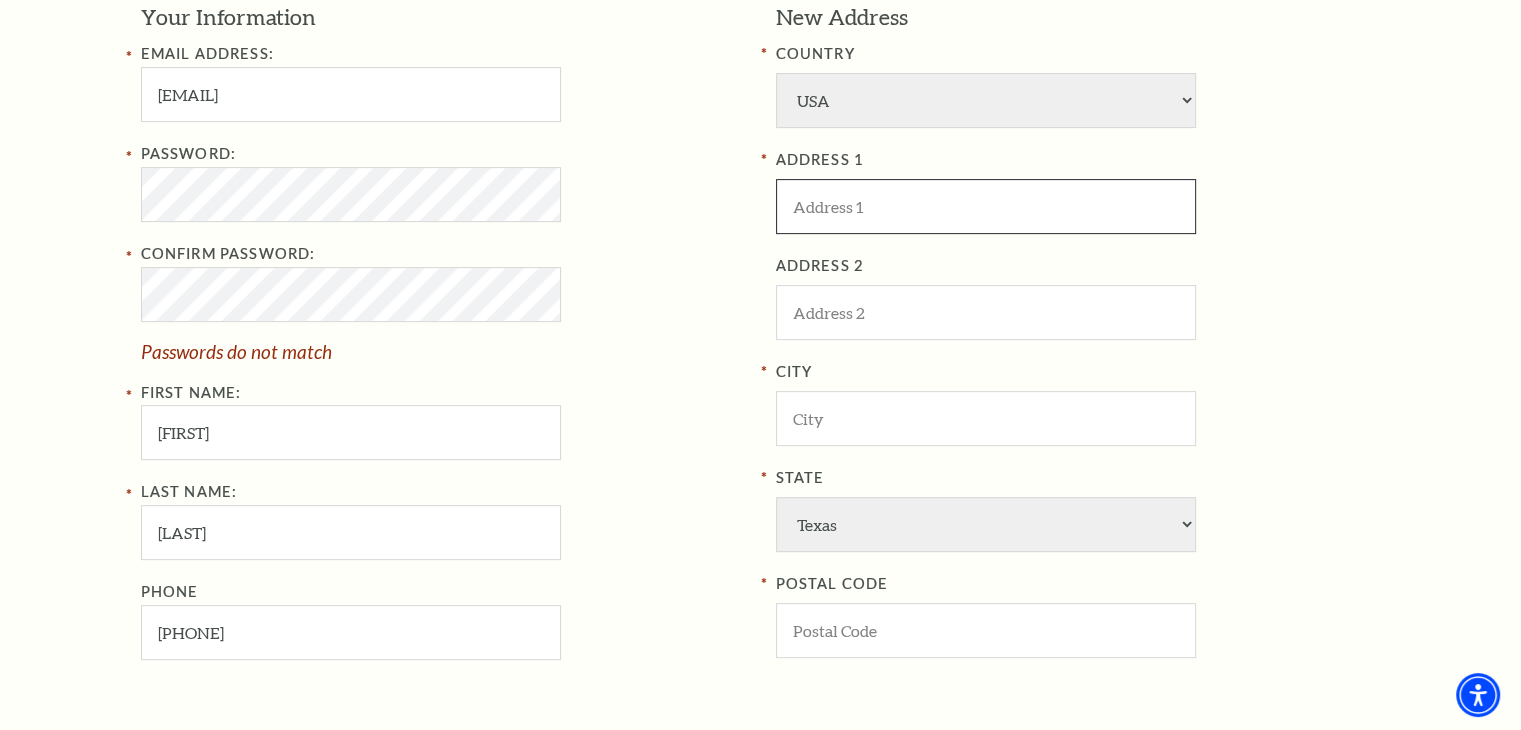 click at bounding box center [986, 206] 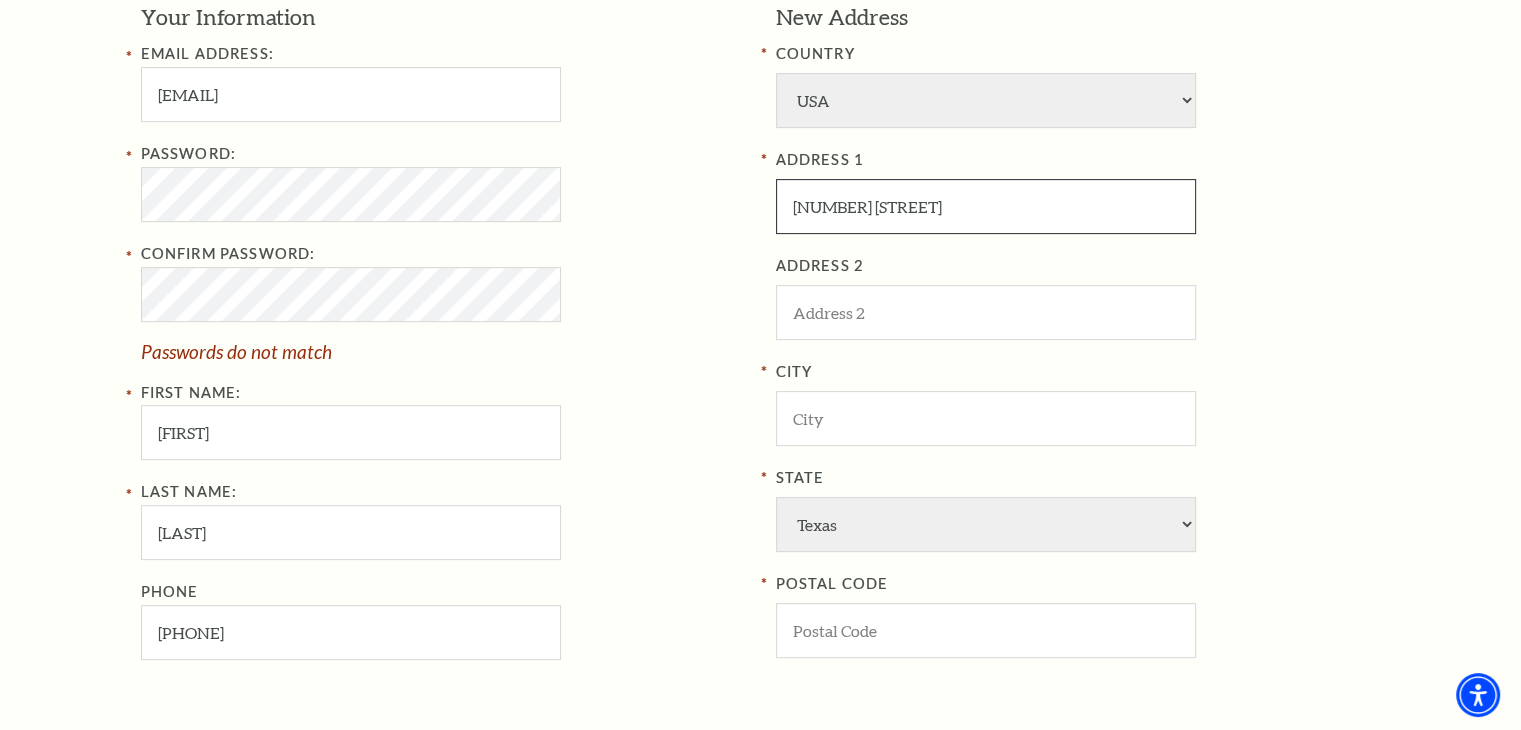 type on "[NUMBER] [STREET]" 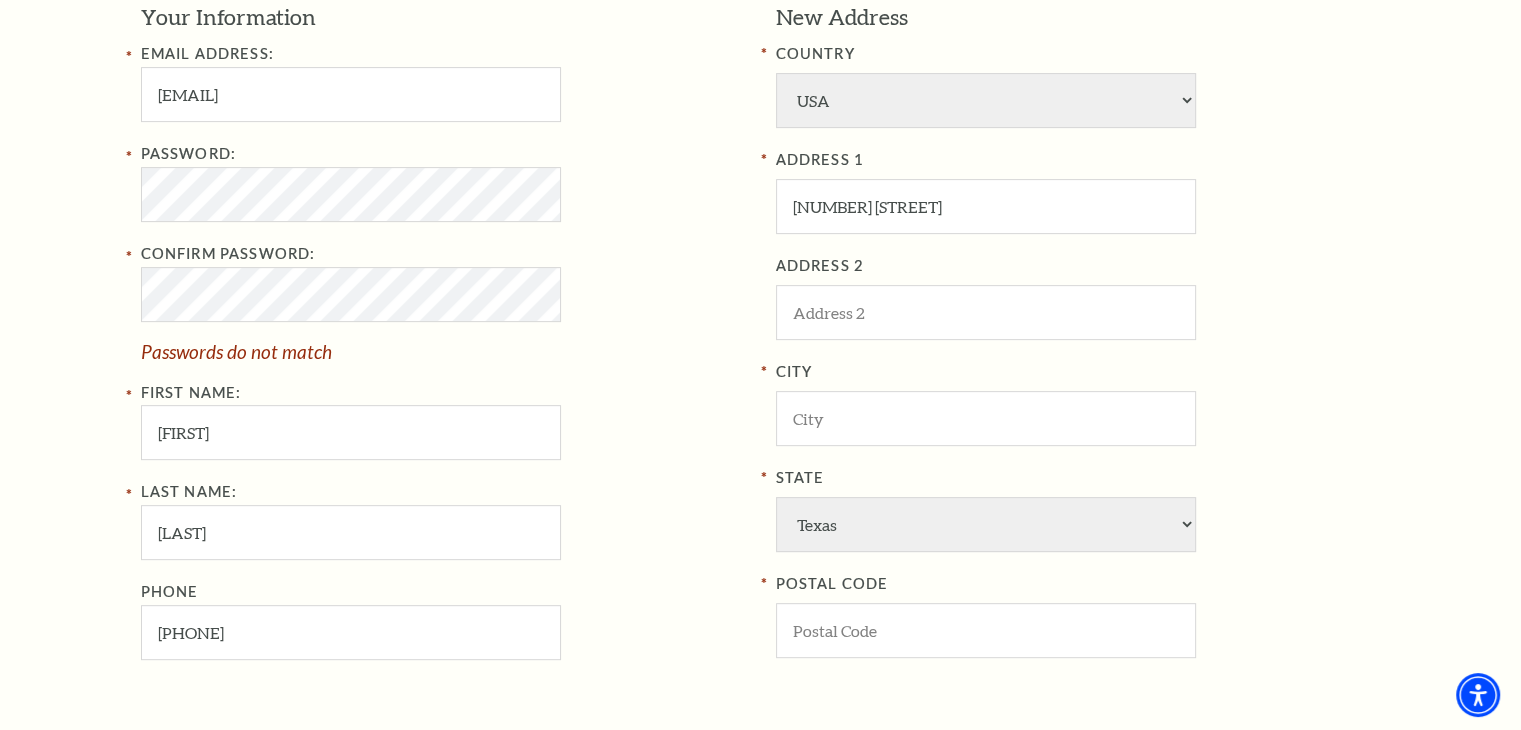 drag, startPoint x: 93, startPoint y: 325, endPoint x: 136, endPoint y: 317, distance: 43.737854 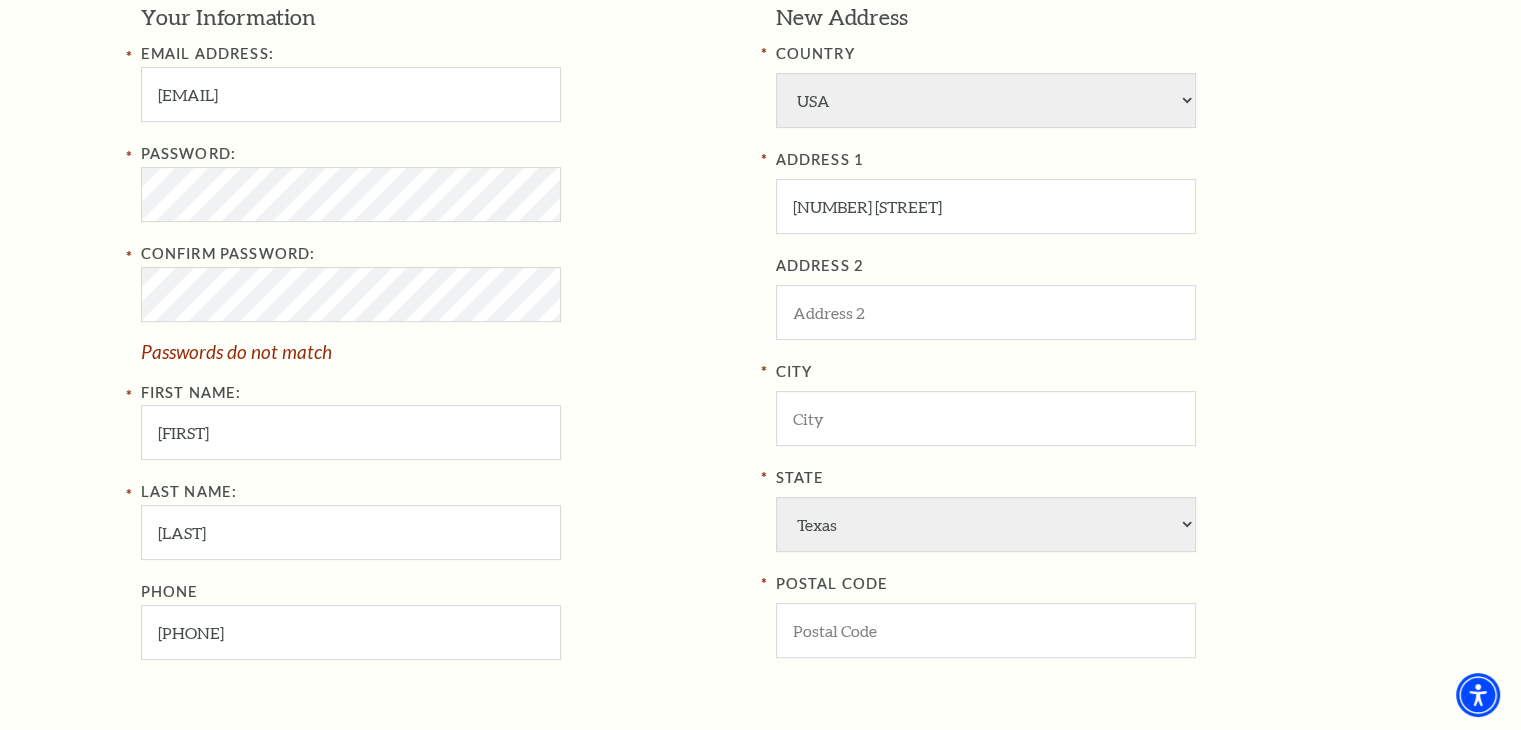 click on "Register
Your Information
Email Address:   dougmroth@gmail.com     Password:       Confirm Password:     Passwords do not match   First Name:   Doug     Last Name:   Roth     Phone   248-885-3832
New Address
COUNTRY   Afghanistan Albania Algeria Andorra Angola Antigua and Barbuda Argentina Aruba Australia Austria Azores Bahamas Bahrain Bangladesh Barbados Belgium Belize Benin Bermuda Bhutan Bolivia Botswana Brazil British Virgin Islnd Brunei Darussalam Bulgaria Burkina Faso Burma Burundi Cameroon Canada Canal Zone Canary Islands Cape Verde Cayman Islands Central African Rep Chad Channel Islands Chile Colombia Comoros Confed of Senegambia Congo Cook Islands Costa Rica Croatia Cuba Curacao Cyprus Czechoslovakia Dahomey Denmark Djibouti" at bounding box center [760, 372] 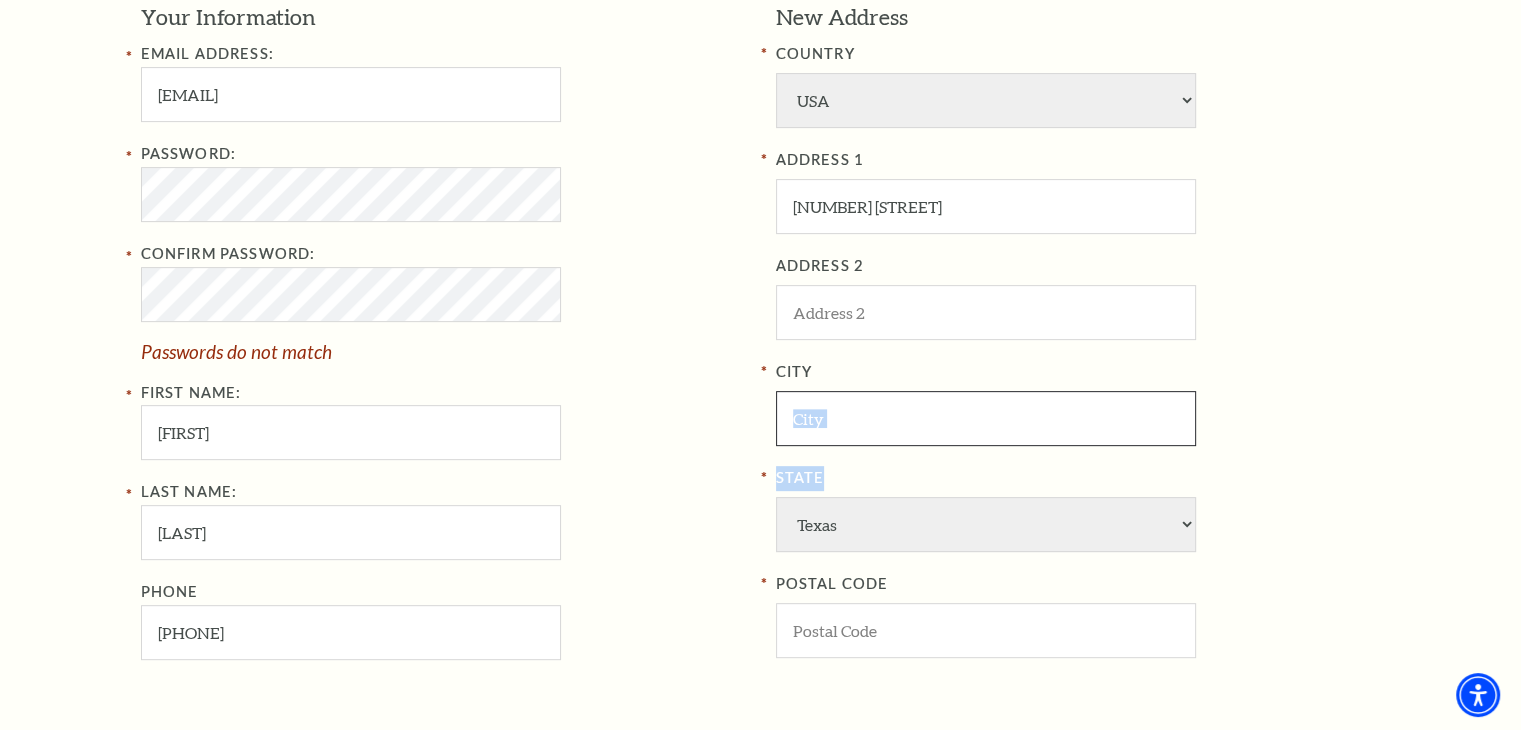 click at bounding box center [986, 418] 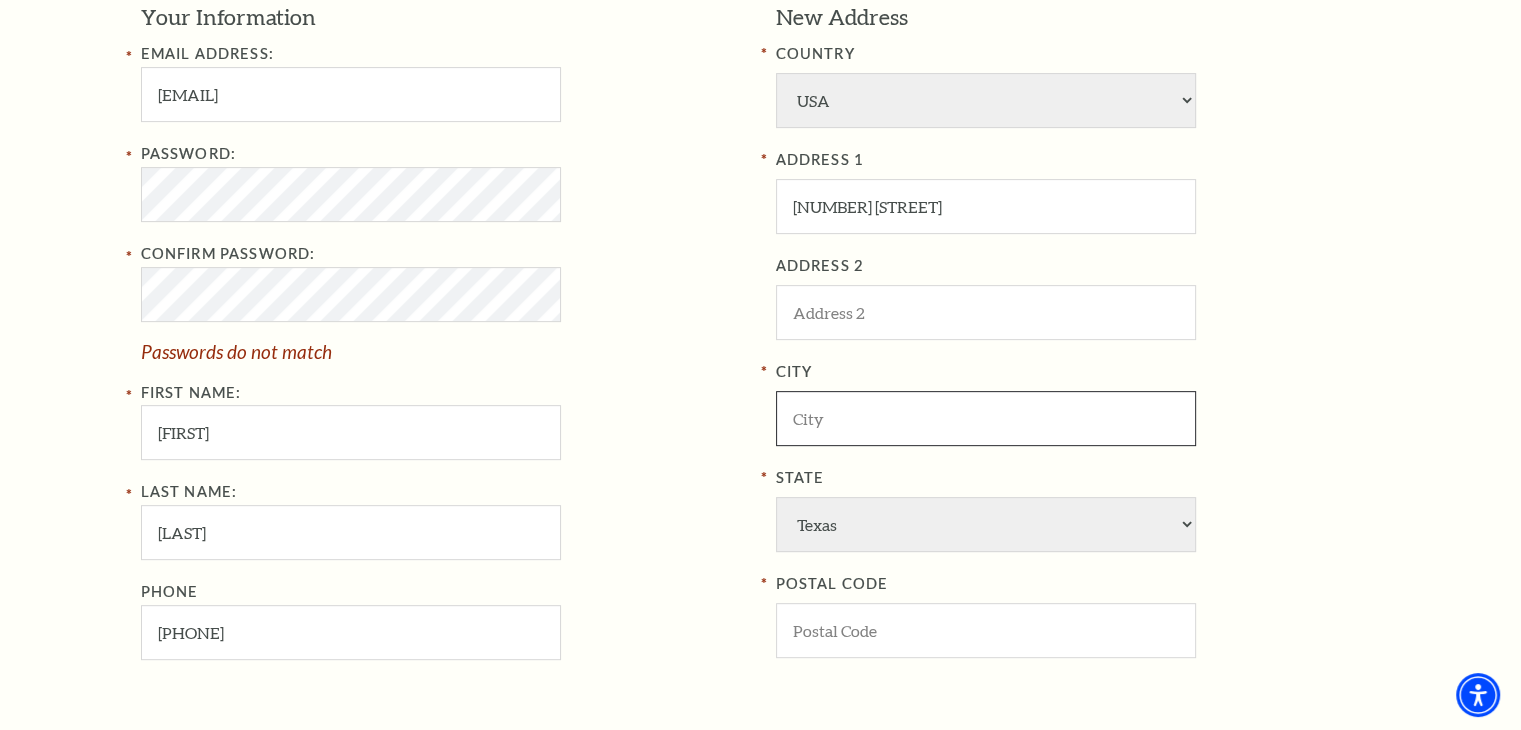 paste on "[CITY]" 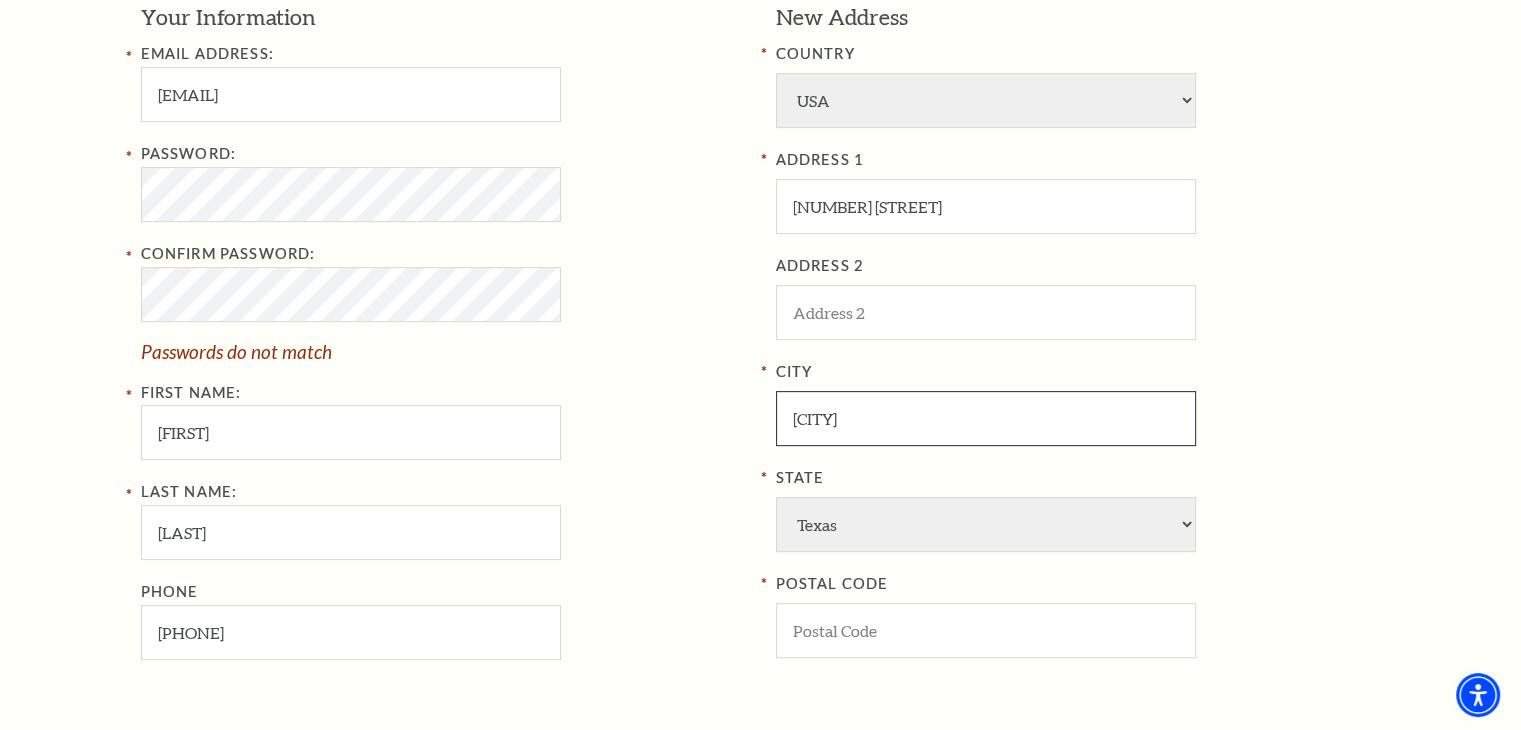 type on "[CITY]" 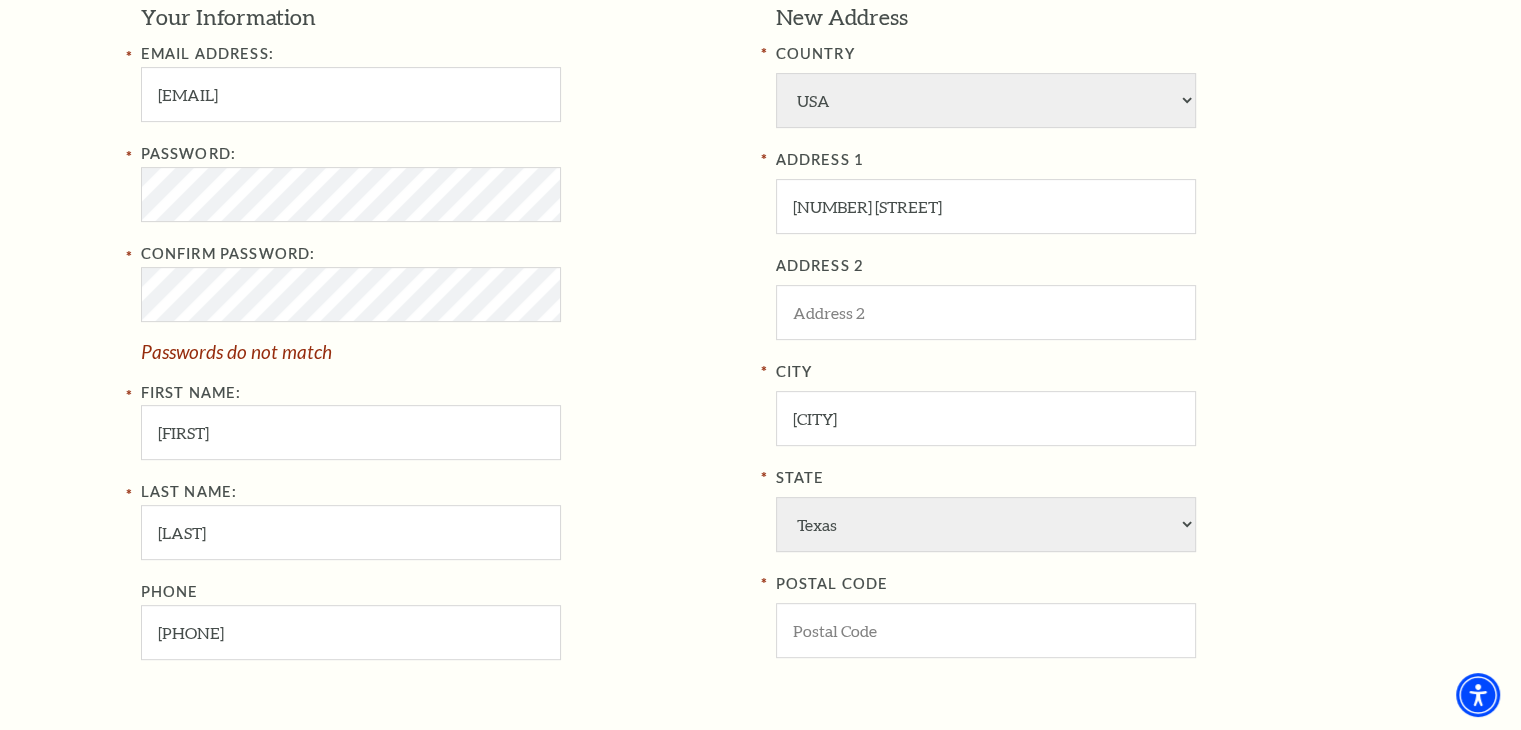 drag, startPoint x: 0, startPoint y: 469, endPoint x: 280, endPoint y: 514, distance: 283.59302 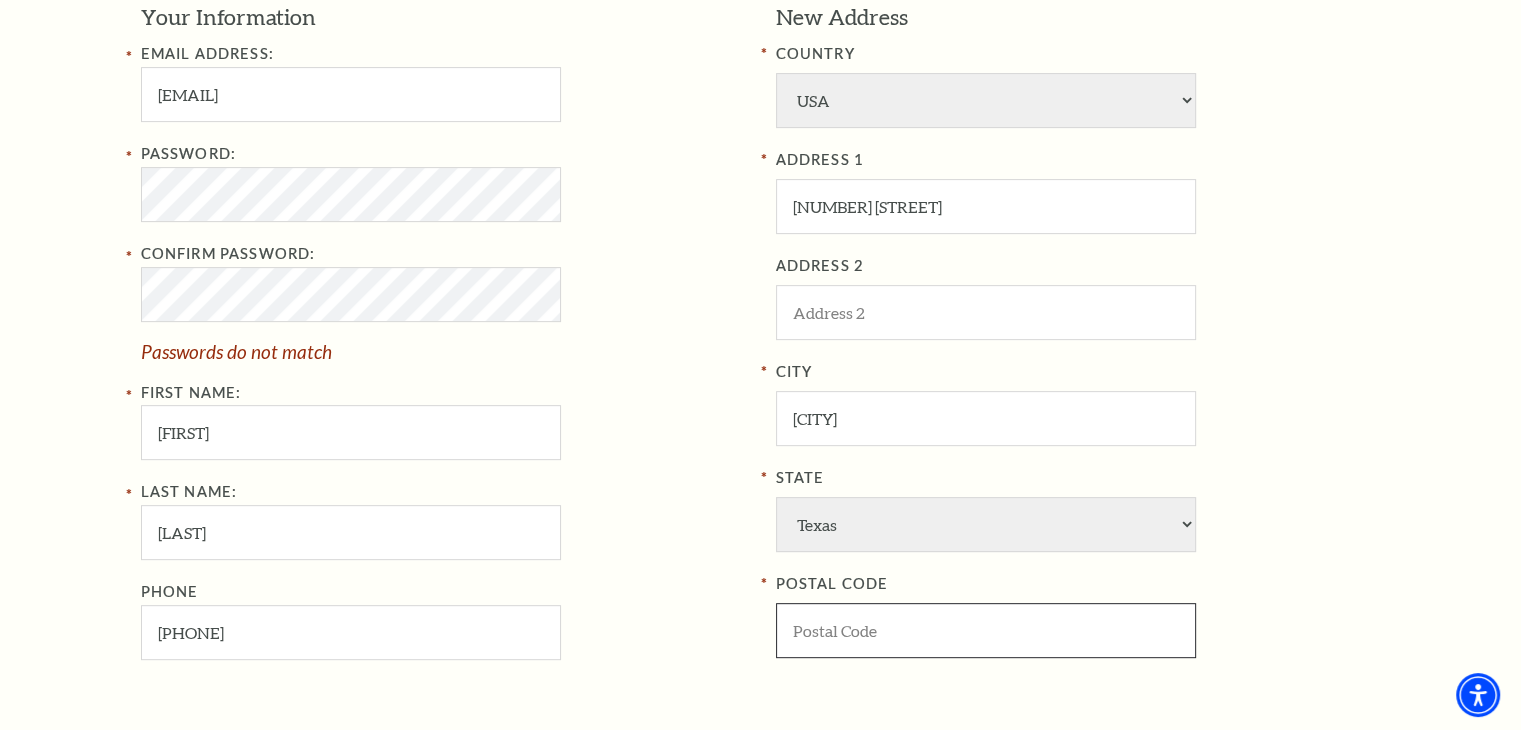 drag, startPoint x: 824, startPoint y: 633, endPoint x: 886, endPoint y: 585, distance: 78.40918 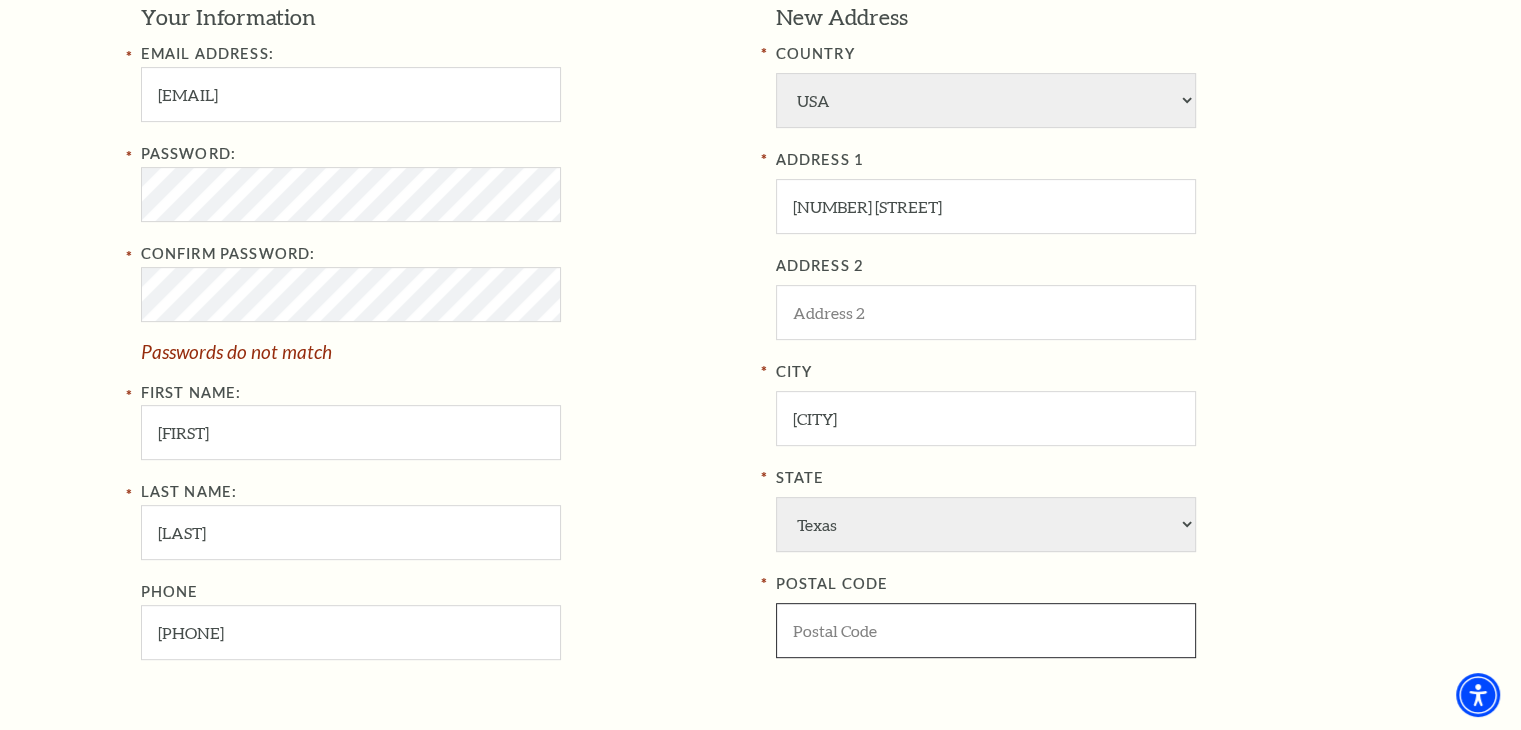 click at bounding box center (986, 630) 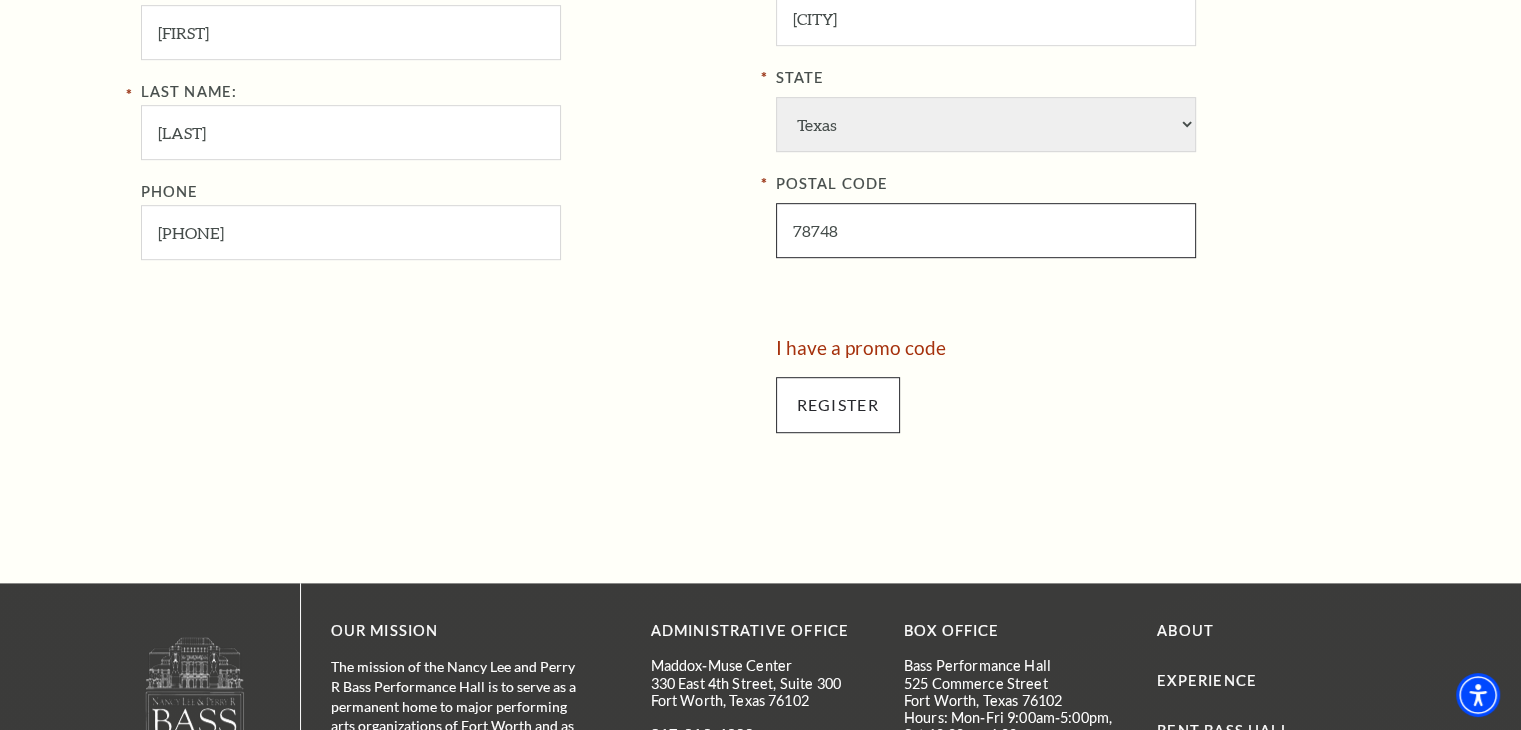 type on "78748" 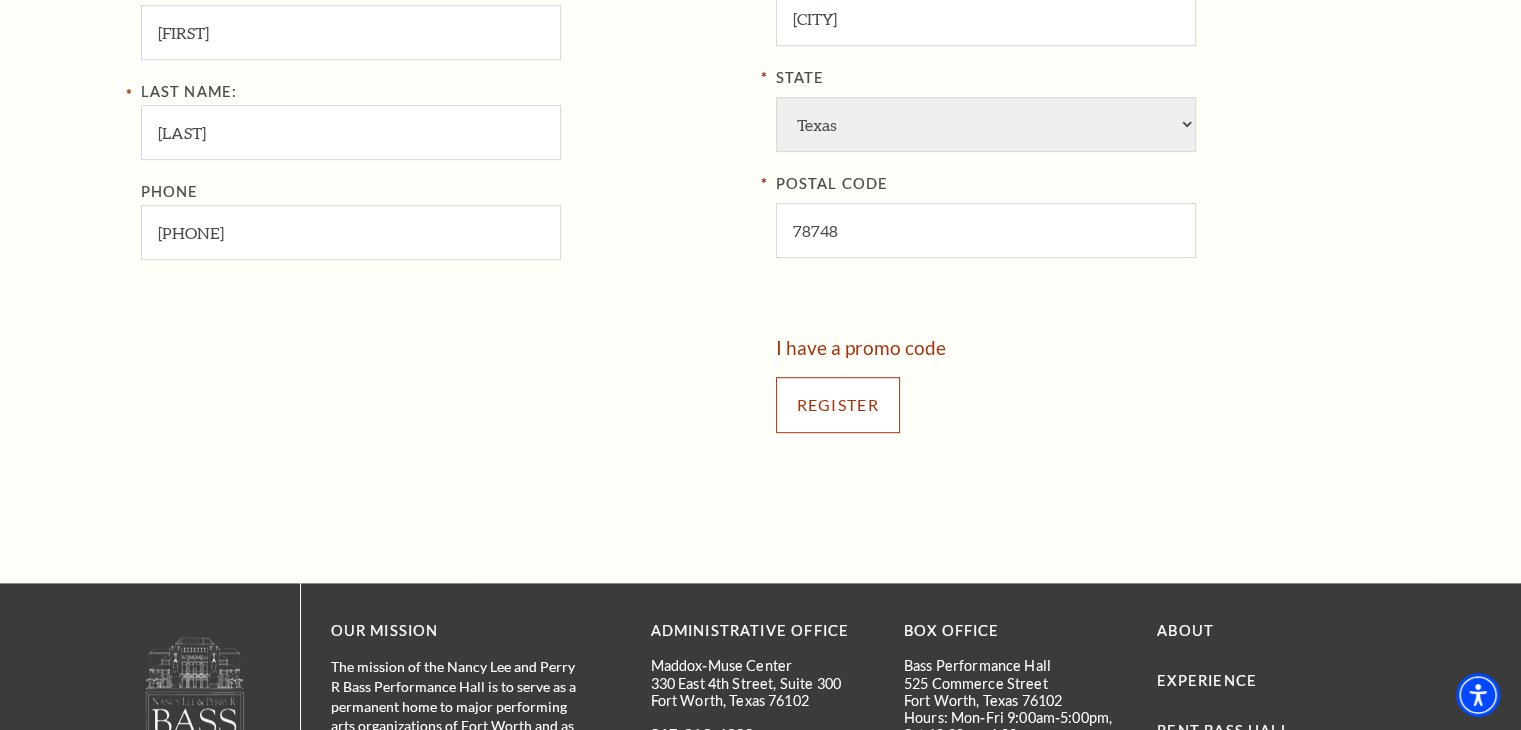 click on "Register" at bounding box center (838, 405) 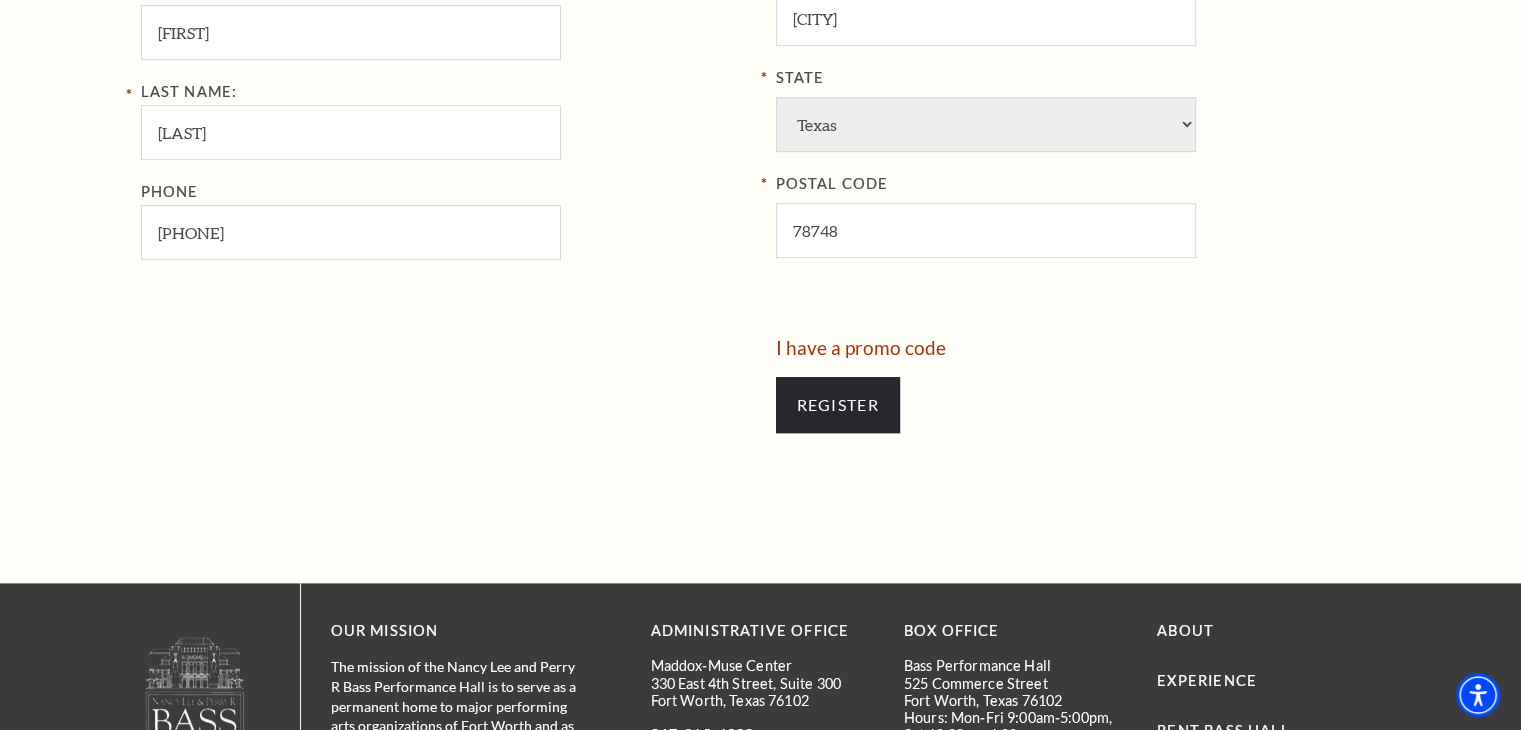 scroll, scrollTop: 628, scrollLeft: 0, axis: vertical 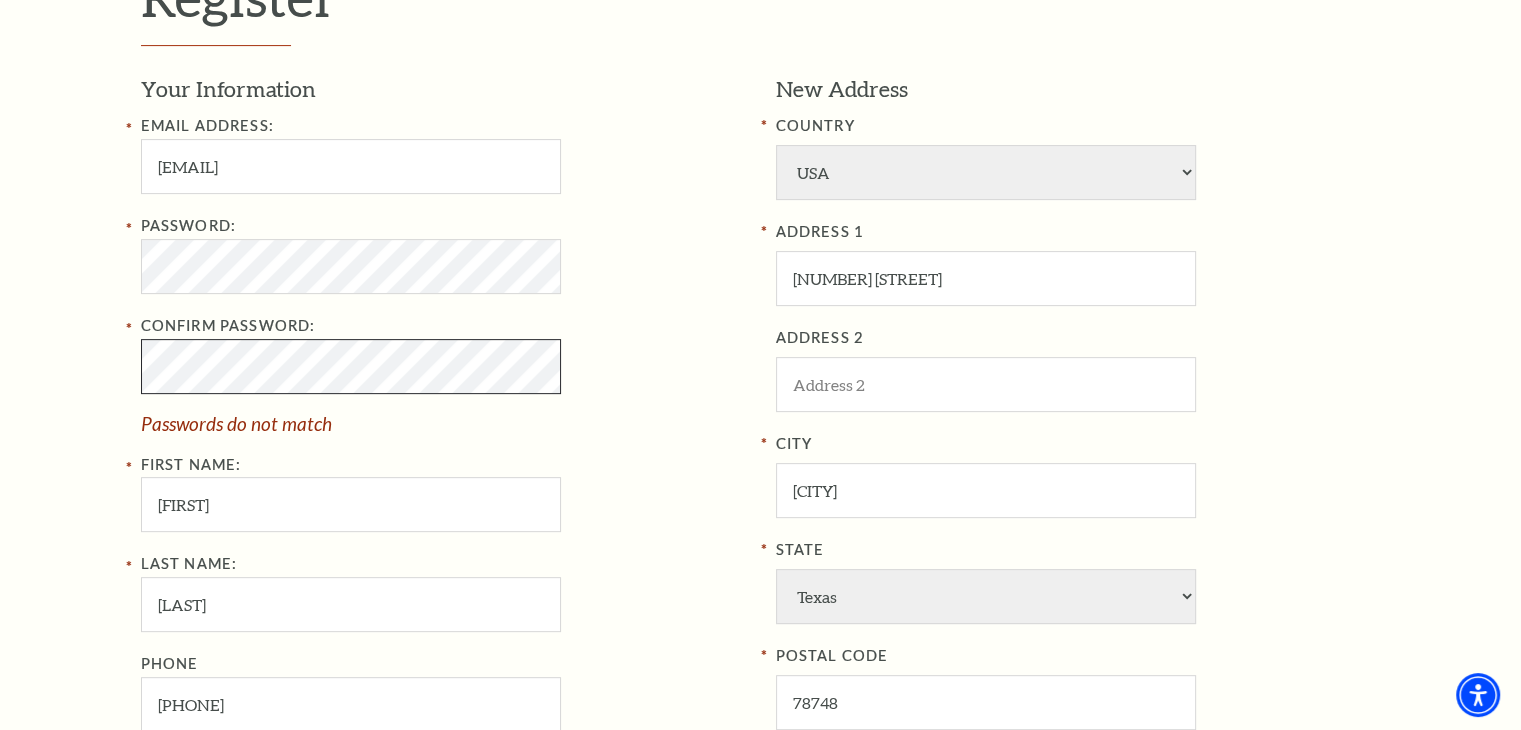 click on "Register
Your Information
Email Address:   dougmroth@gmail.com     Password:       Confirm Password:     Passwords do not match   First Name:   Doug     Last Name:   Roth     Phone   248-885-3832
New Address
COUNTRY   Afghanistan Albania Algeria Andorra Angola Antigua and Barbuda Argentina Aruba Australia Austria Azores Bahamas Bahrain Bangladesh Barbados Belgium Belize Benin Bermuda Bhutan Bolivia Botswana Brazil British Virgin Islnd Brunei Darussalam Bulgaria Burkina Faso Burma Burundi Cameroon Canada Canal Zone Canary Islands Cape Verde Cayman Islands Central African Rep Chad Channel Islands Chile Colombia Comoros Confed of Senegambia Congo Cook Islands Costa Rica Croatia Cuba Curacao Cyprus Czechoslovakia Dahomey Denmark Djibouti" at bounding box center [760, 444] 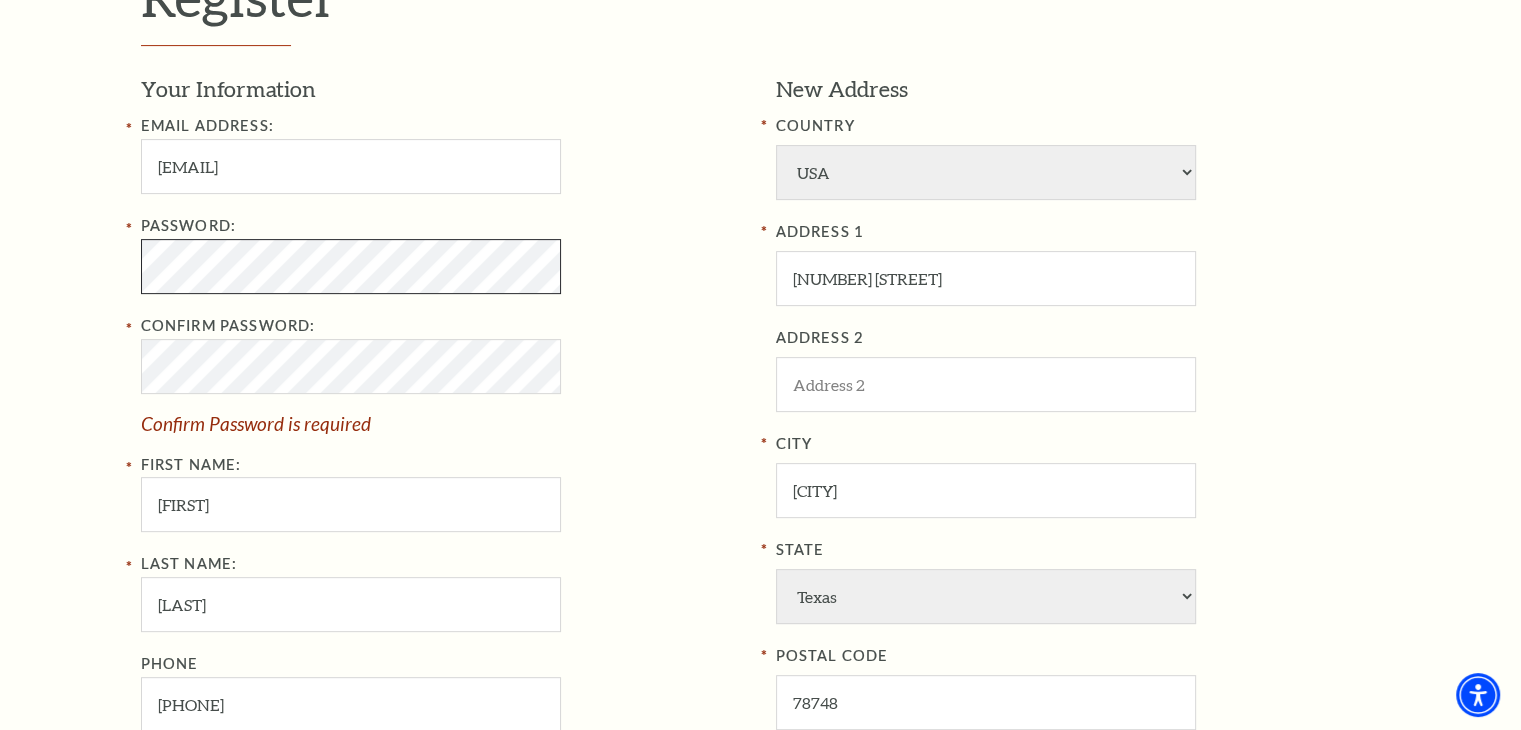 click on "Register
Your Information
Email Address:   dougmroth@gmail.com     Password:       Confirm Password:     Confirm Password is required   First Name:   Doug     Last Name:   Roth     Phone   248-885-3832
New Address
COUNTRY   Afghanistan Albania Algeria Andorra Angola Antigua and Barbuda Argentina Aruba Australia Austria Azores Bahamas Bahrain Bangladesh Barbados Belgium Belize Benin Bermuda Bhutan Bolivia Botswana Brazil British Virgin Islnd Brunei Darussalam Bulgaria Burkina Faso Burma Burundi Cameroon Canada Canal Zone Canary Islands Cape Verde Cayman Islands Central African Rep Chad Channel Islands Chile Colombia Comoros Confed of Senegambia Congo Cook Islands Costa Rica Croatia Cuba Curacao Cyprus Czechoslovakia Dahomey Denmark Djibouti Egypt" at bounding box center [761, 444] 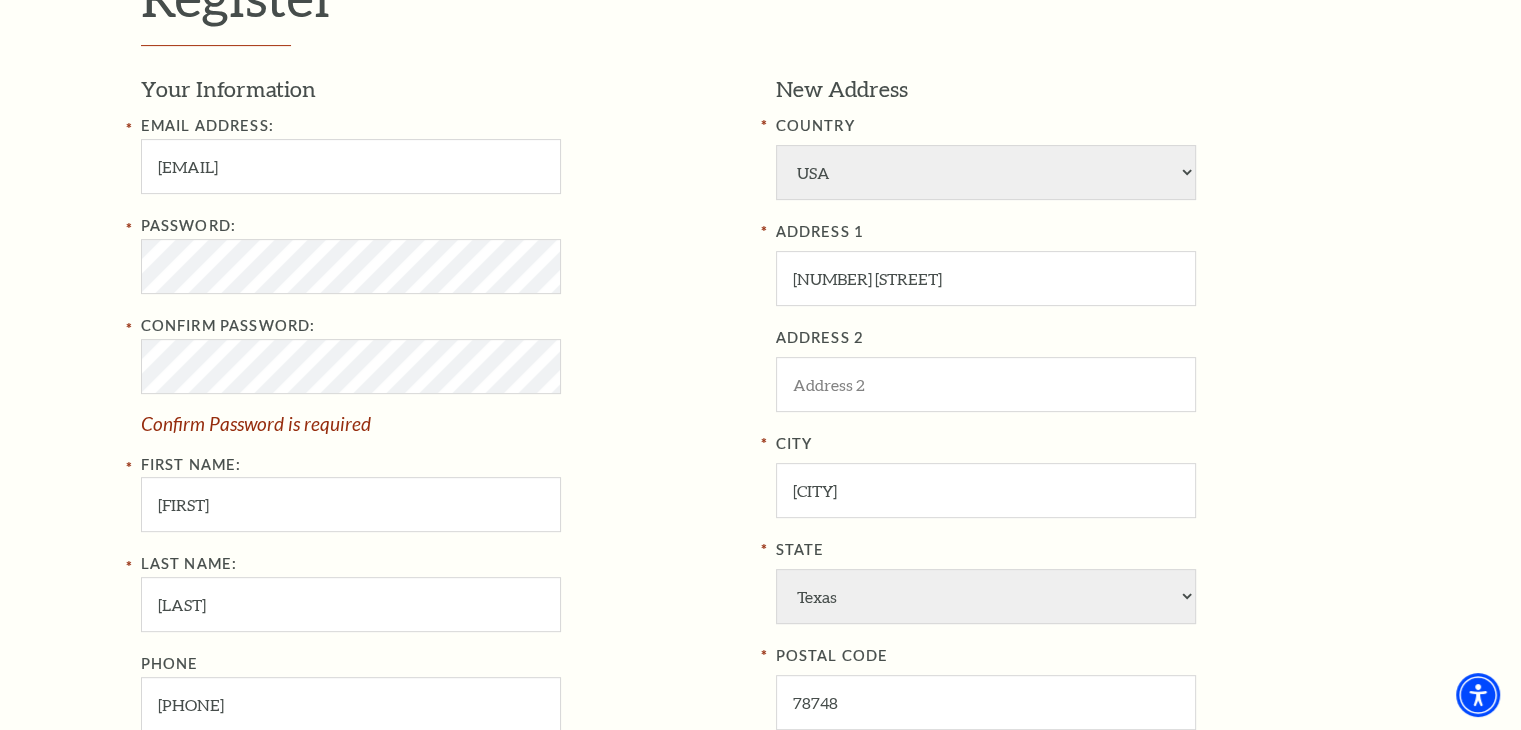 drag, startPoint x: 60, startPoint y: 325, endPoint x: 99, endPoint y: 305, distance: 43.829212 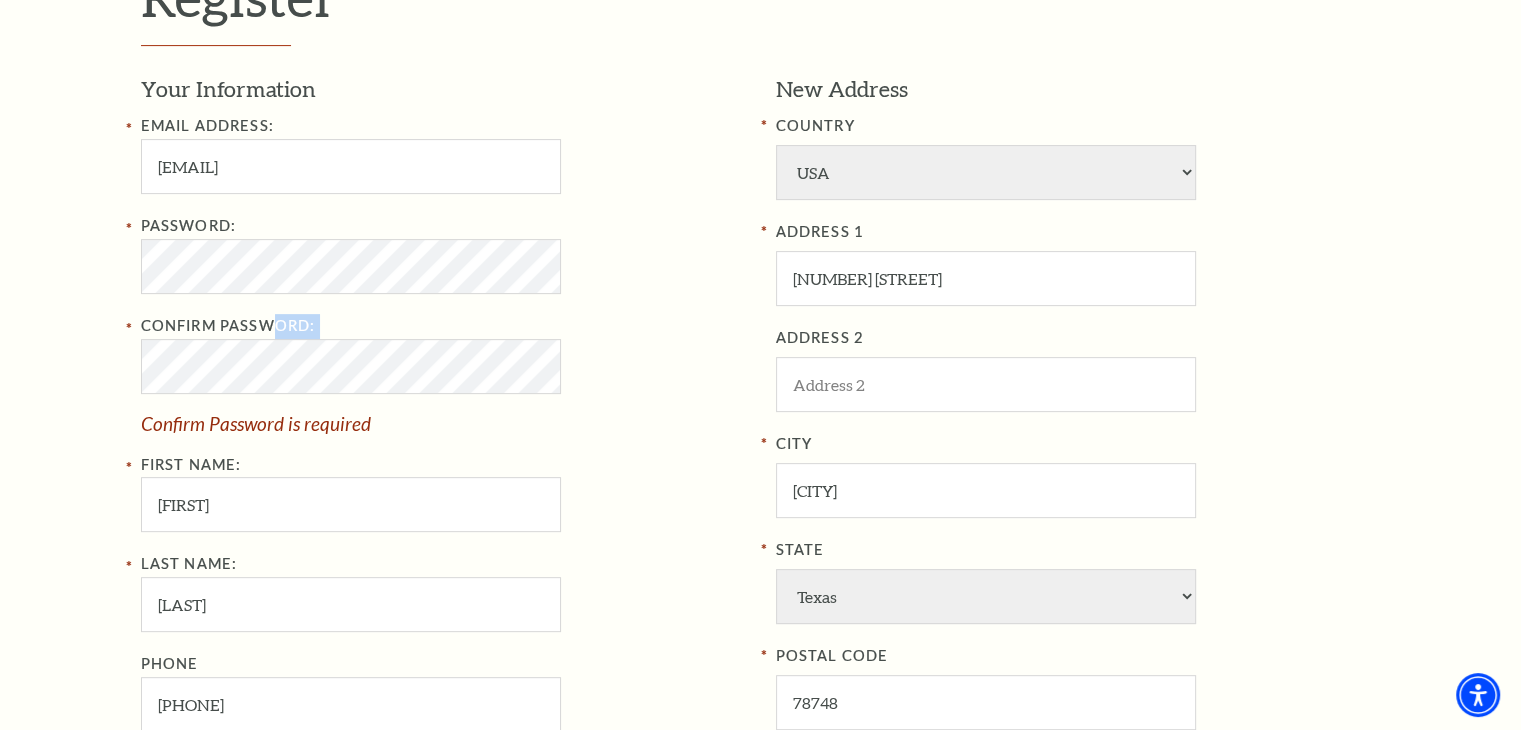 click on "Confirm Password:     Confirm Password is required" at bounding box center (443, 373) 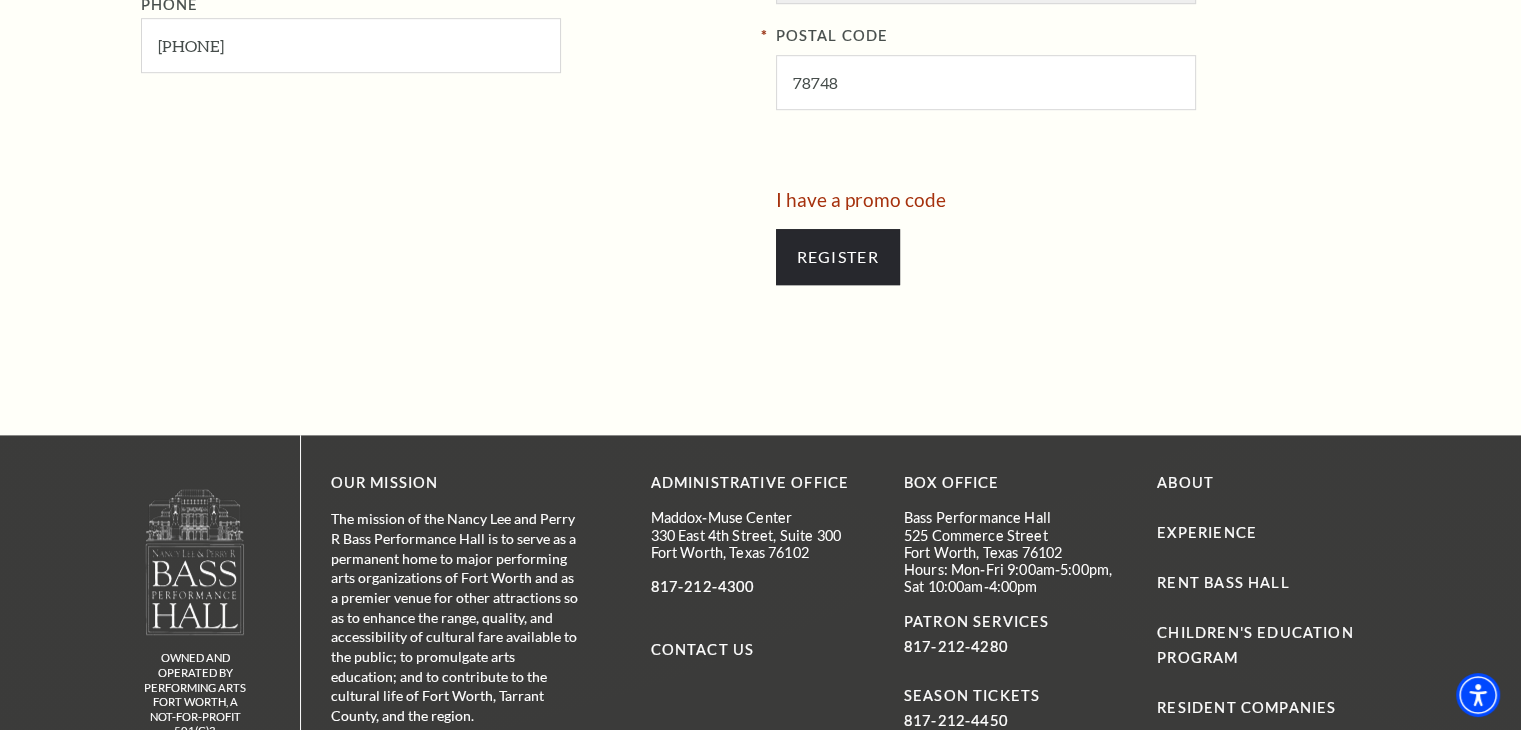 scroll, scrollTop: 1428, scrollLeft: 0, axis: vertical 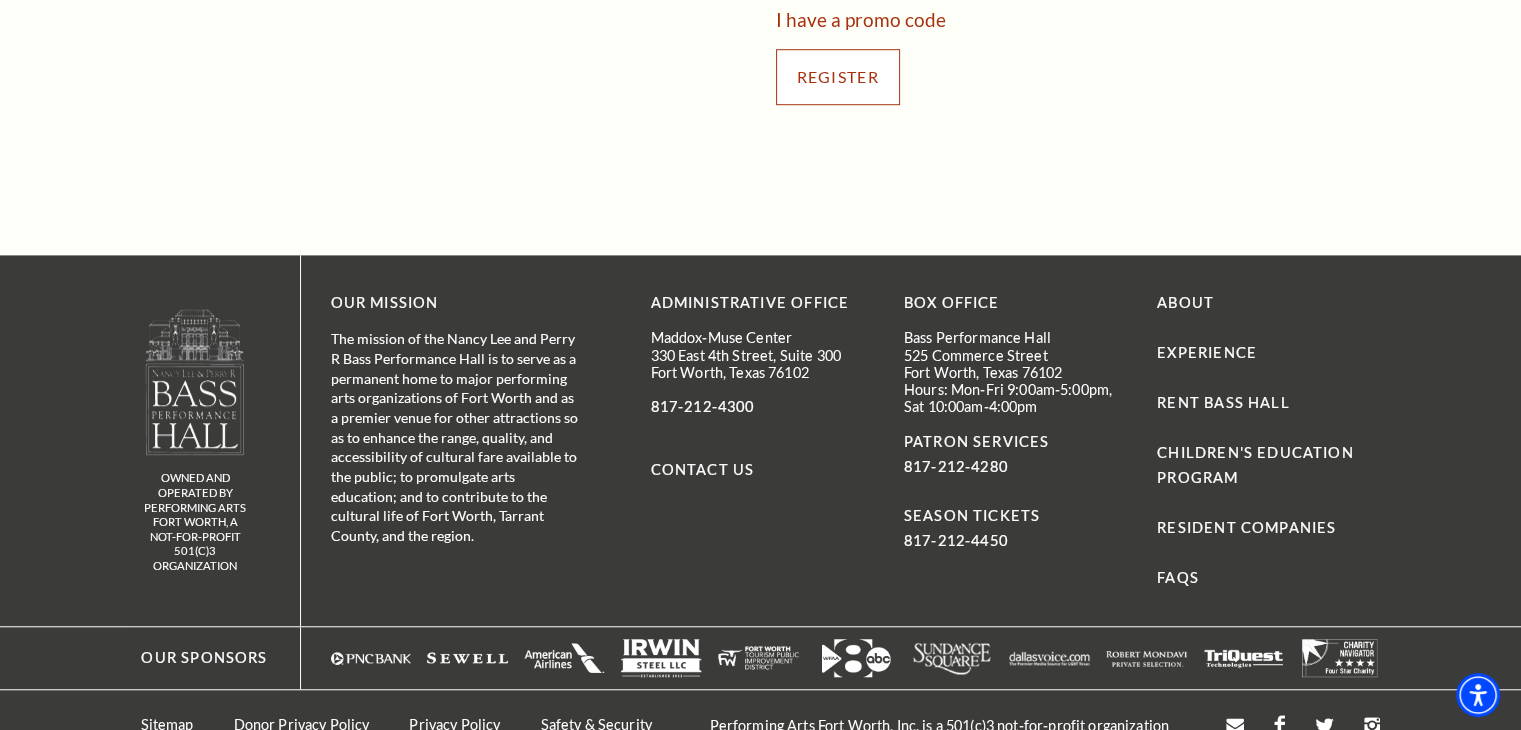 click on "Register" at bounding box center (838, 77) 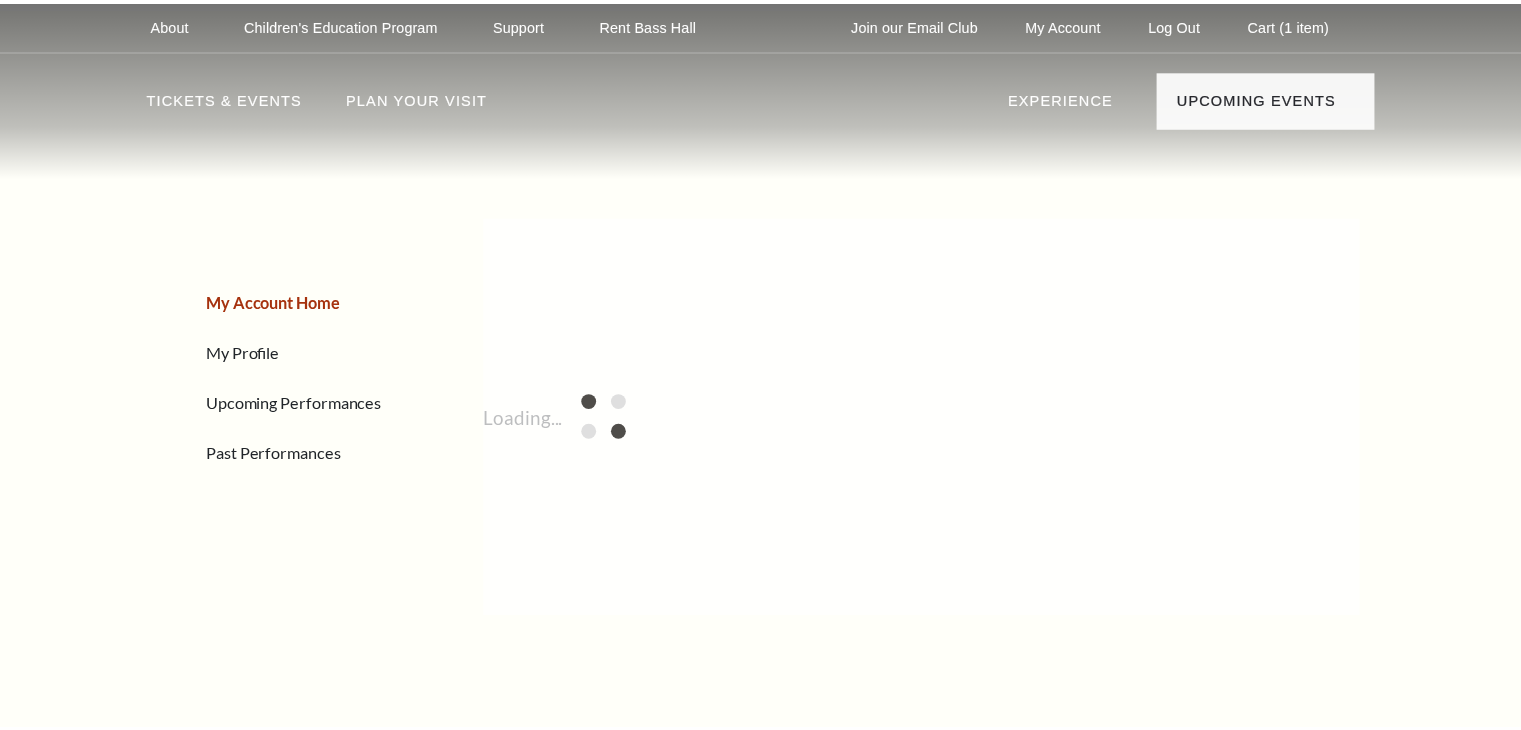 scroll, scrollTop: 0, scrollLeft: 0, axis: both 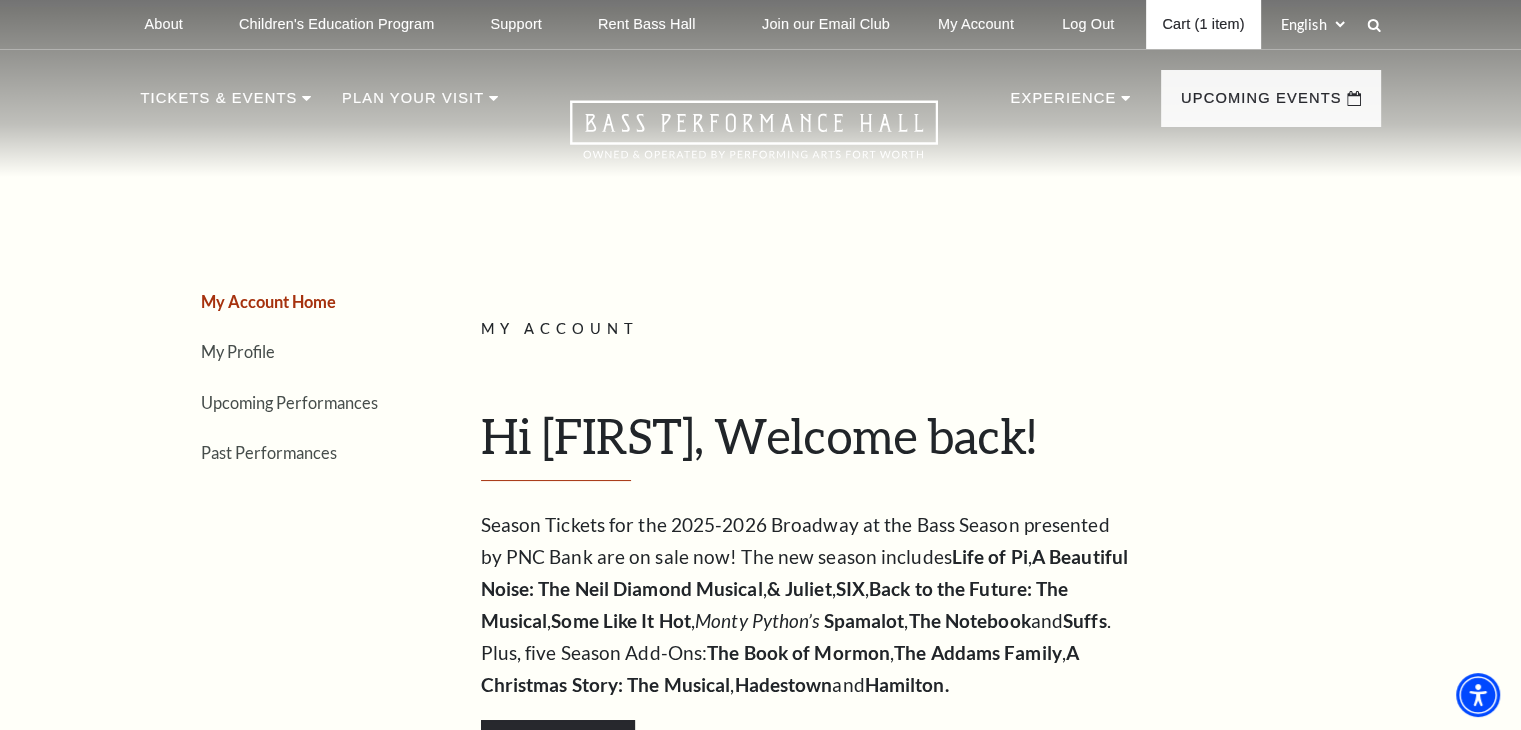 click on "Cart (1 item)" at bounding box center (1203, 24) 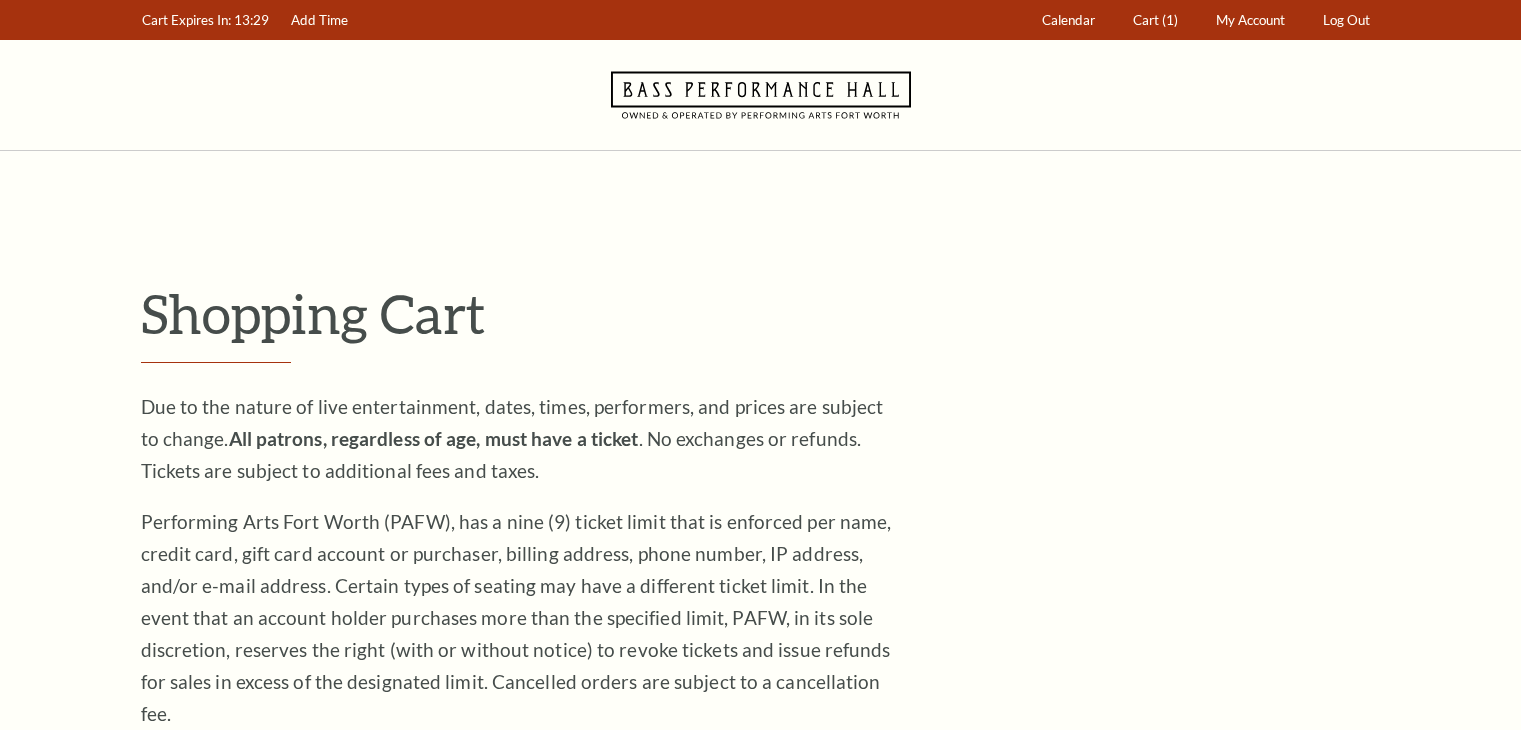 scroll, scrollTop: 0, scrollLeft: 0, axis: both 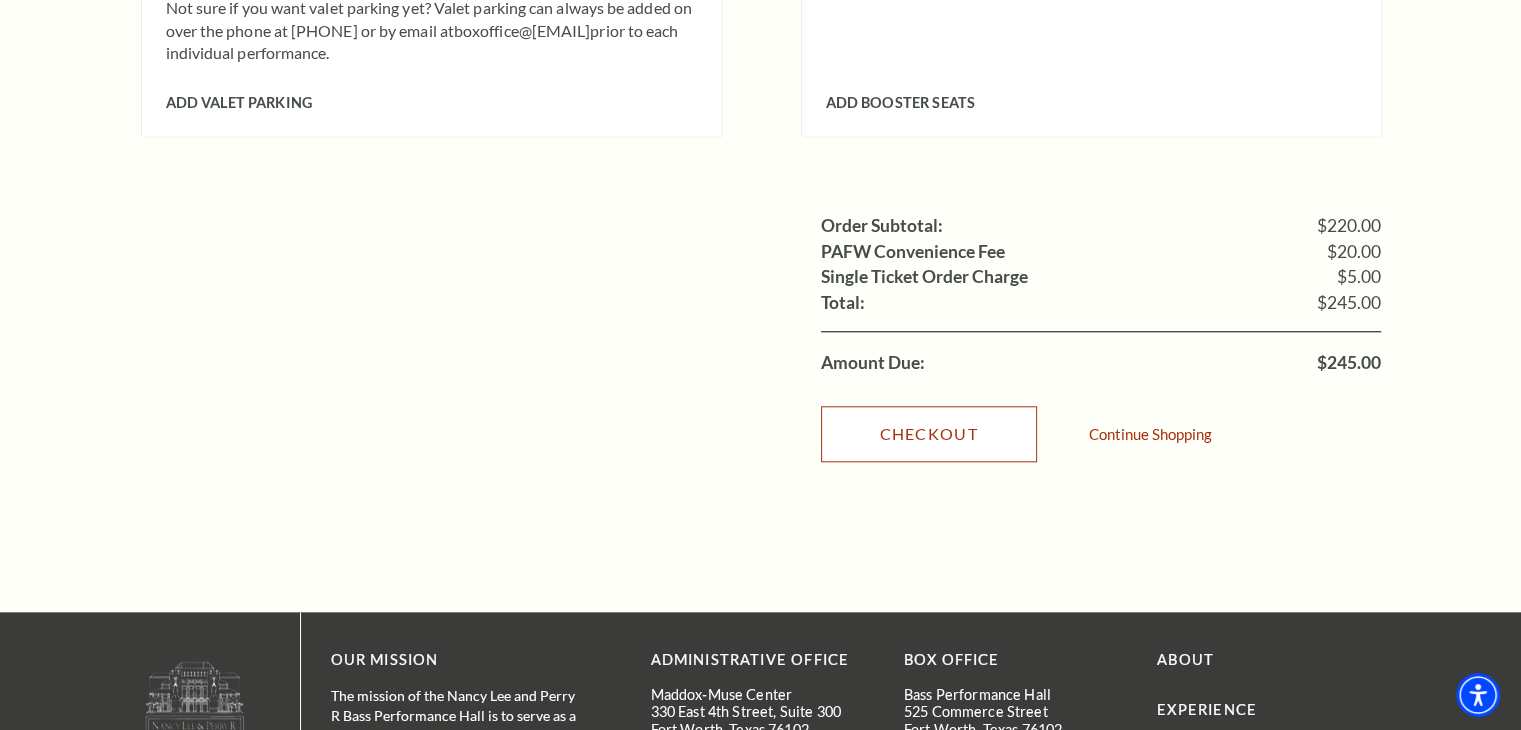 click on "Checkout" at bounding box center [929, 434] 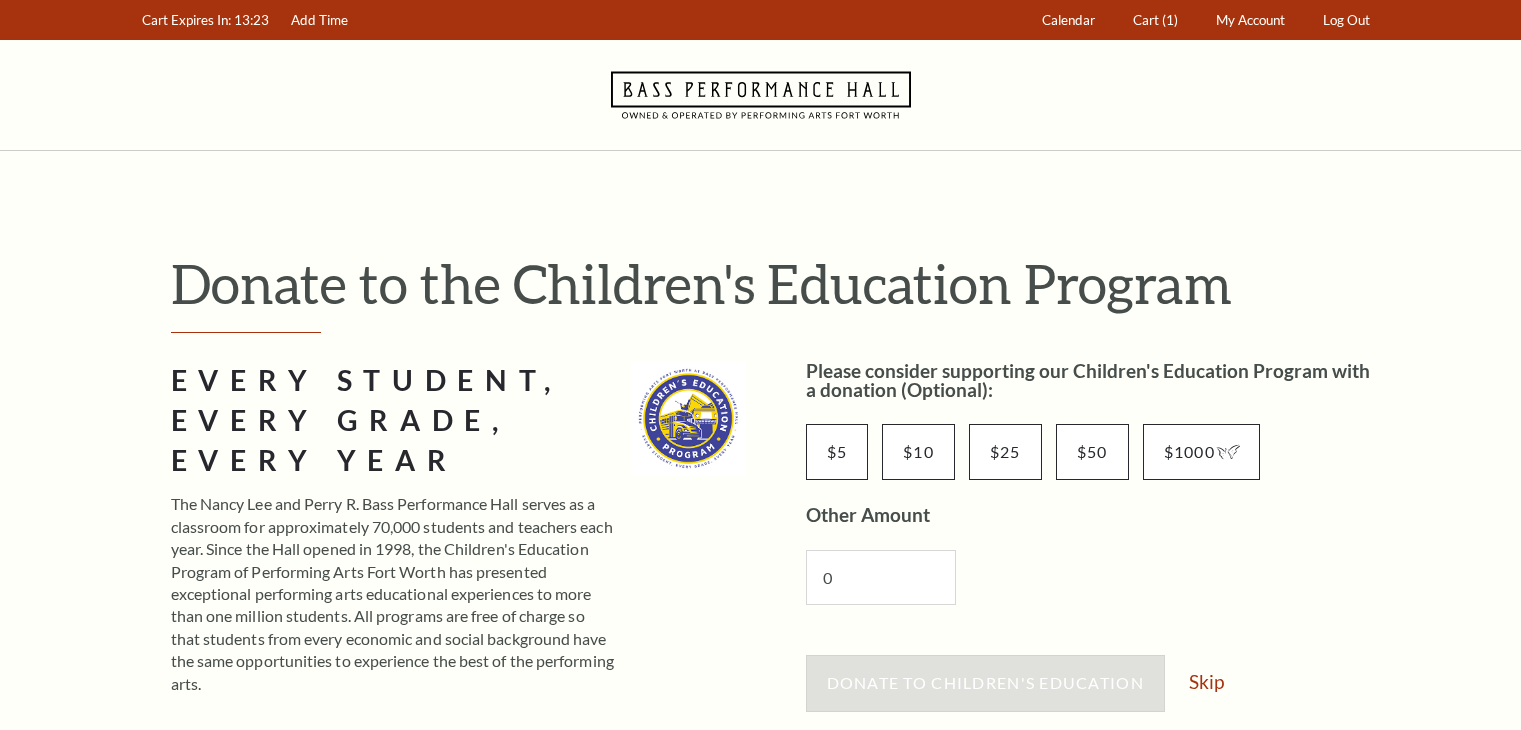 scroll, scrollTop: 0, scrollLeft: 0, axis: both 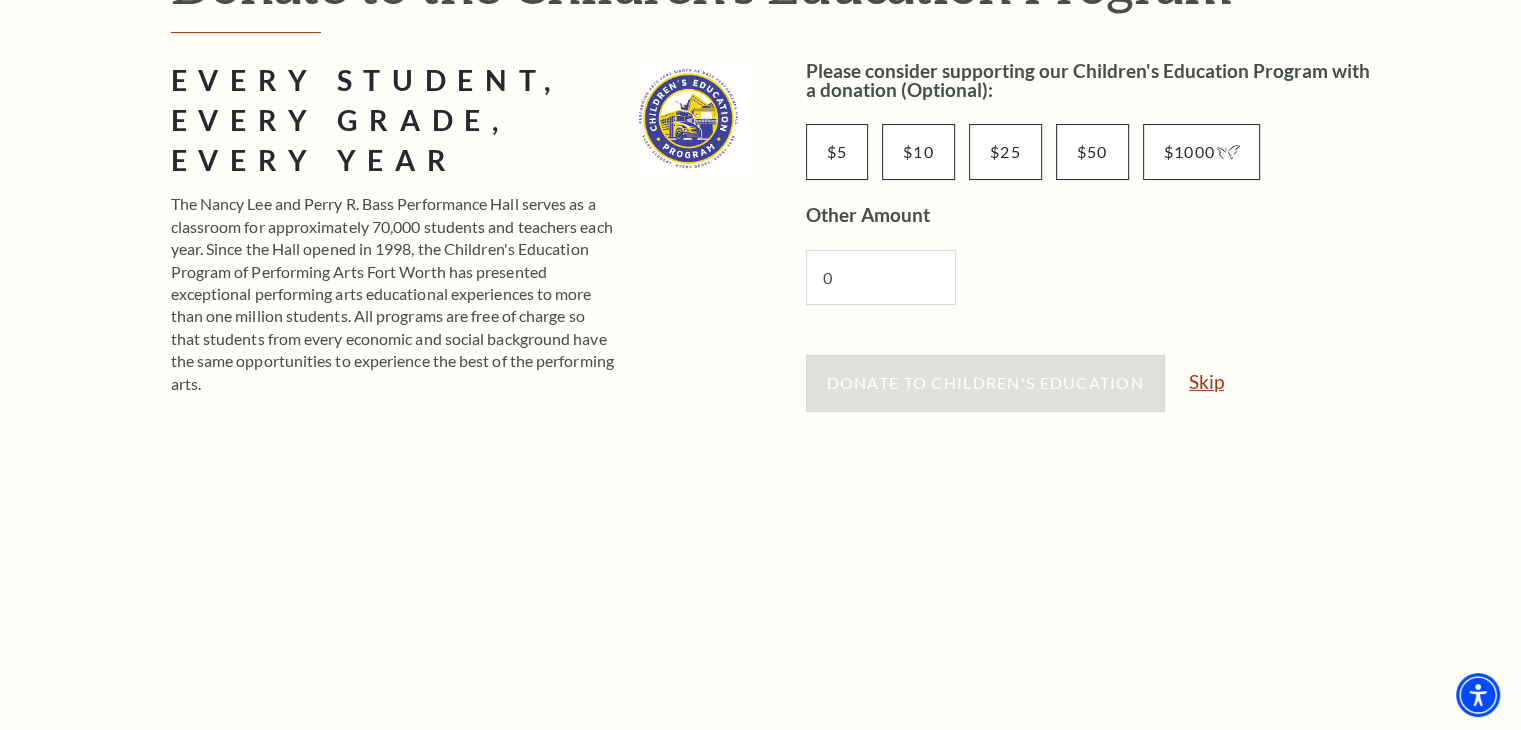 click on "Skip" at bounding box center [1206, 381] 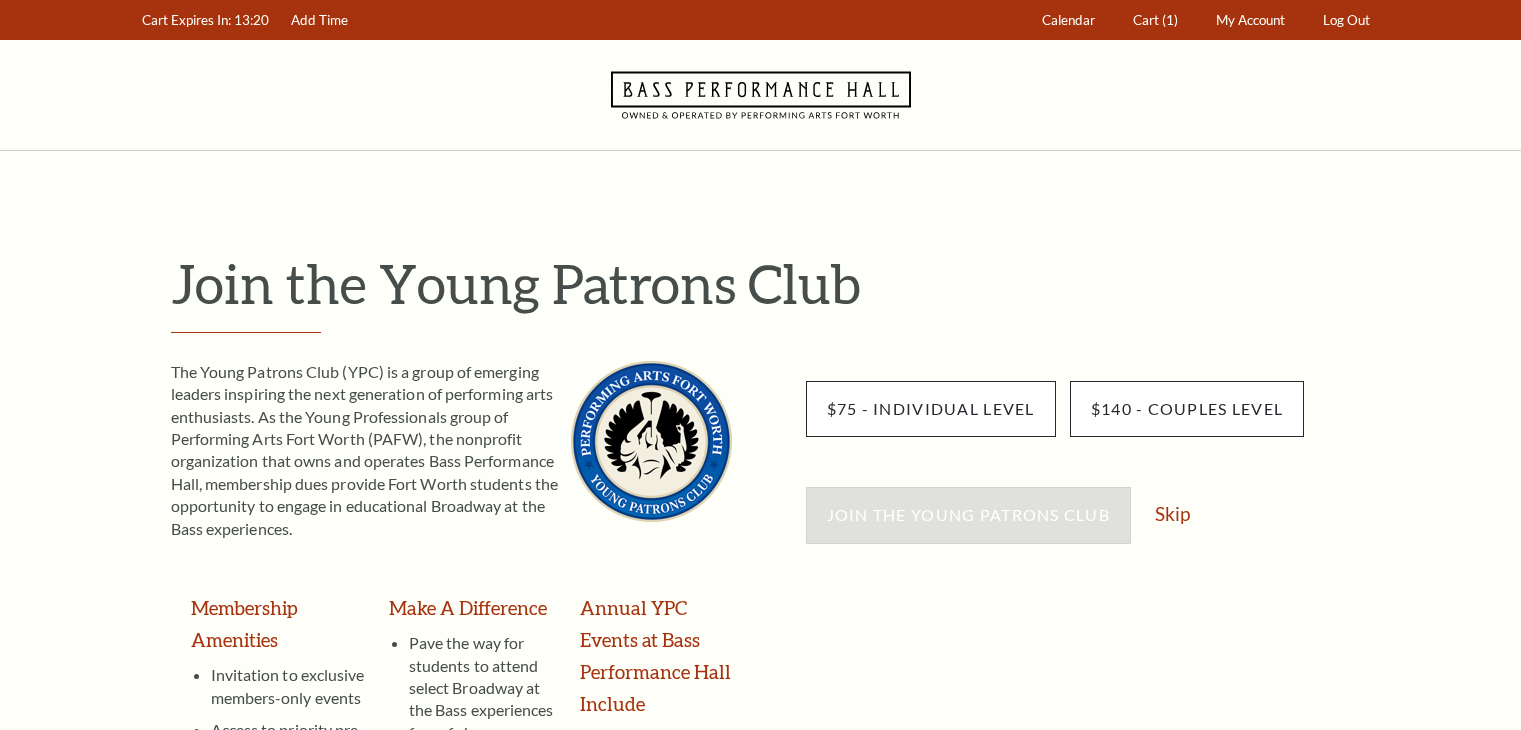 scroll, scrollTop: 0, scrollLeft: 0, axis: both 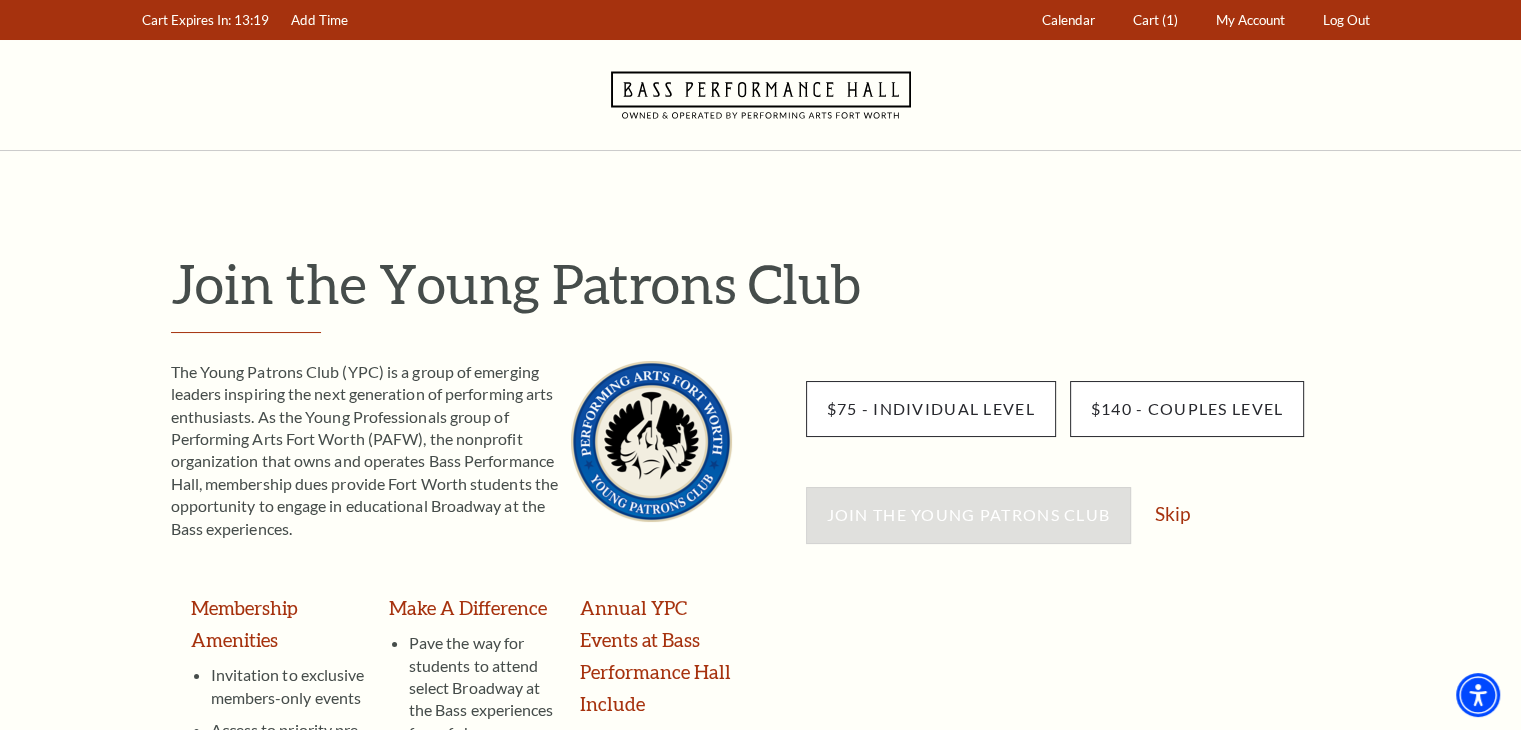 click on "Join the Young Patrons Club   Skip" at bounding box center (1093, 525) 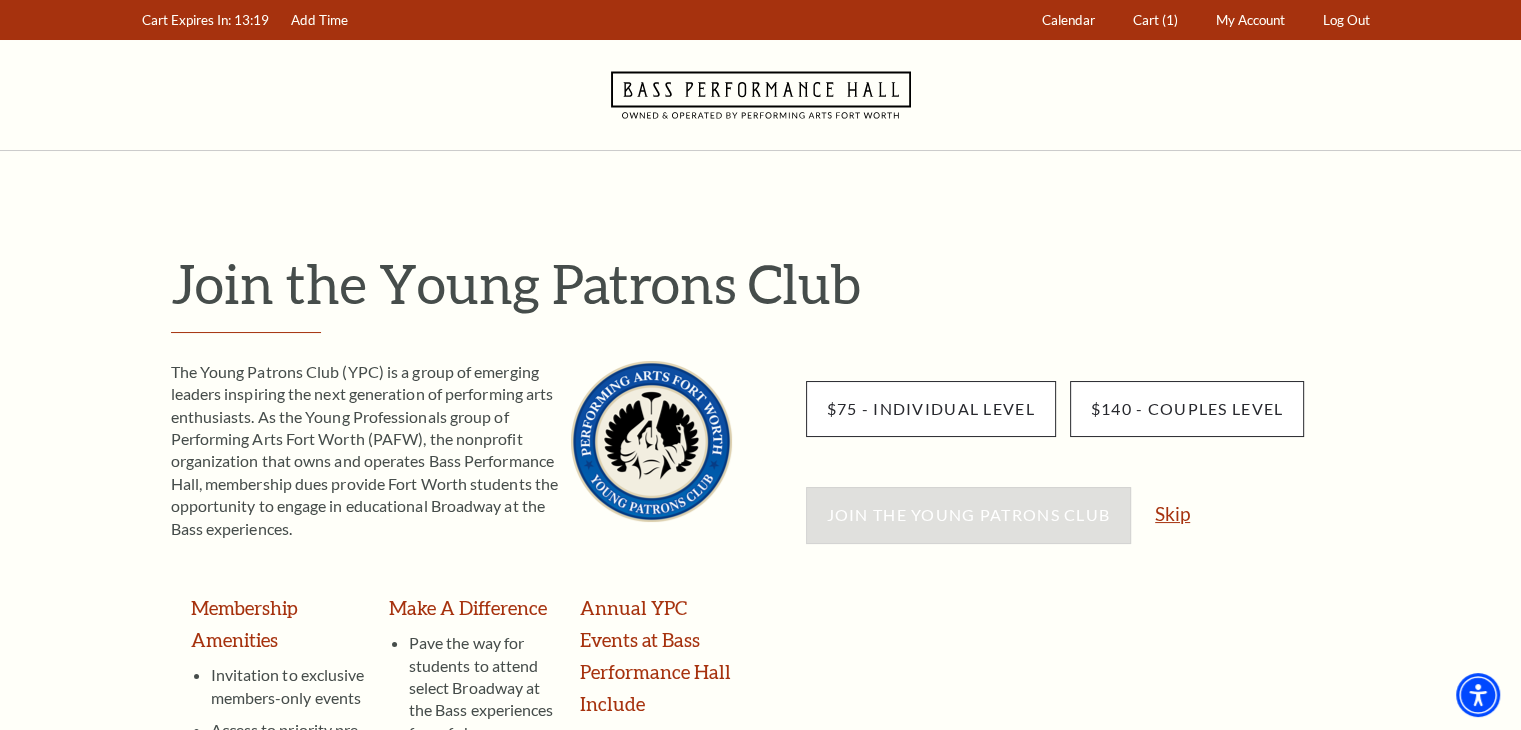 click on "Skip" at bounding box center [1172, 513] 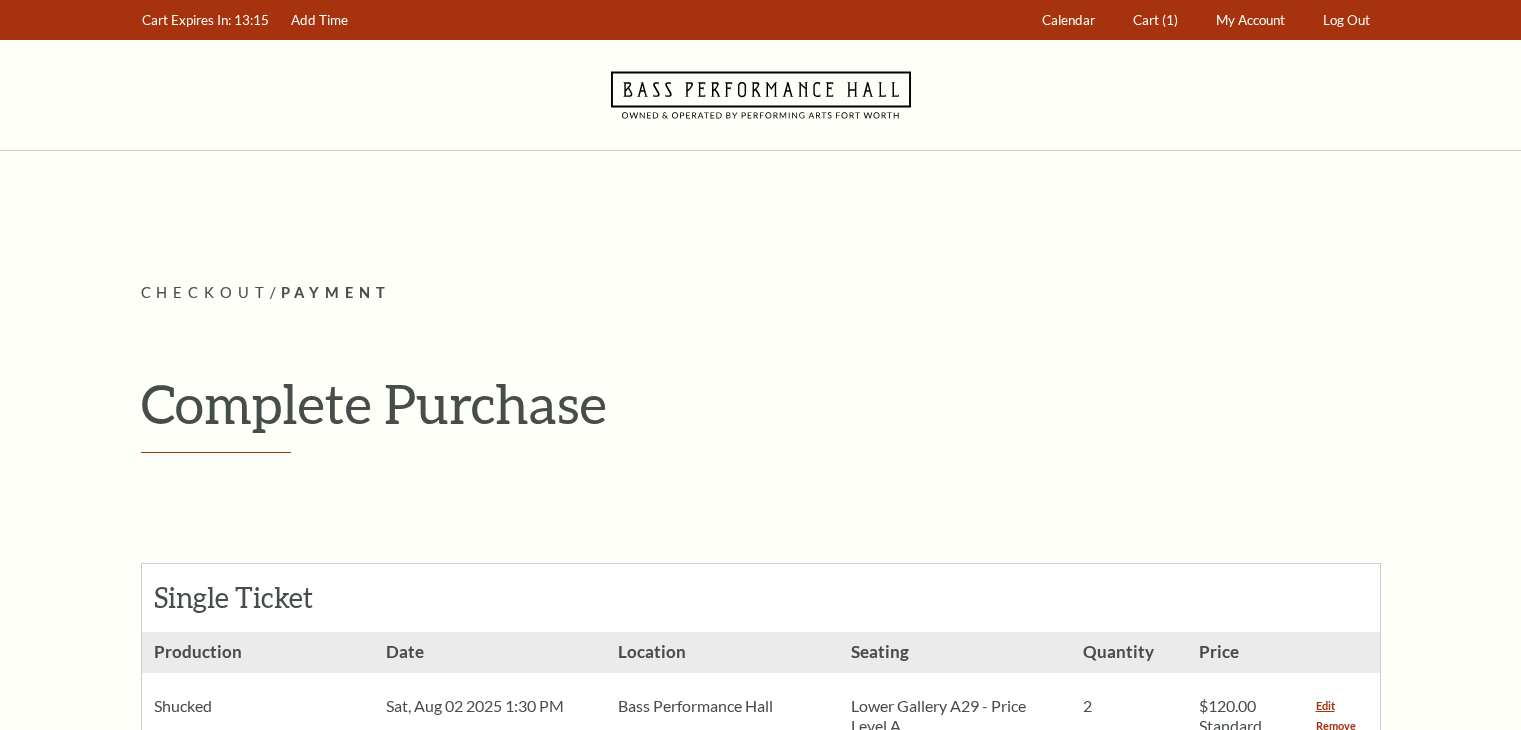 scroll, scrollTop: 0, scrollLeft: 0, axis: both 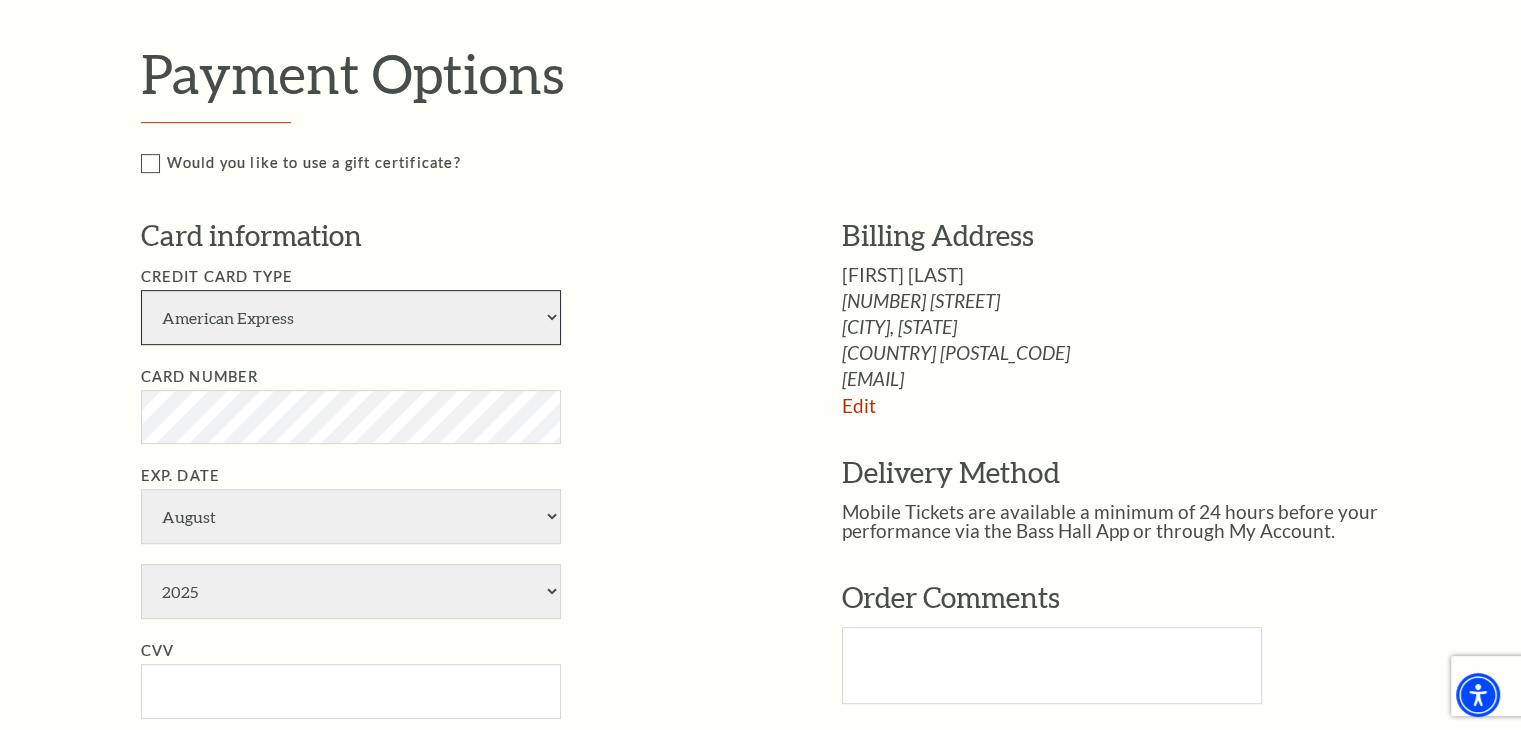 drag, startPoint x: 396, startPoint y: 307, endPoint x: 381, endPoint y: 327, distance: 25 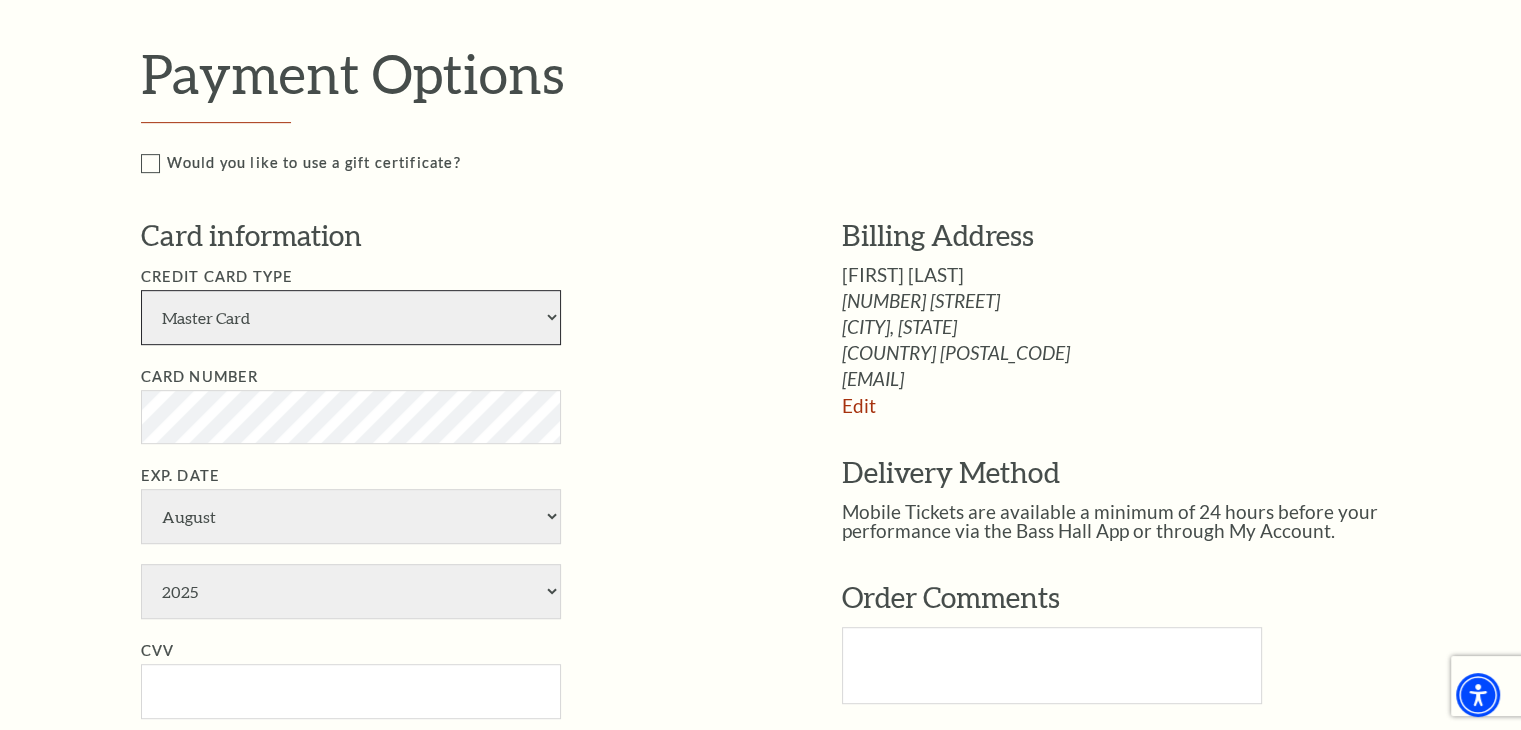 click on "American Express
Visa
Master Card
Discover" at bounding box center (351, 317) 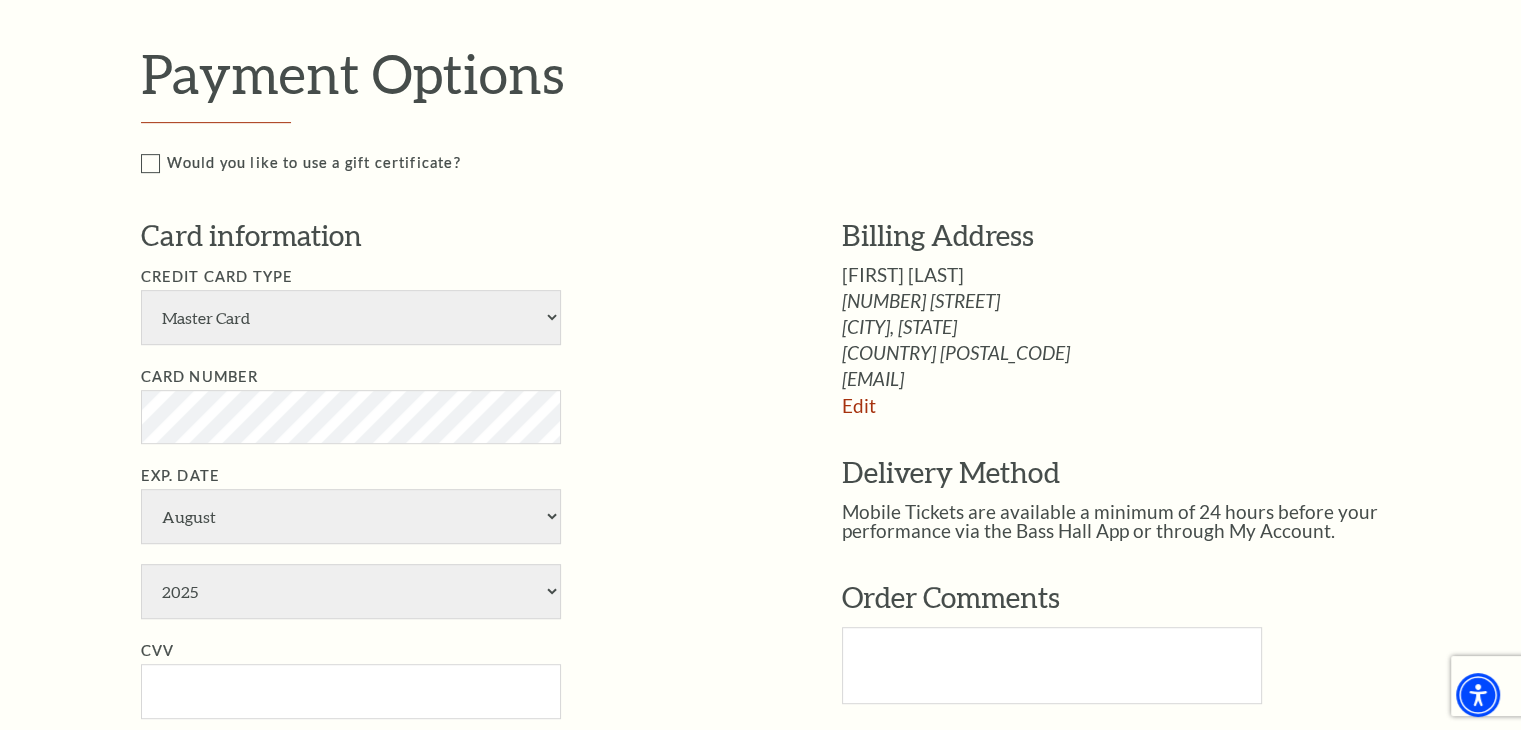 drag, startPoint x: 63, startPoint y: 459, endPoint x: 124, endPoint y: 441, distance: 63.600315 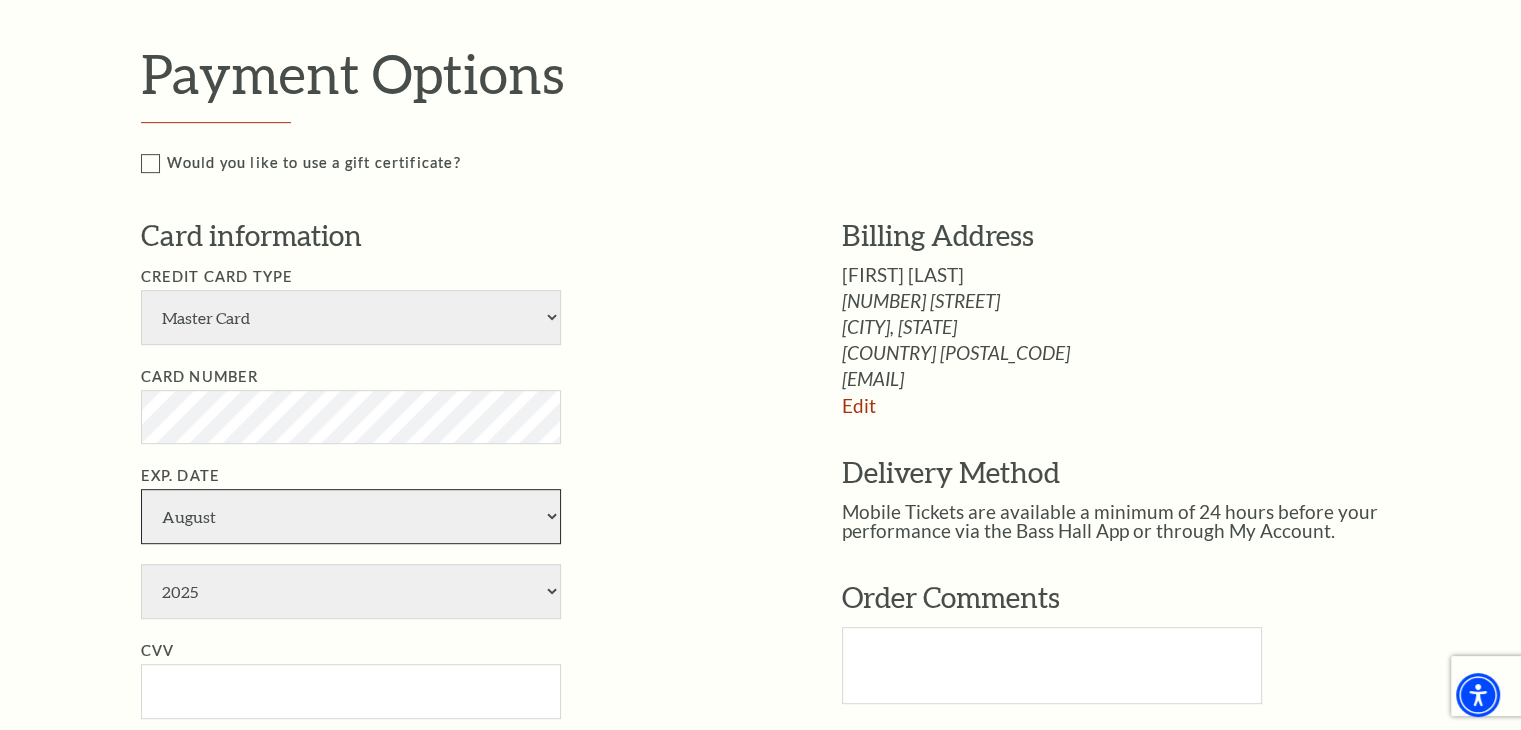 click on "January
February
March
April
May
June
July
August
September
October
November
December" at bounding box center (351, 516) 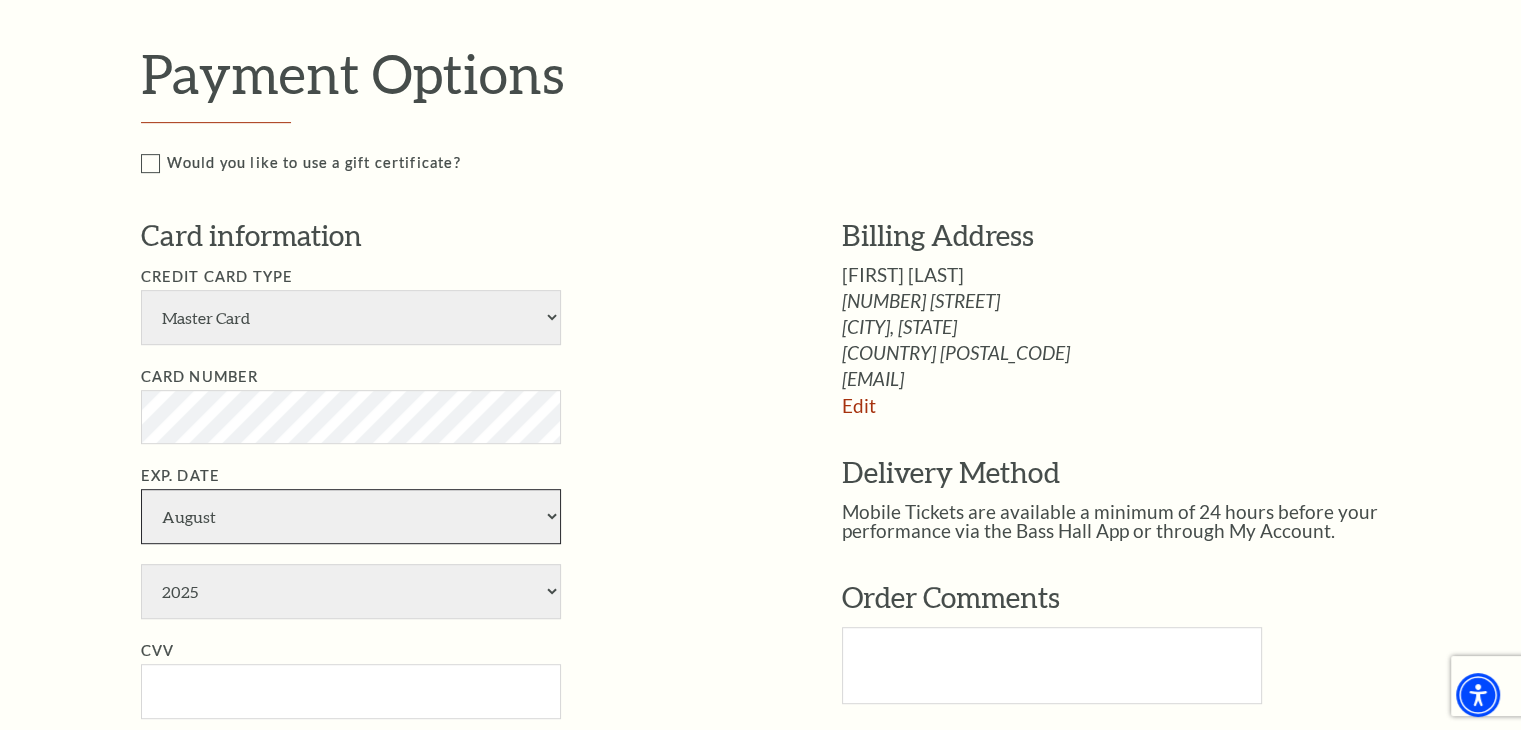 click on "January
February
March
April
May
June
July
August
September
October
November
December" at bounding box center [351, 516] 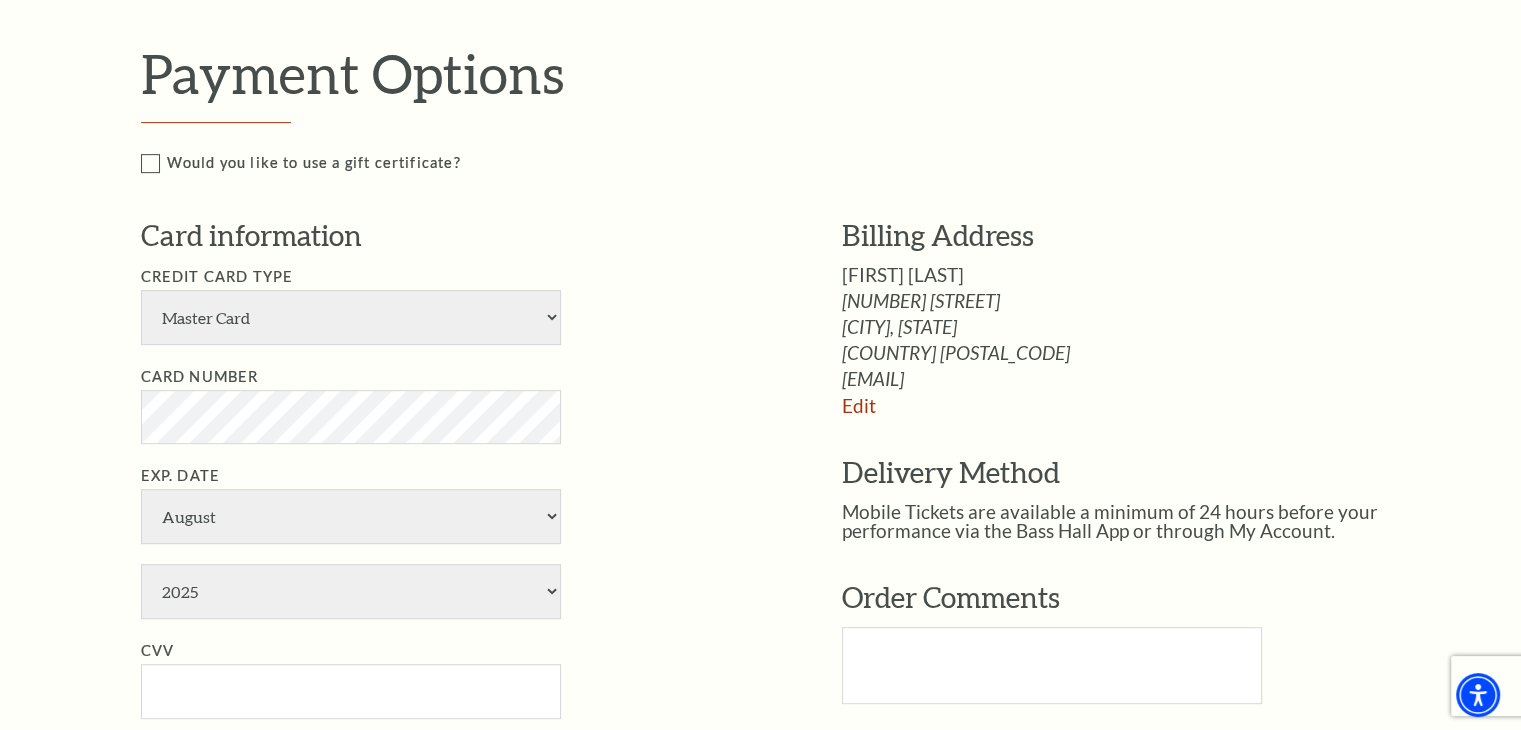 click on "Notice
×
Tickets cannot be removed during a Ticket Exchange. Choose Start Over to begin the Ticket Exchange Process again from the beginning, or close this dialogue to resume.
Close
Start Over
Notice
×
Subscriptions cannot be removed during a Renewal. Choose Start Over to begin the Renewal Process again from the beginning, or close this dialogue to resume.
Close
Start Over" at bounding box center [760, 386] 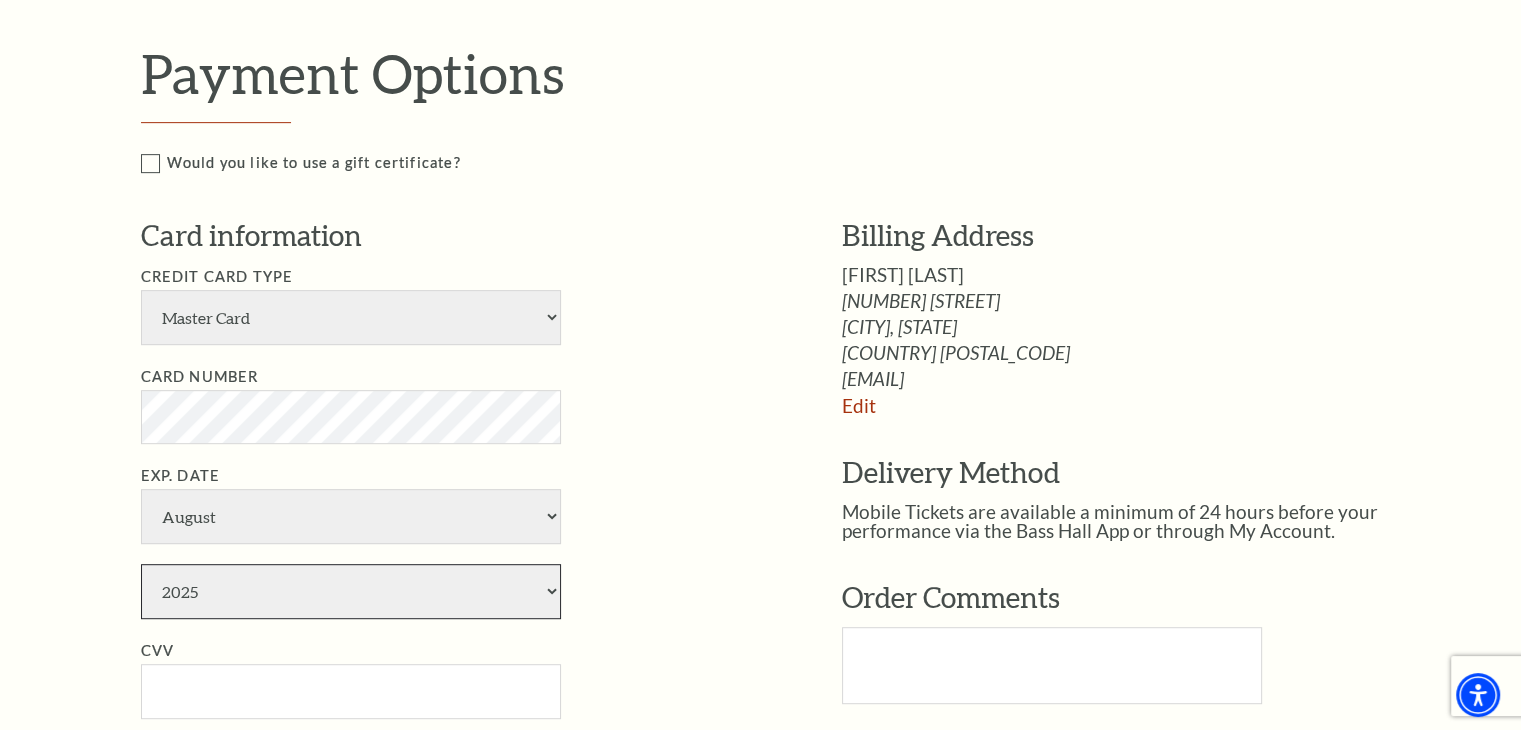 click on "2025
2026
2027
2028
2029
2030
2031
2032
2033
2034" at bounding box center (351, 591) 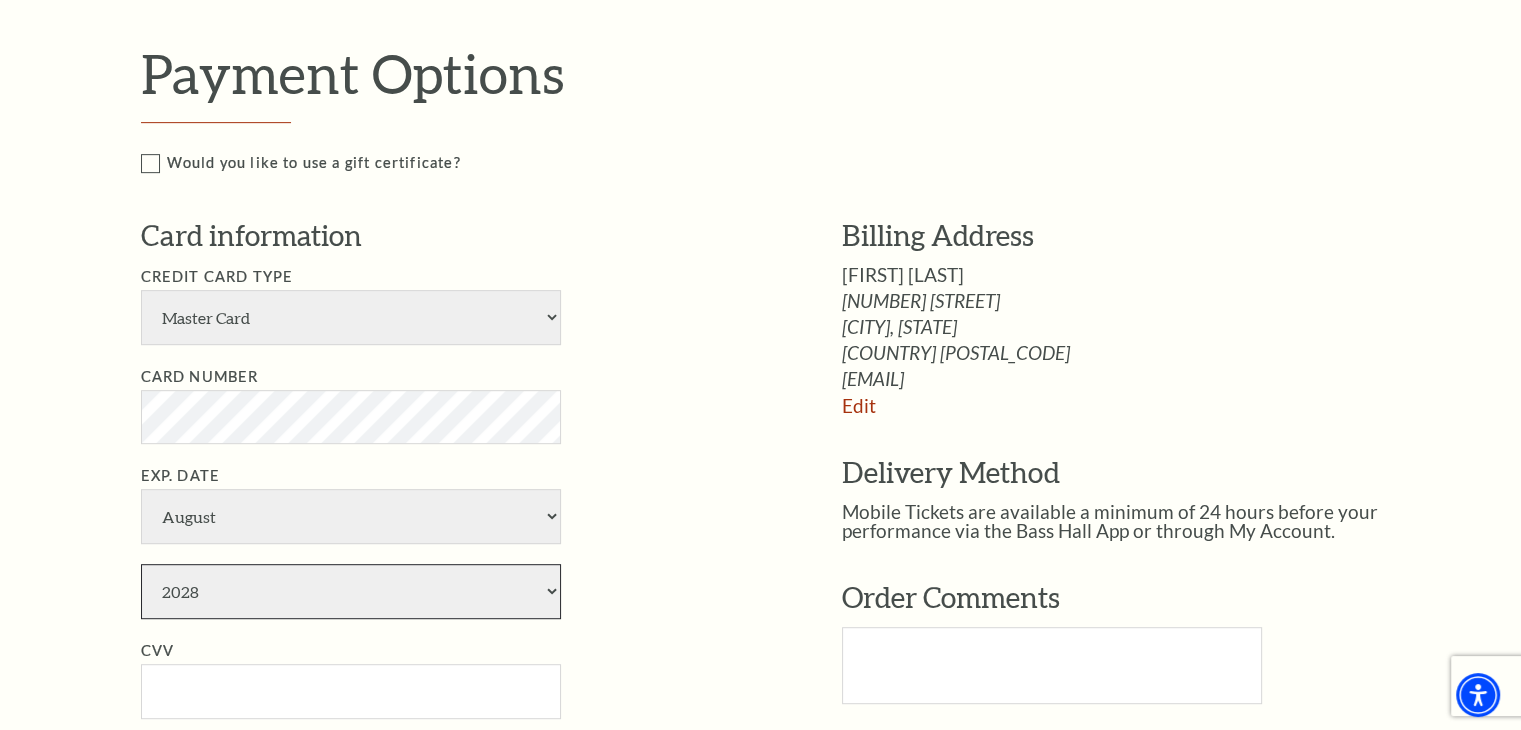 click on "2025
2026
2027
2028
2029
2030
2031
2032
2033
2034" at bounding box center (351, 591) 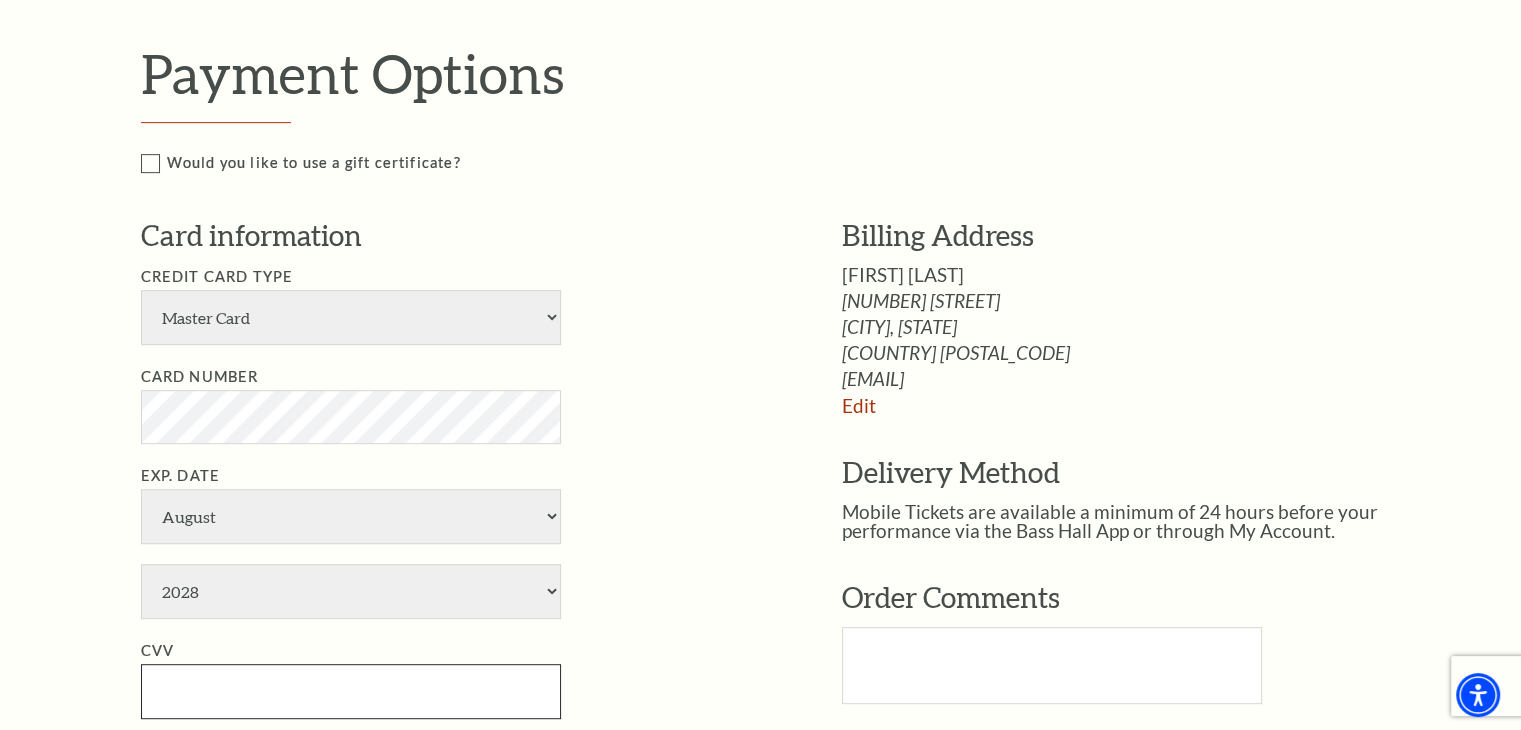 click on "CVV" at bounding box center (351, 691) 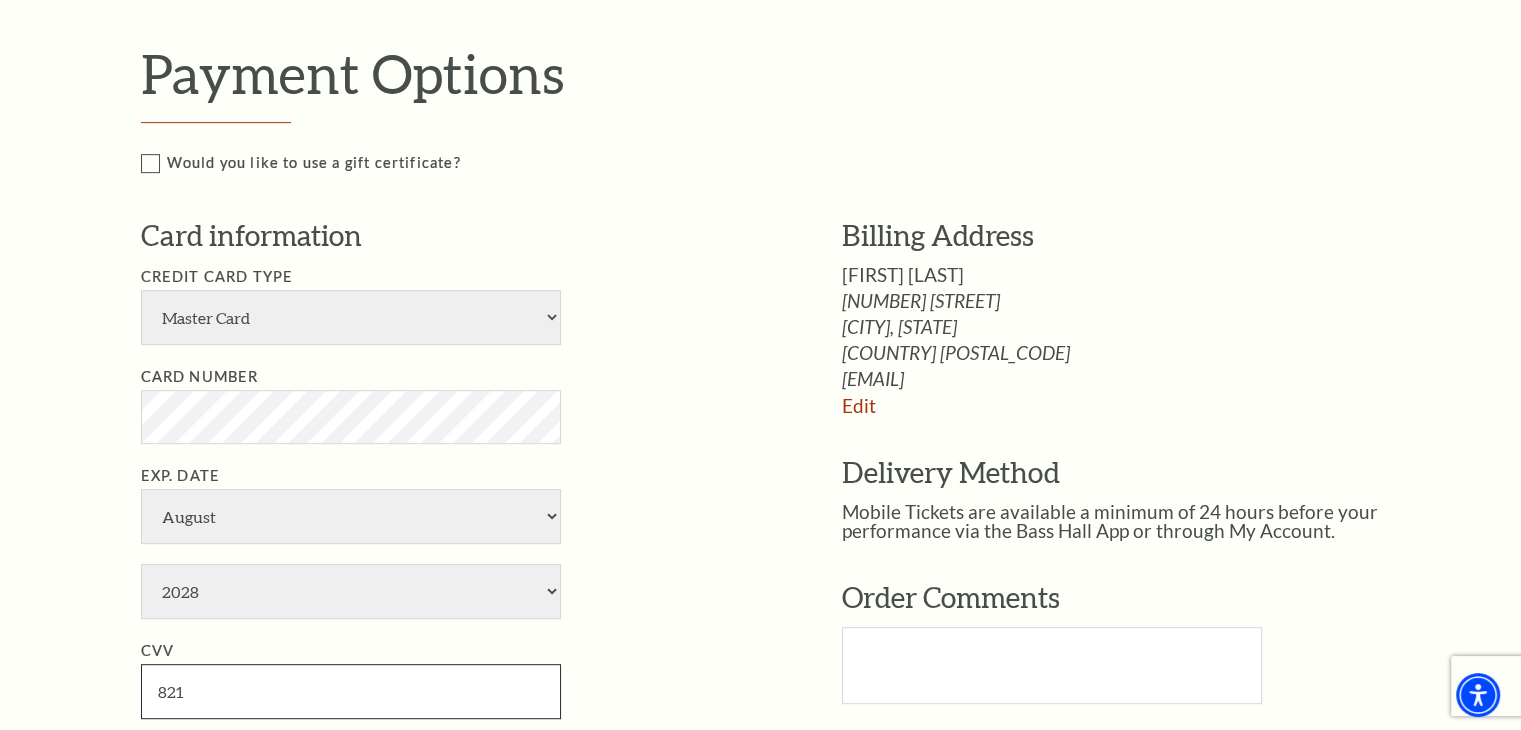 type on "821" 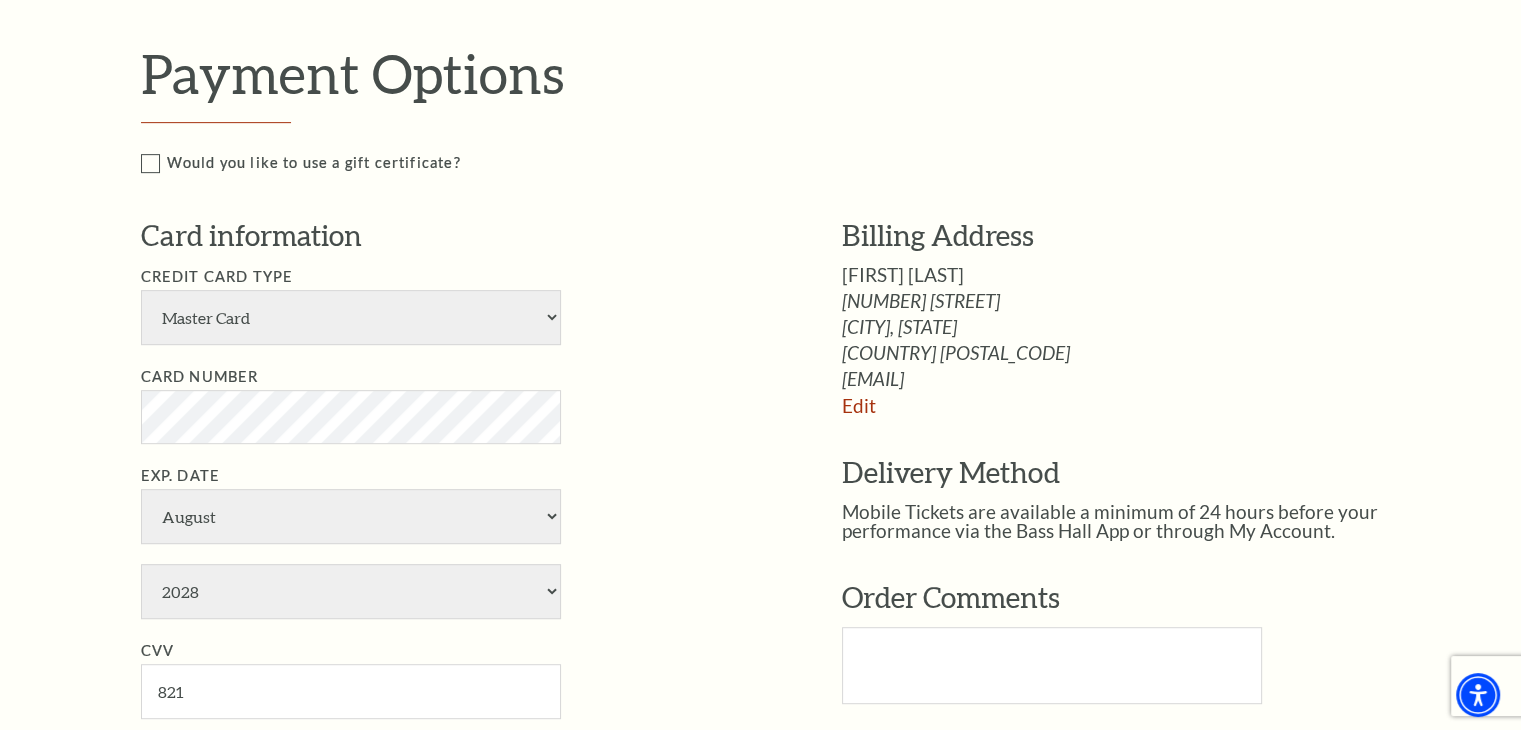 click on "Notice
×
Tickets cannot be removed during a Ticket Exchange. Choose Start Over to begin the Ticket Exchange Process again from the beginning, or close this dialogue to resume.
Close
Start Over
Notice
×
Subscriptions cannot be removed during a Renewal. Choose Start Over to begin the Renewal Process again from the beginning, or close this dialogue to resume.
Close
Start Over" at bounding box center [760, 386] 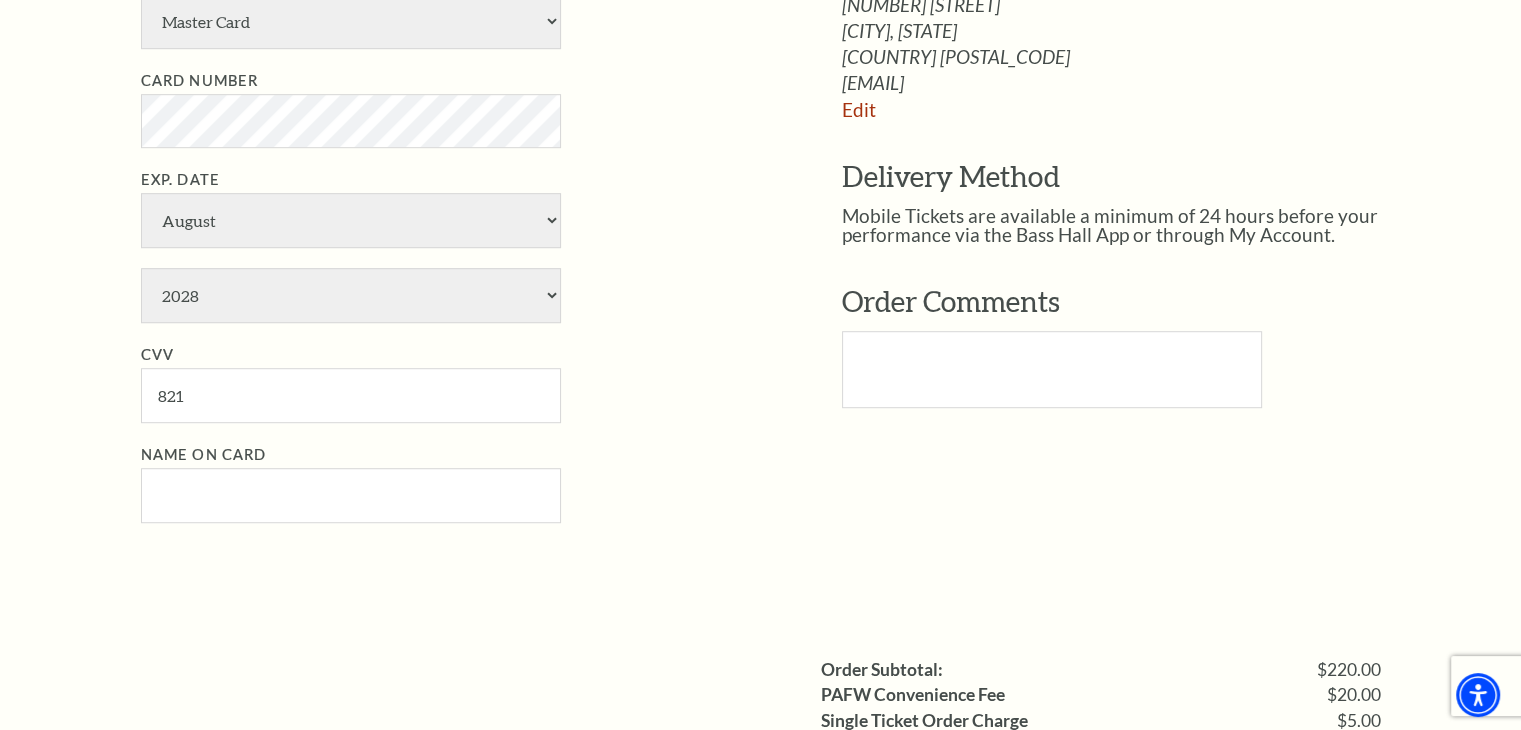 scroll, scrollTop: 1200, scrollLeft: 0, axis: vertical 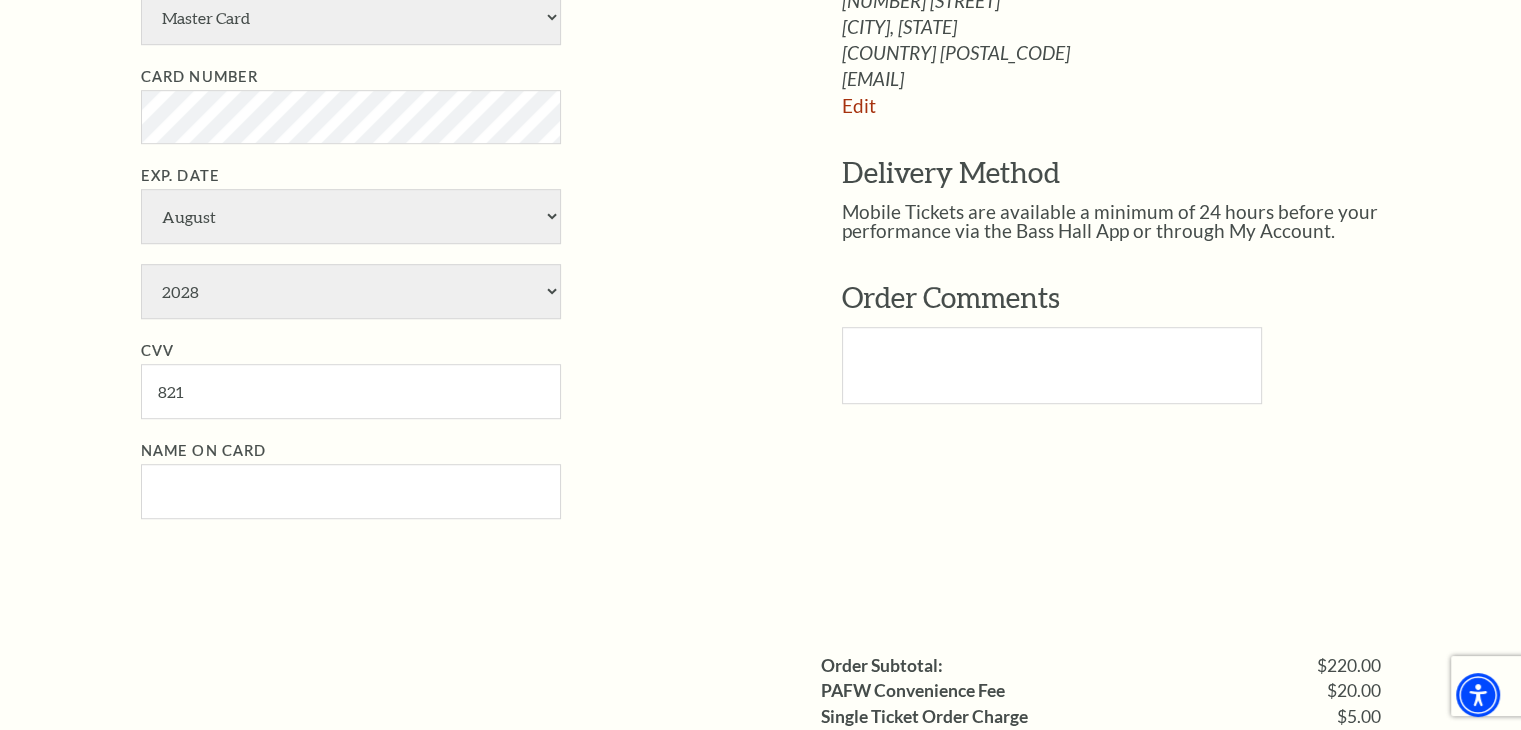 drag, startPoint x: 57, startPoint y: 586, endPoint x: 184, endPoint y: 501, distance: 152.82016 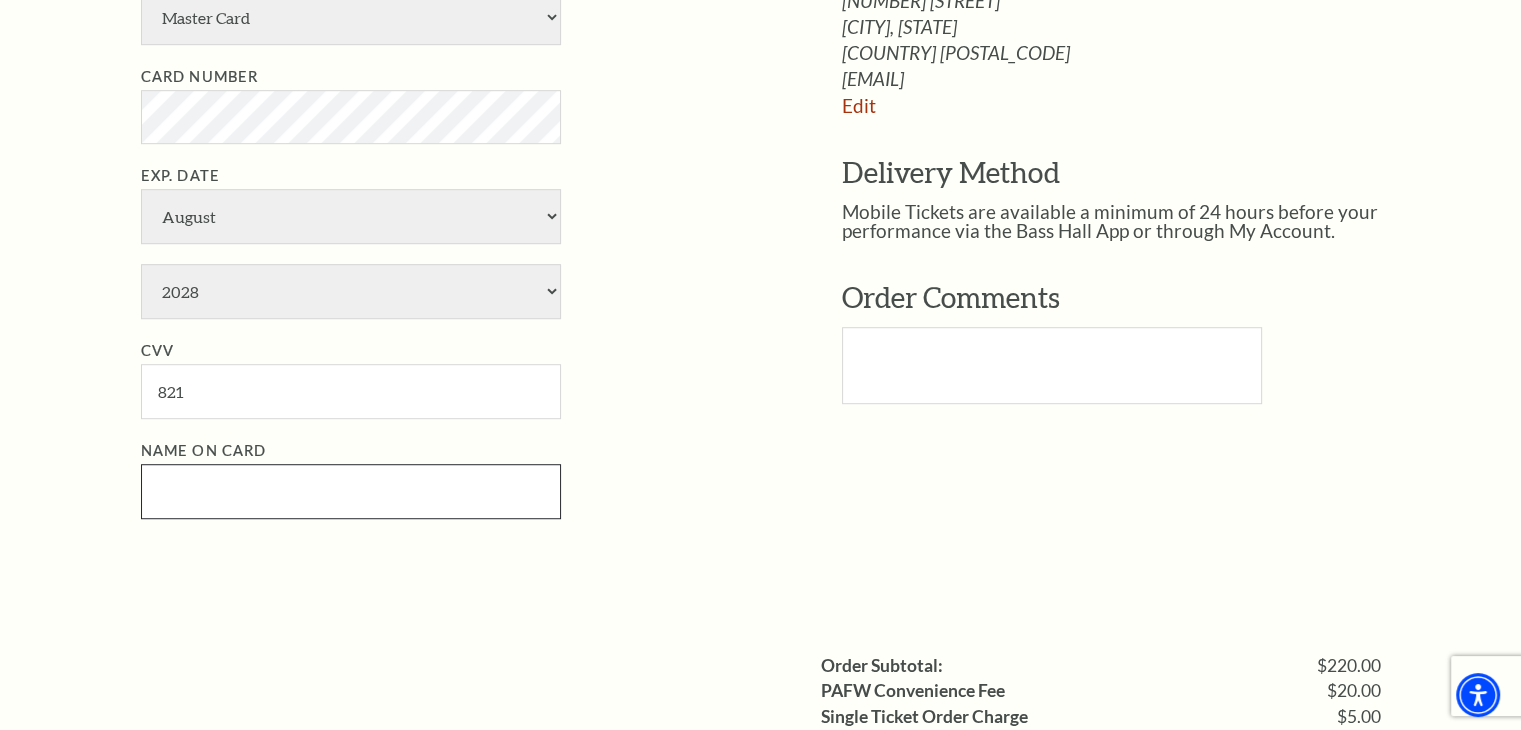 click on "Name on Card" at bounding box center (351, 491) 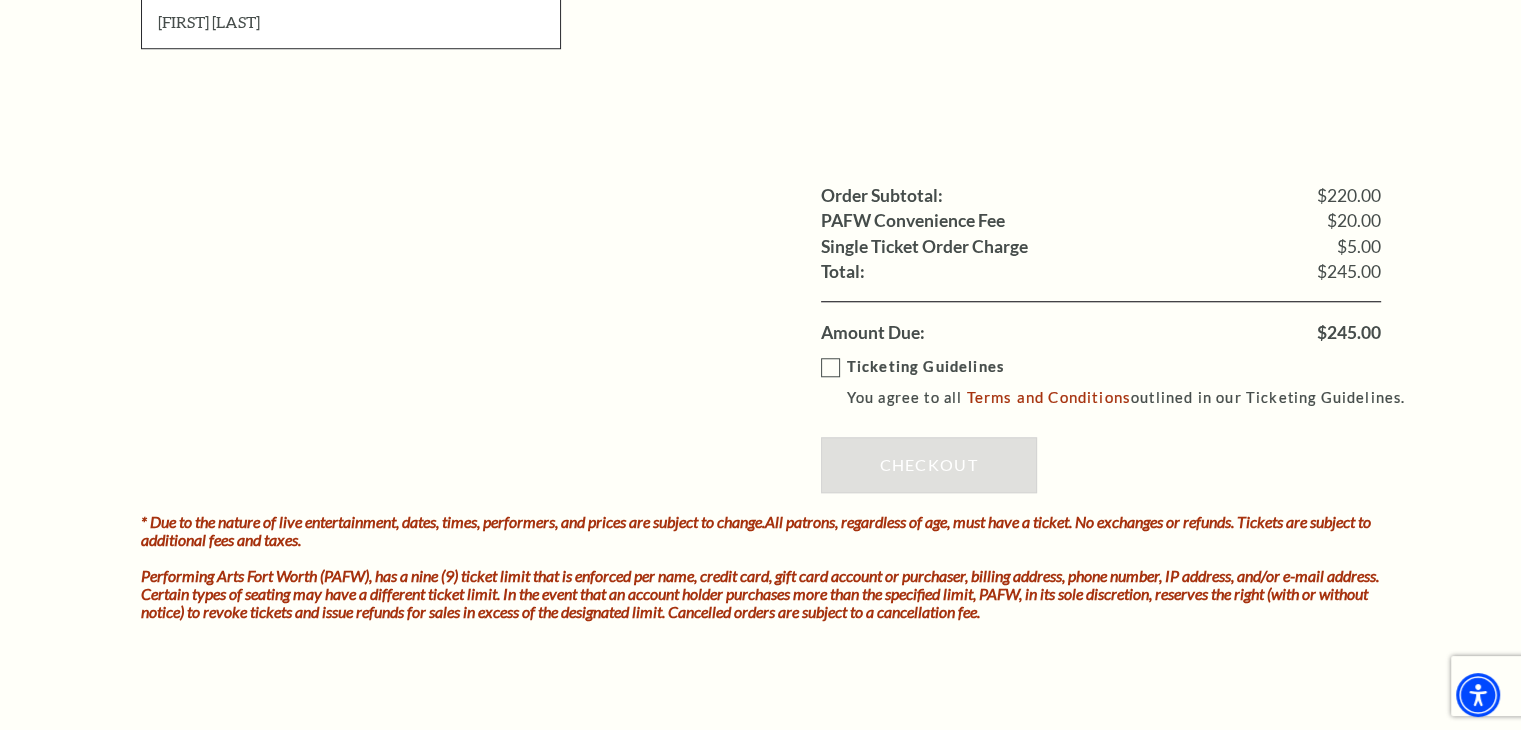 scroll, scrollTop: 1700, scrollLeft: 0, axis: vertical 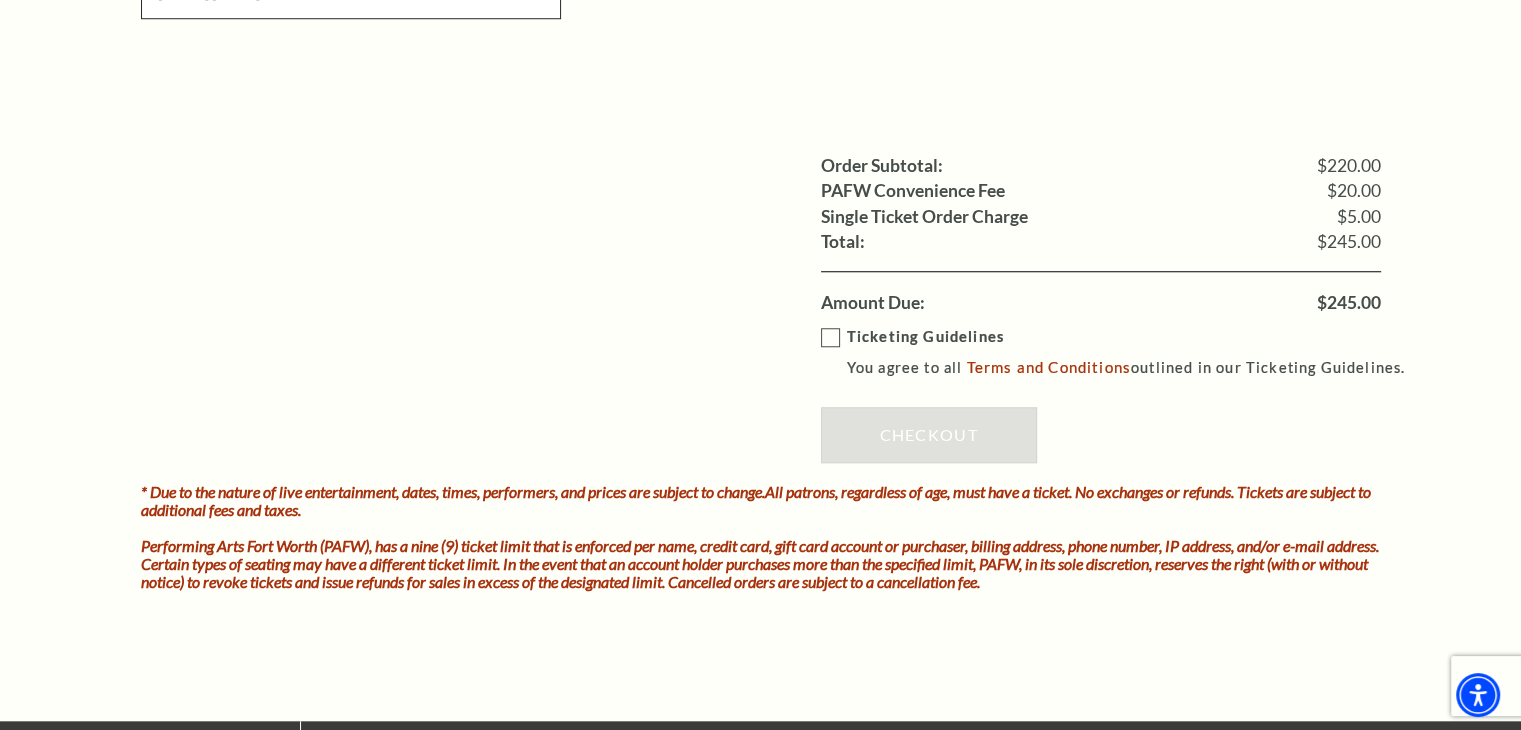 type on "Doug Roth" 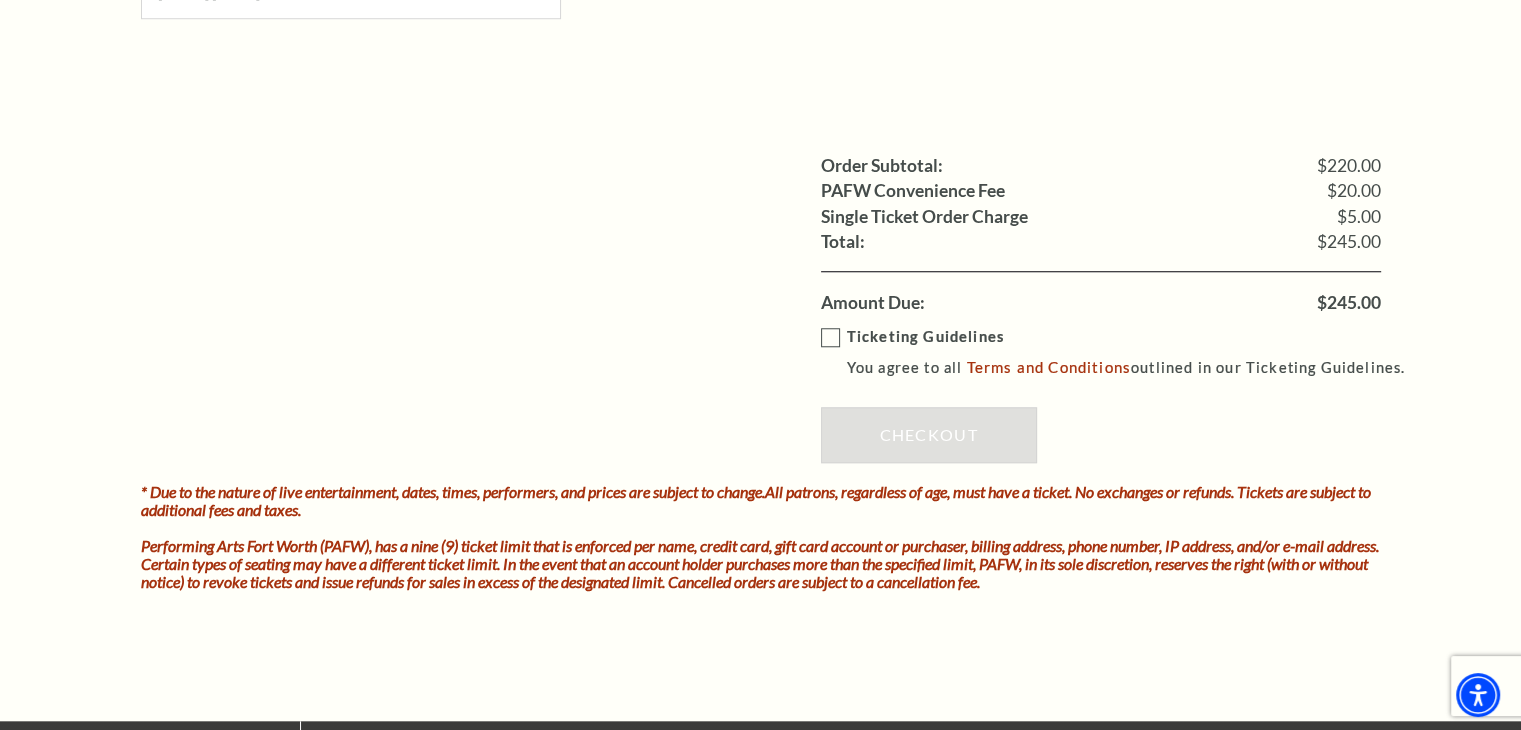 click on "Ticketing Guidelines
You agree to all   Terms and Conditions  outlined in our Ticketing Guidelines." at bounding box center [1122, 352] 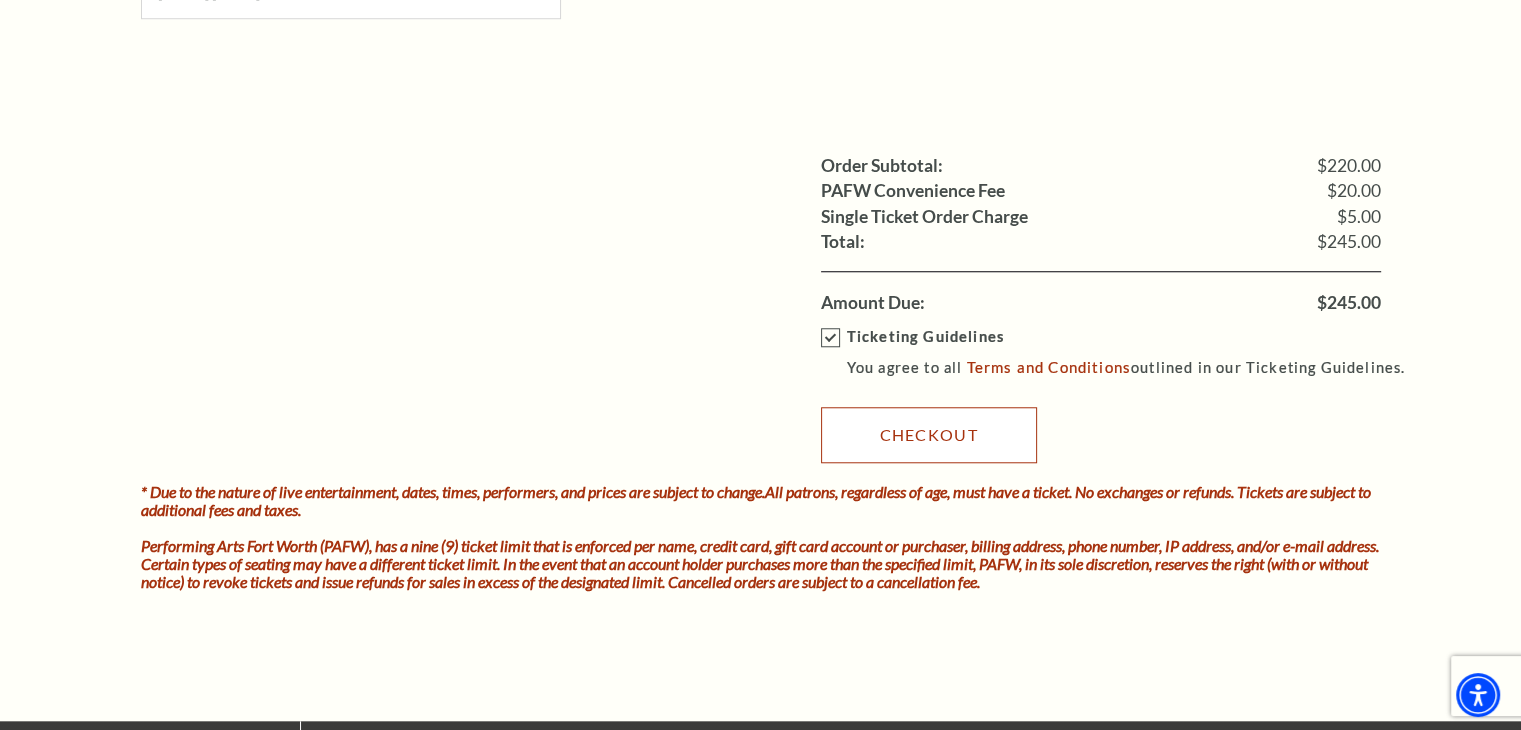 click on "Checkout" at bounding box center [929, 435] 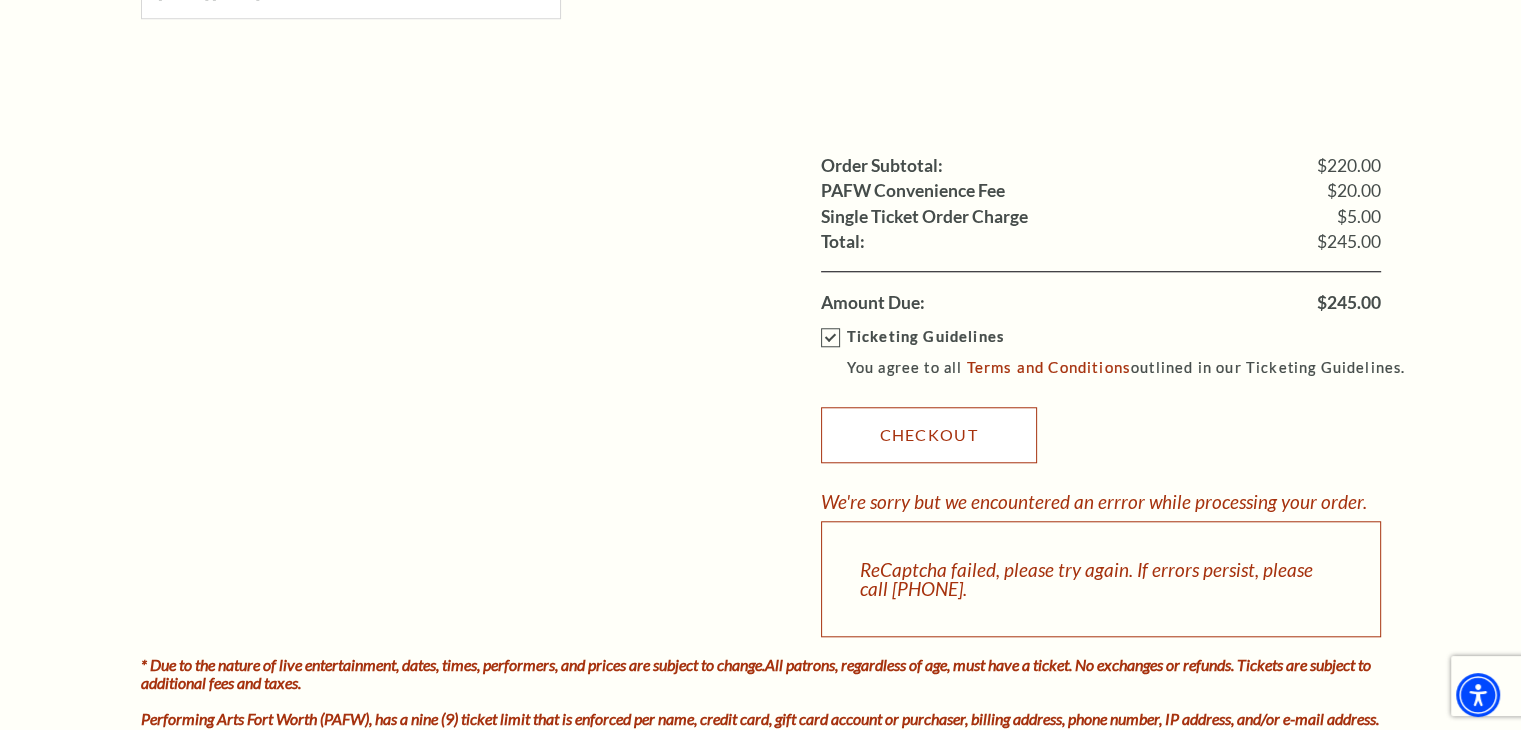 click on "Checkout" at bounding box center (929, 435) 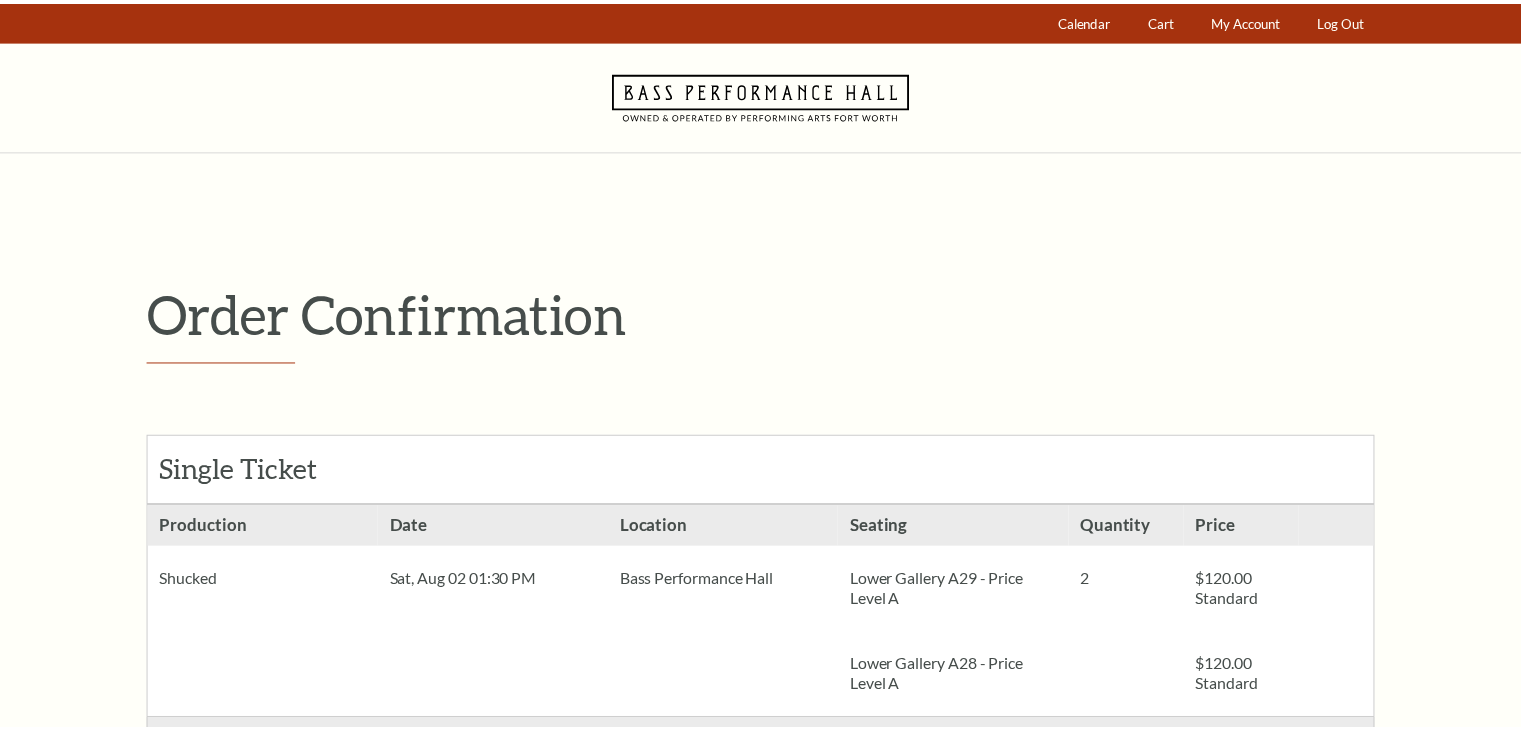 scroll, scrollTop: 0, scrollLeft: 0, axis: both 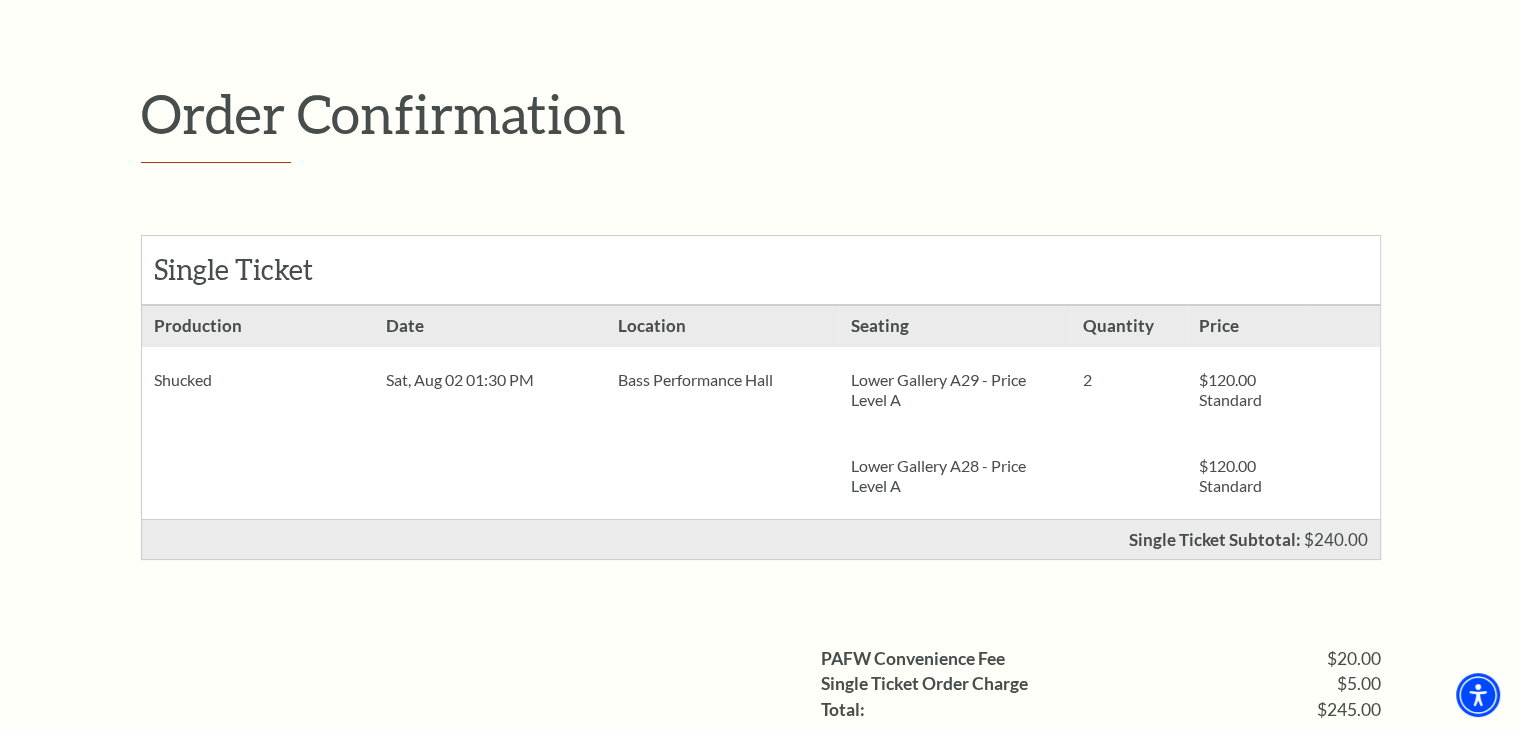 drag, startPoint x: 151, startPoint y: 373, endPoint x: 891, endPoint y: 373, distance: 740 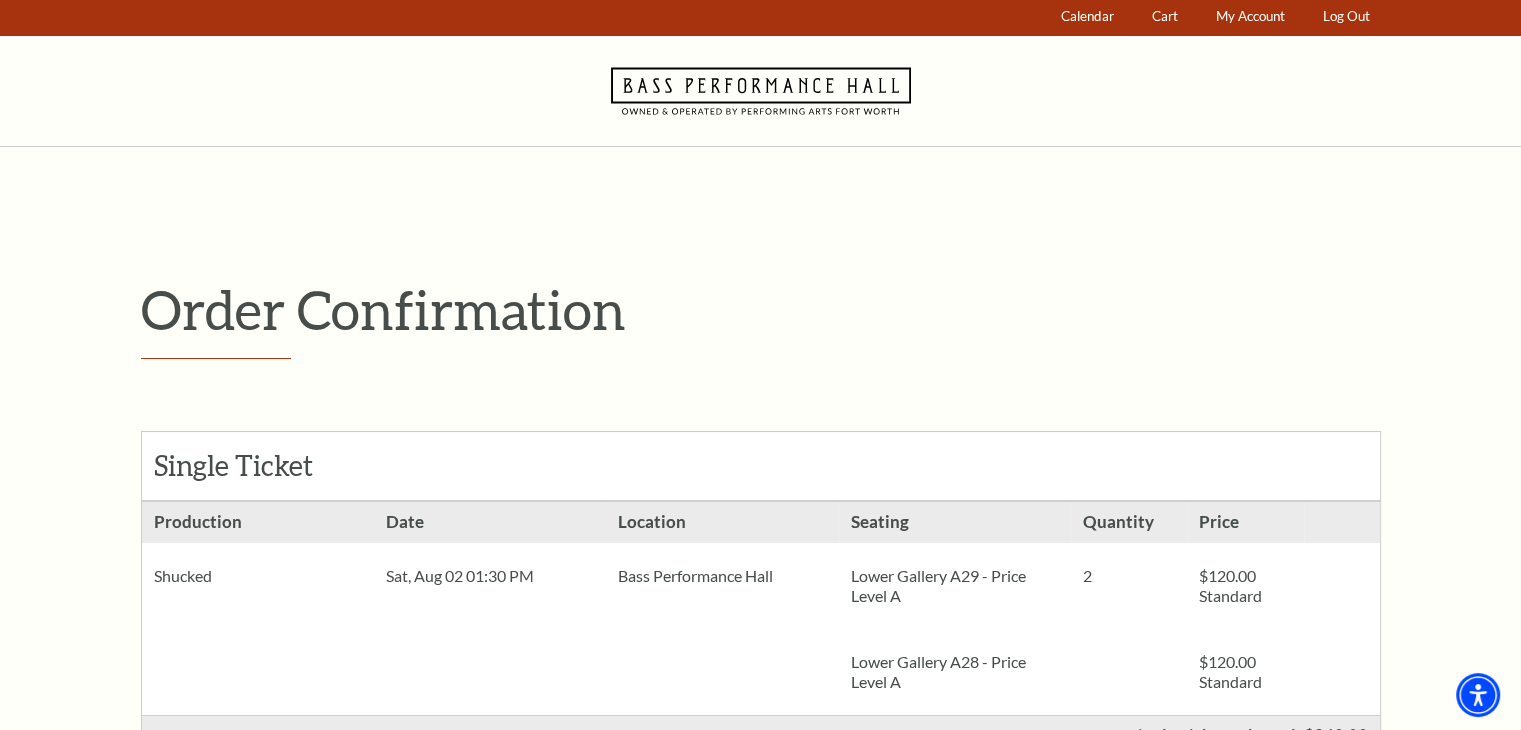 scroll, scrollTop: 0, scrollLeft: 0, axis: both 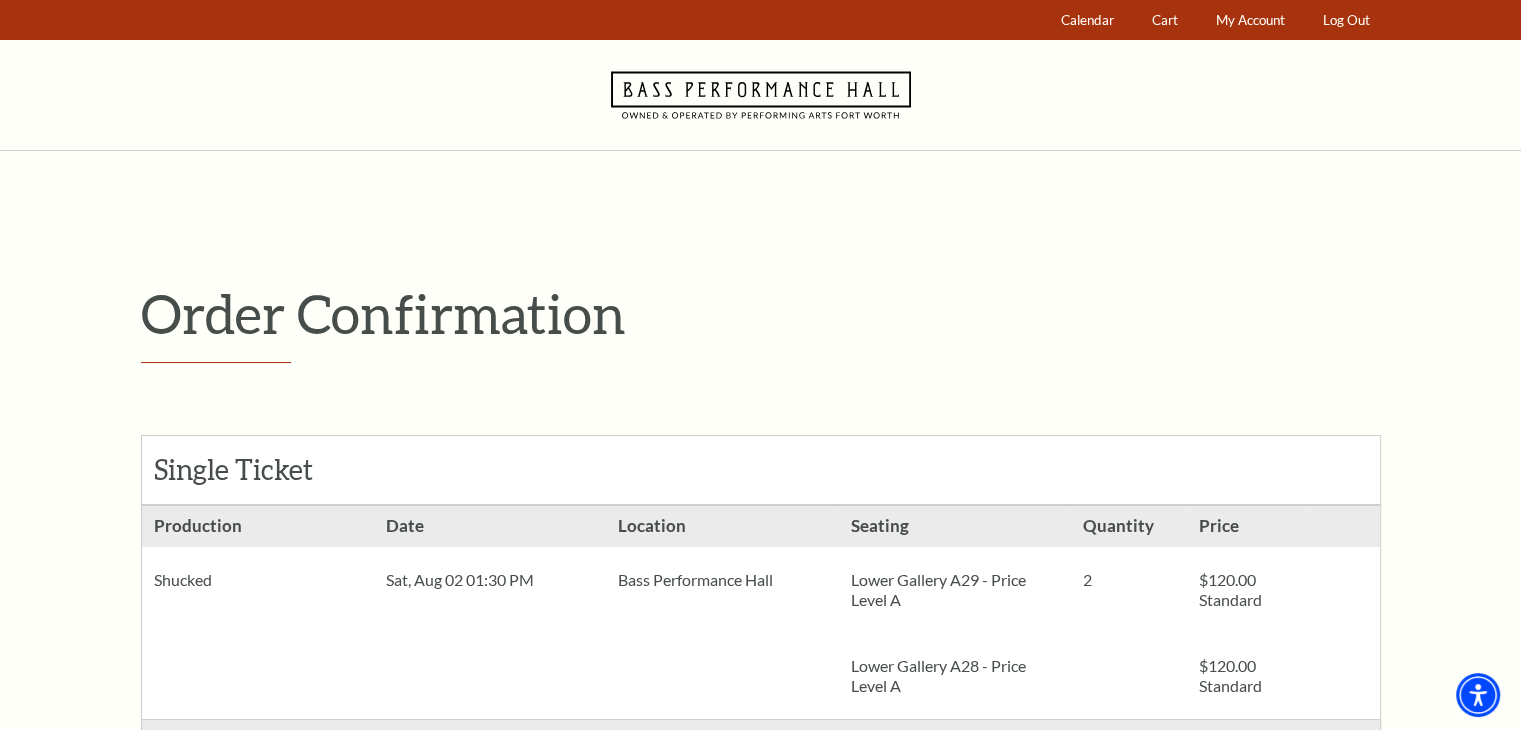 click 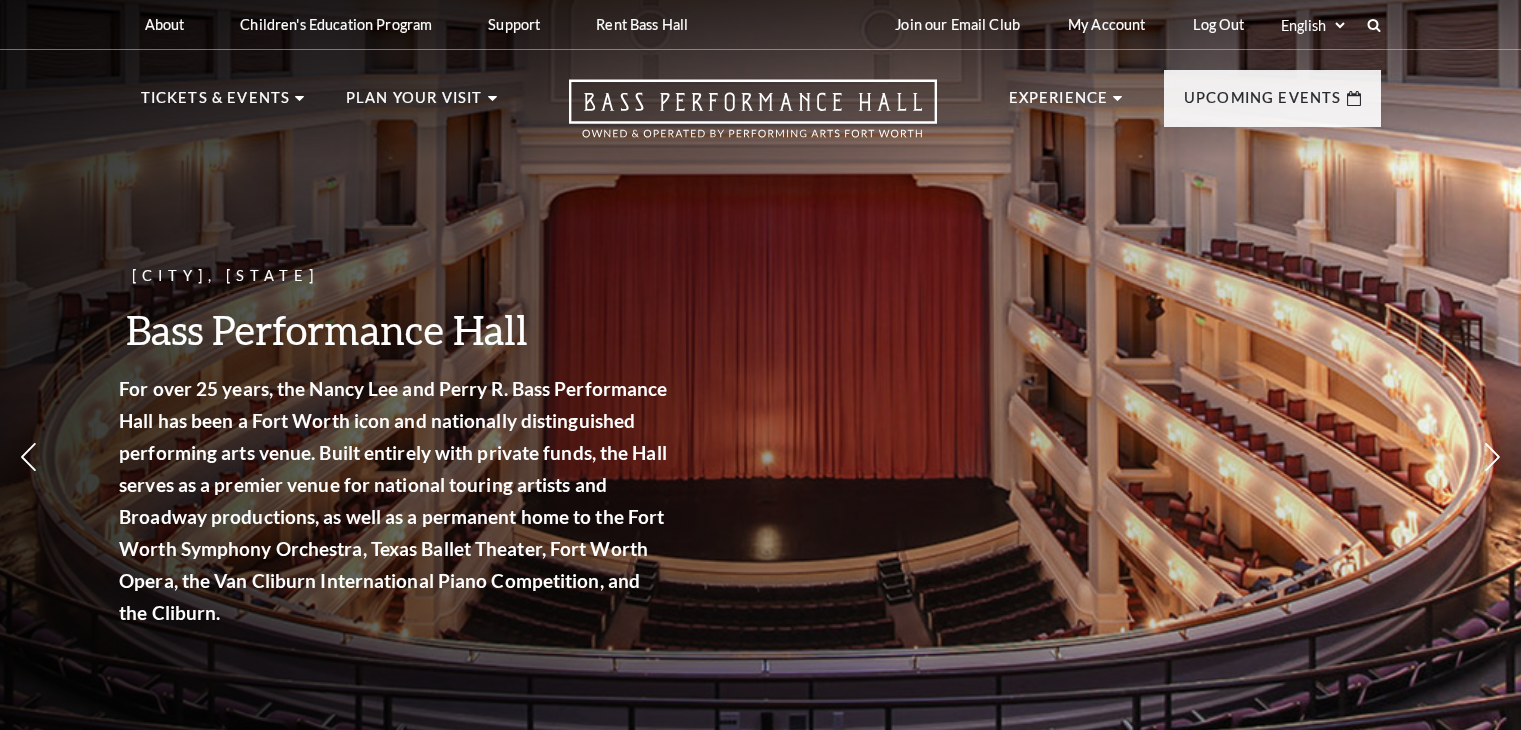 scroll, scrollTop: 0, scrollLeft: 0, axis: both 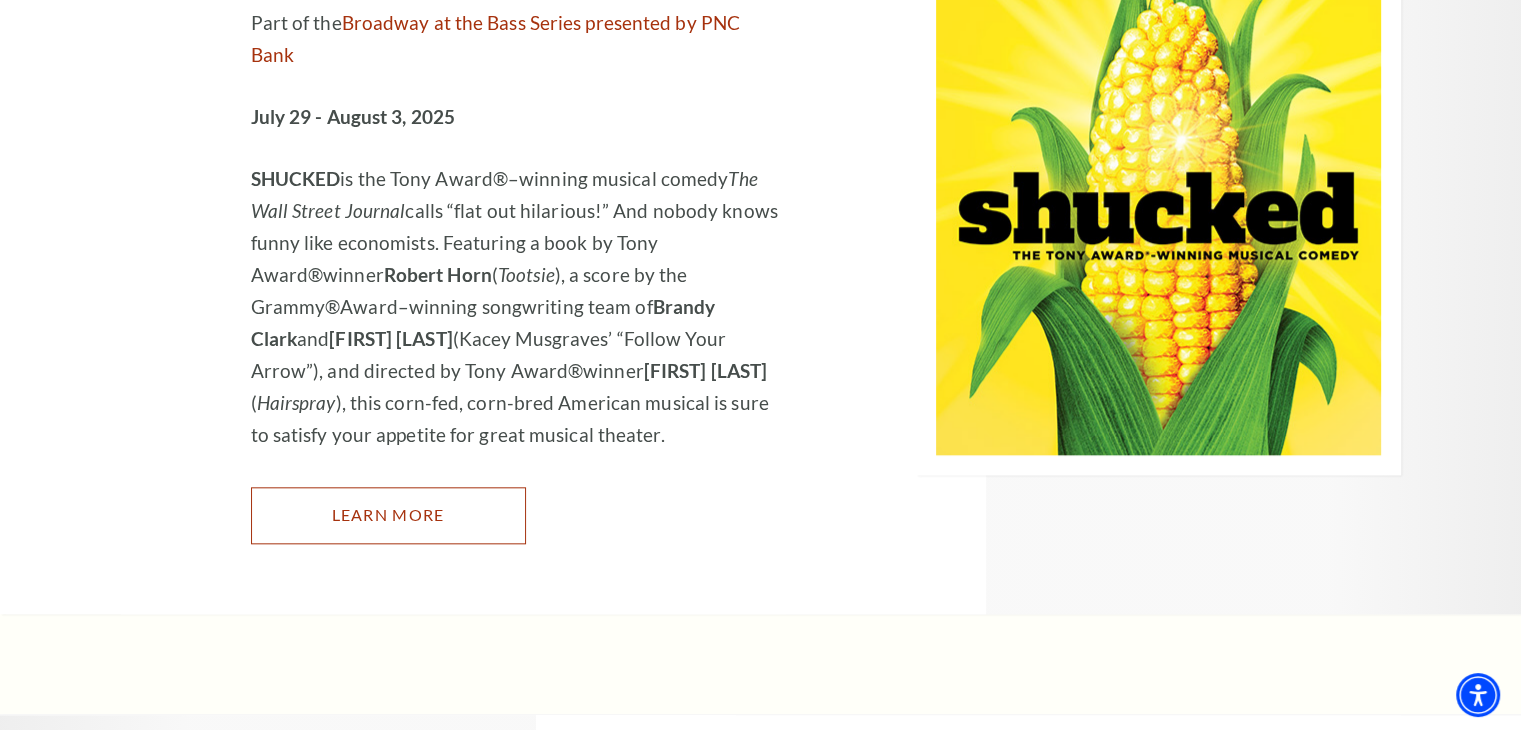 click on "Learn More" at bounding box center [388, 515] 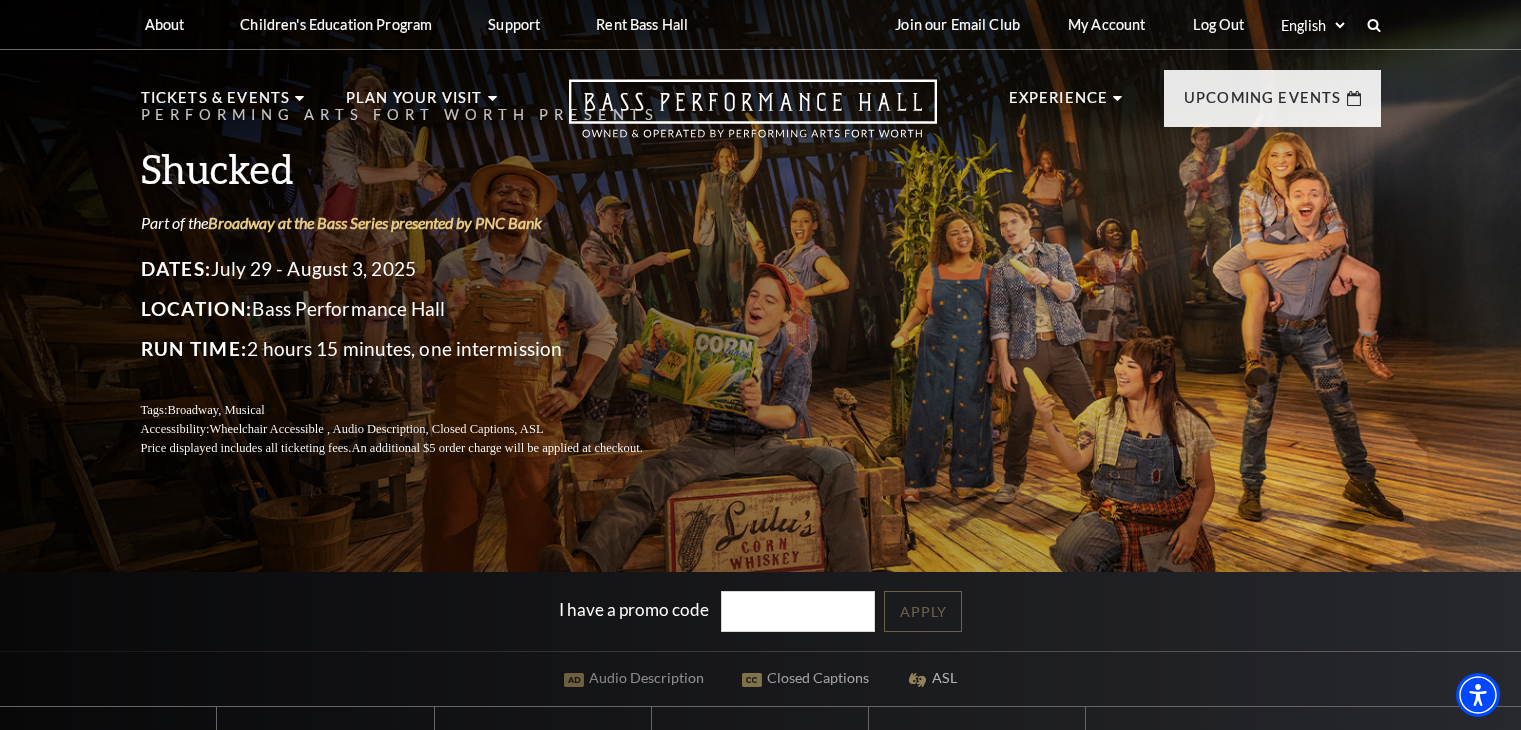 scroll, scrollTop: 0, scrollLeft: 0, axis: both 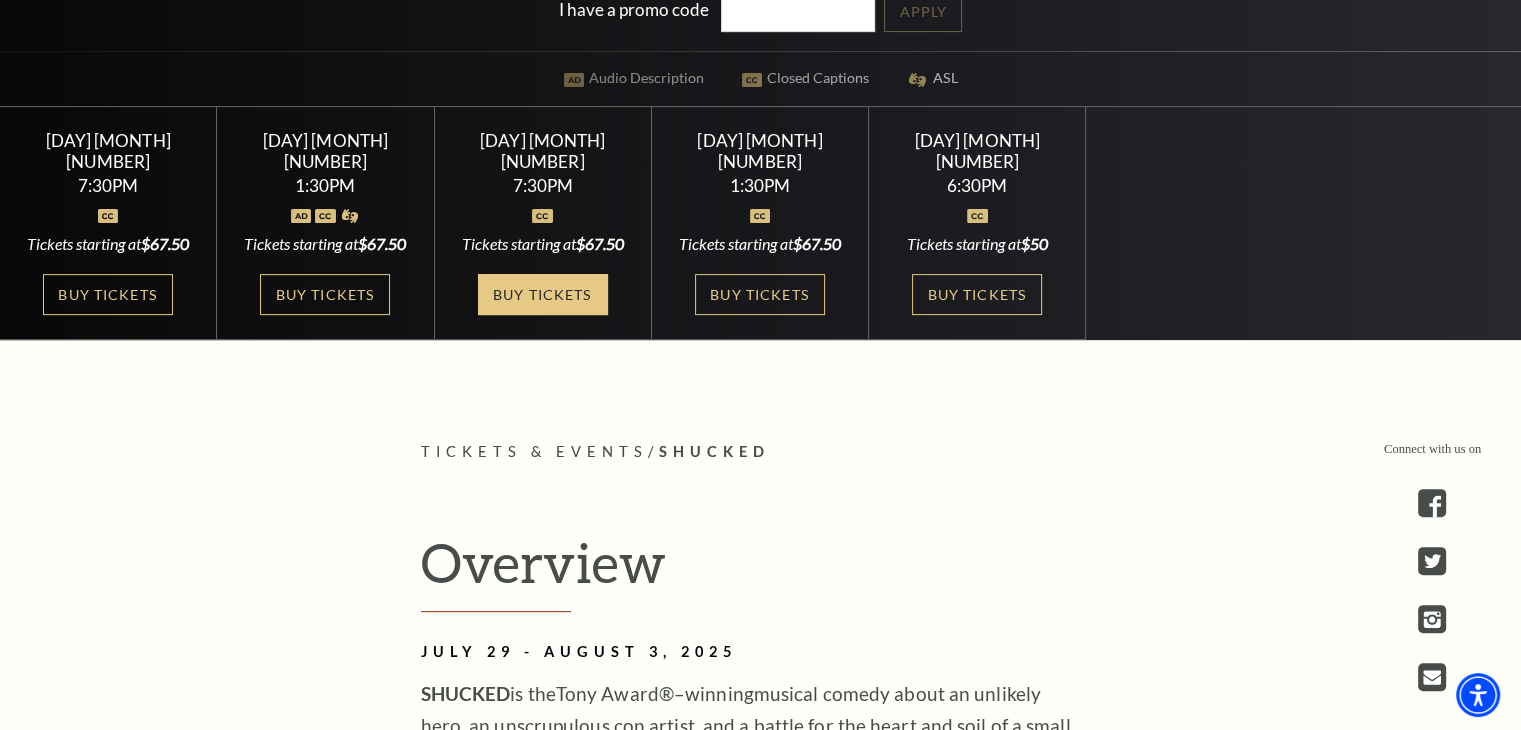 click on "Buy Tickets" at bounding box center (543, 294) 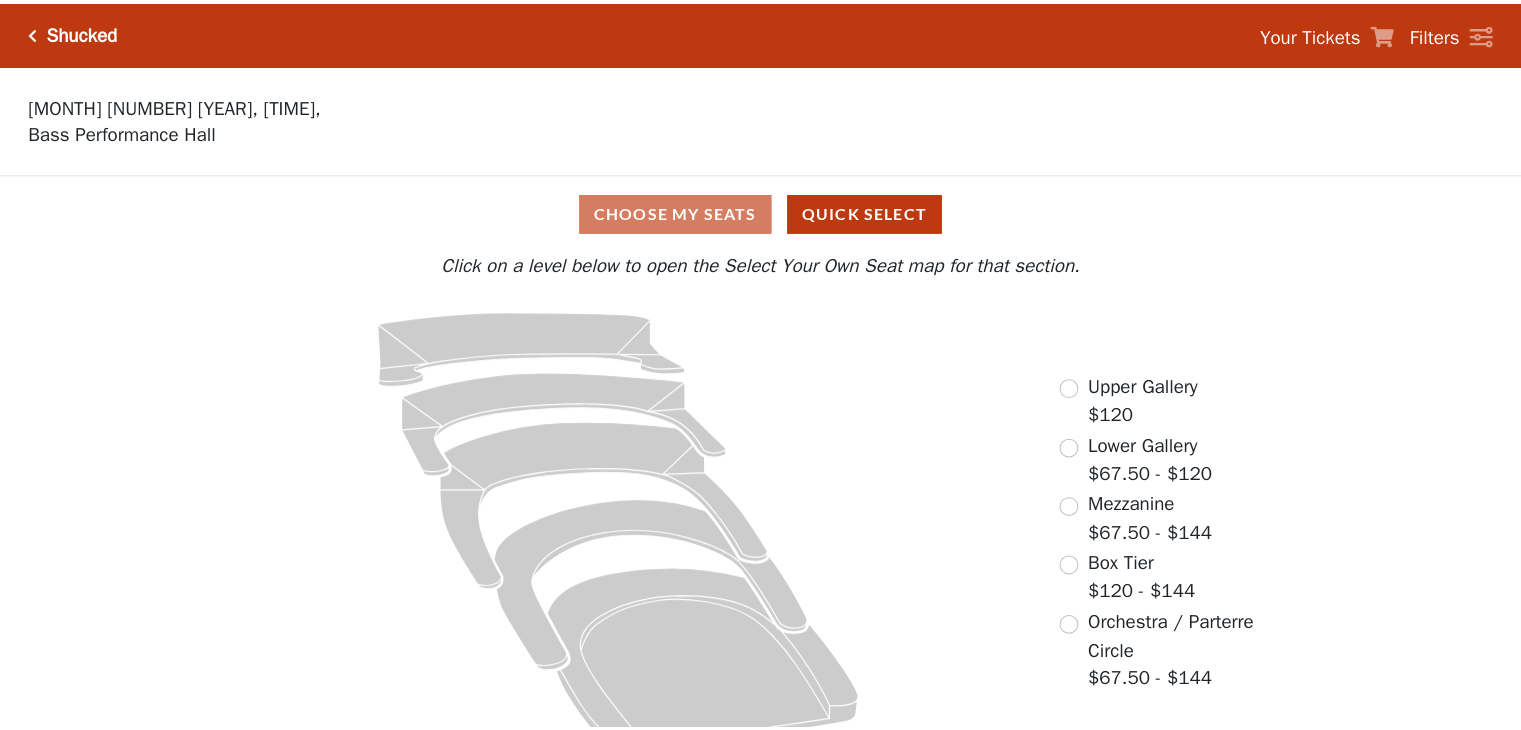 scroll, scrollTop: 0, scrollLeft: 0, axis: both 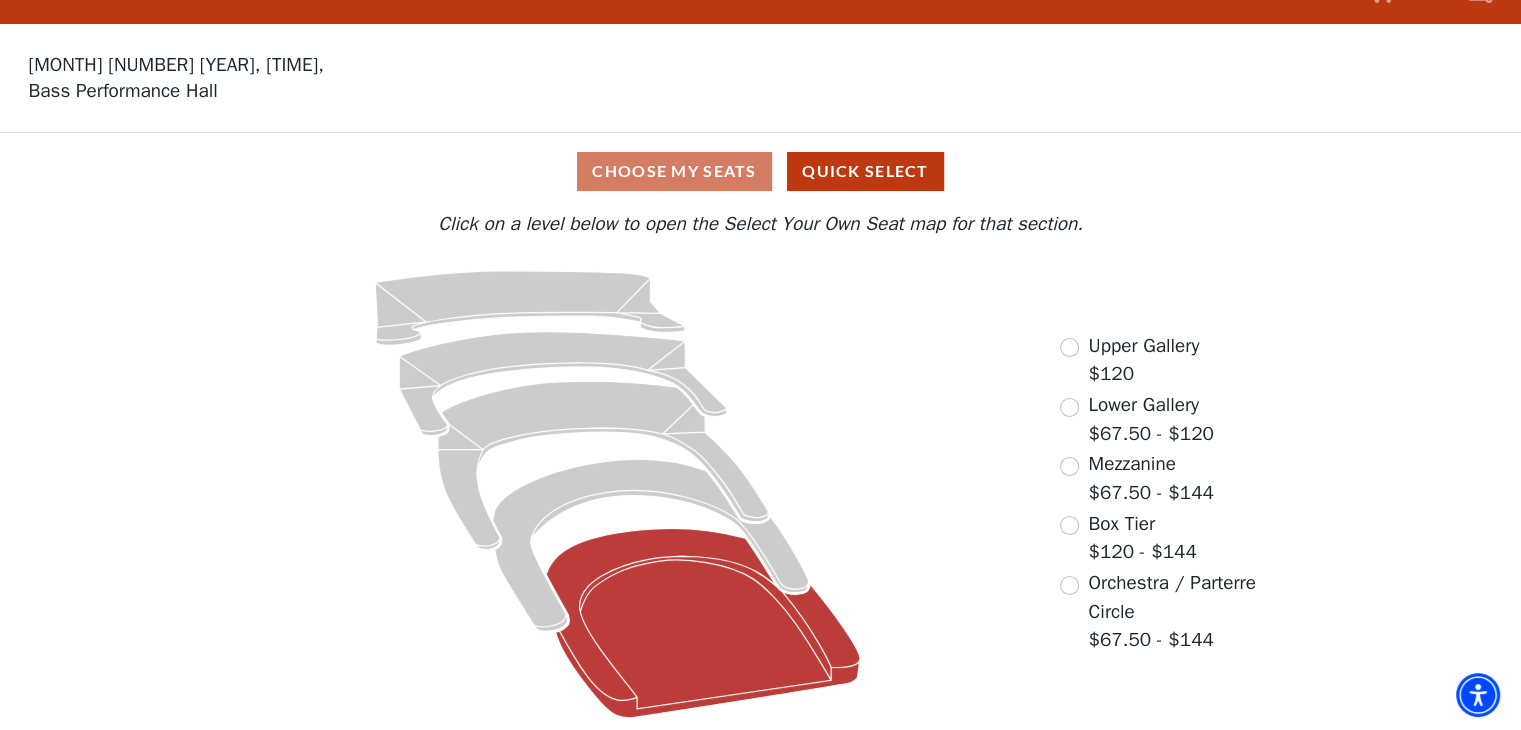 click 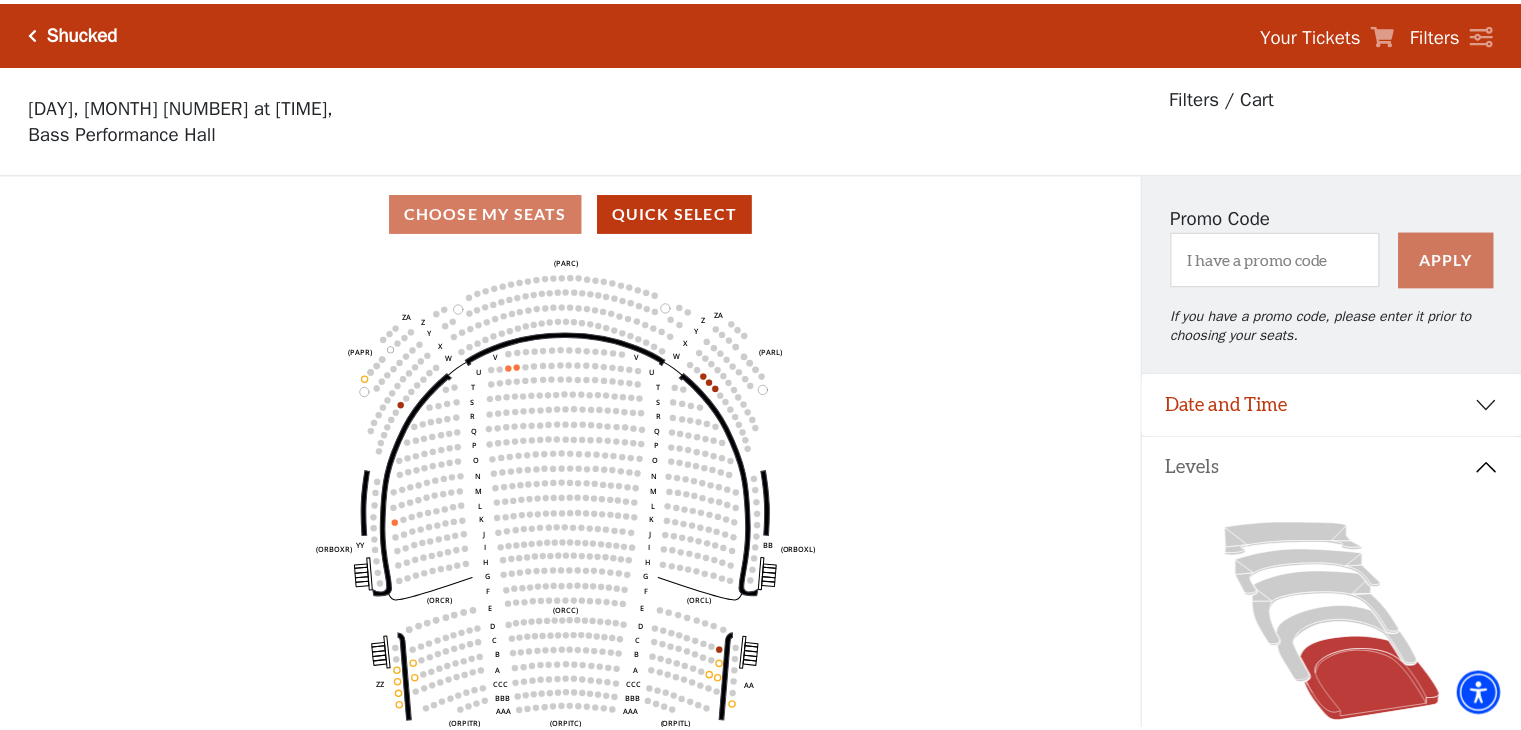 scroll, scrollTop: 92, scrollLeft: 0, axis: vertical 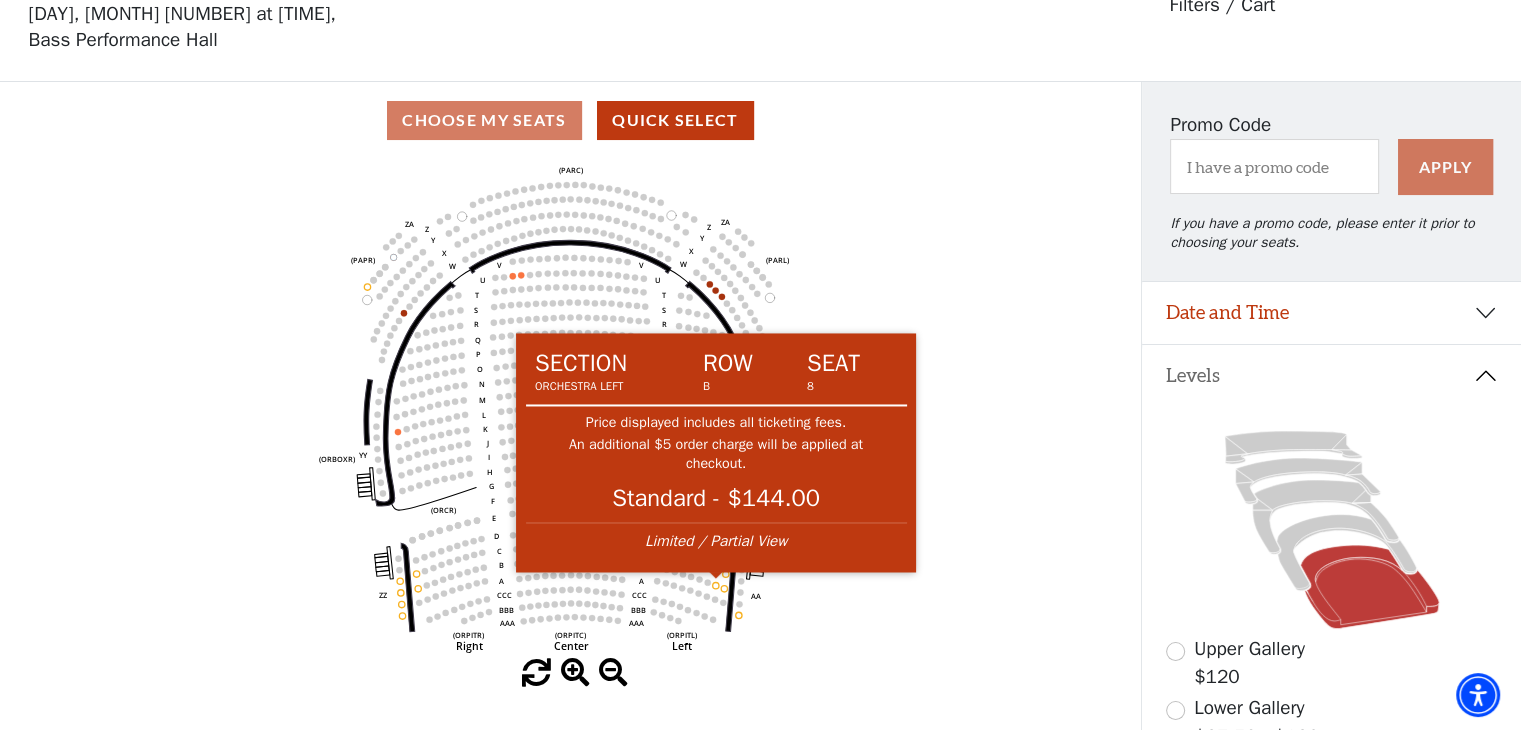 click 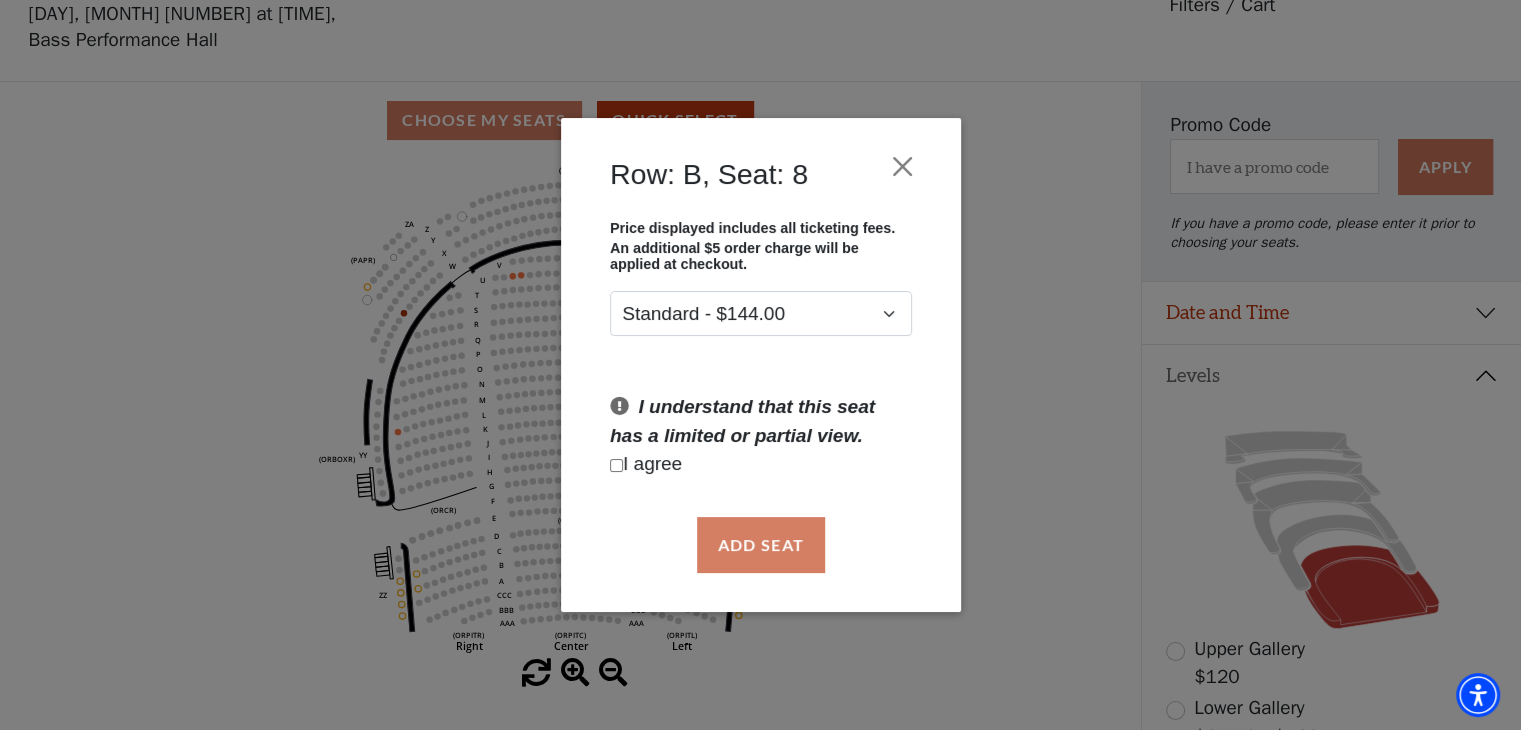 drag, startPoint x: 612, startPoint y: 469, endPoint x: 635, endPoint y: 496, distance: 35.468296 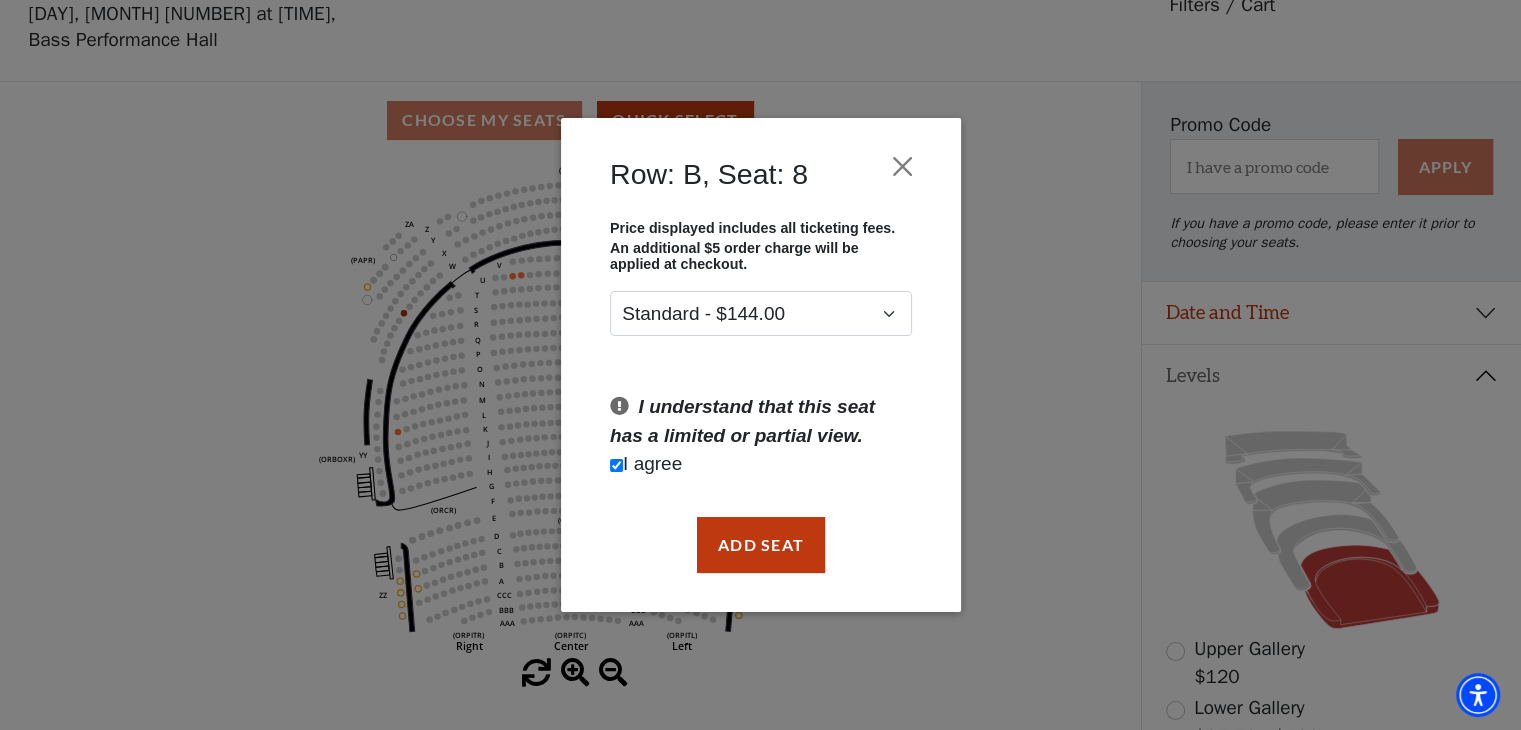 click on "Add Seat" at bounding box center (761, 545) 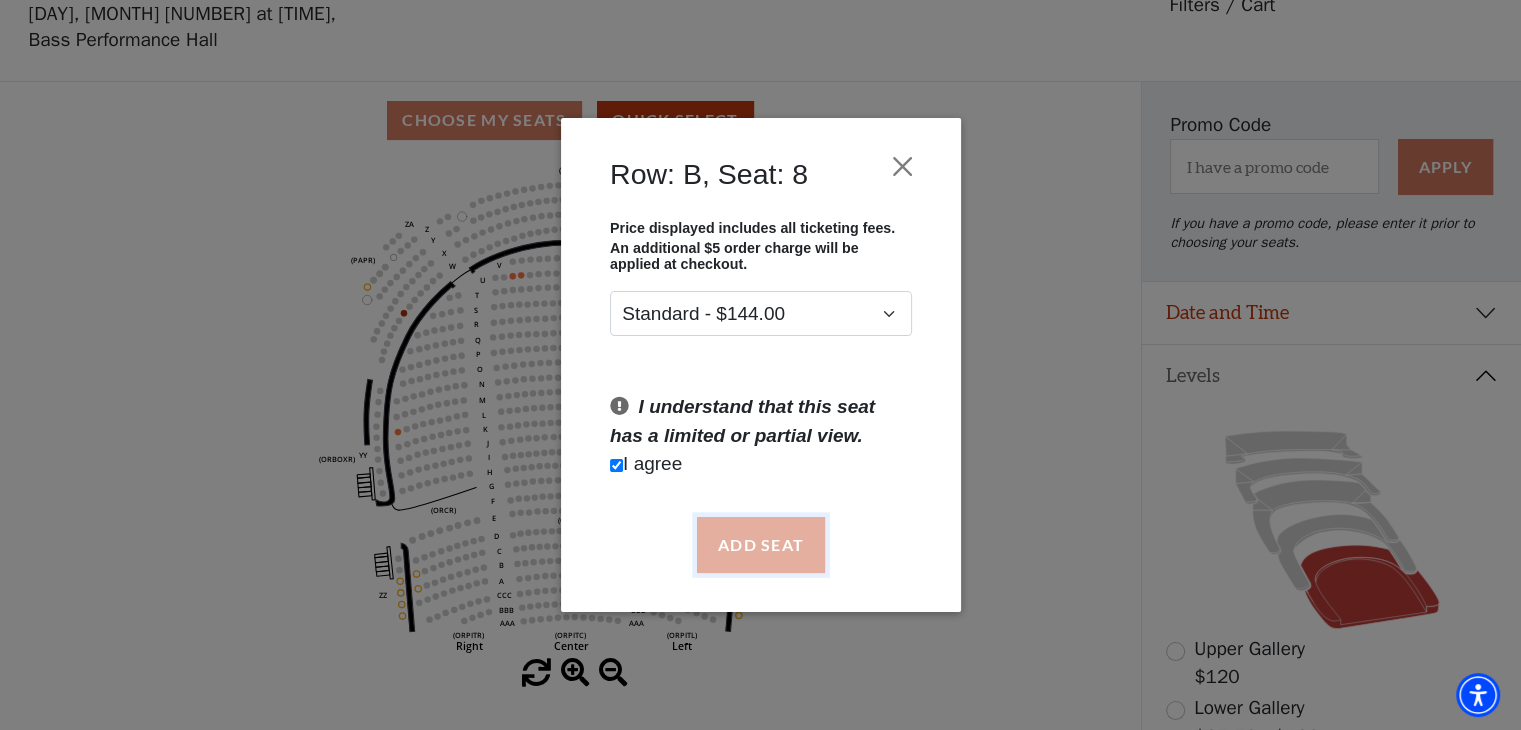 click on "Add Seat" at bounding box center [760, 545] 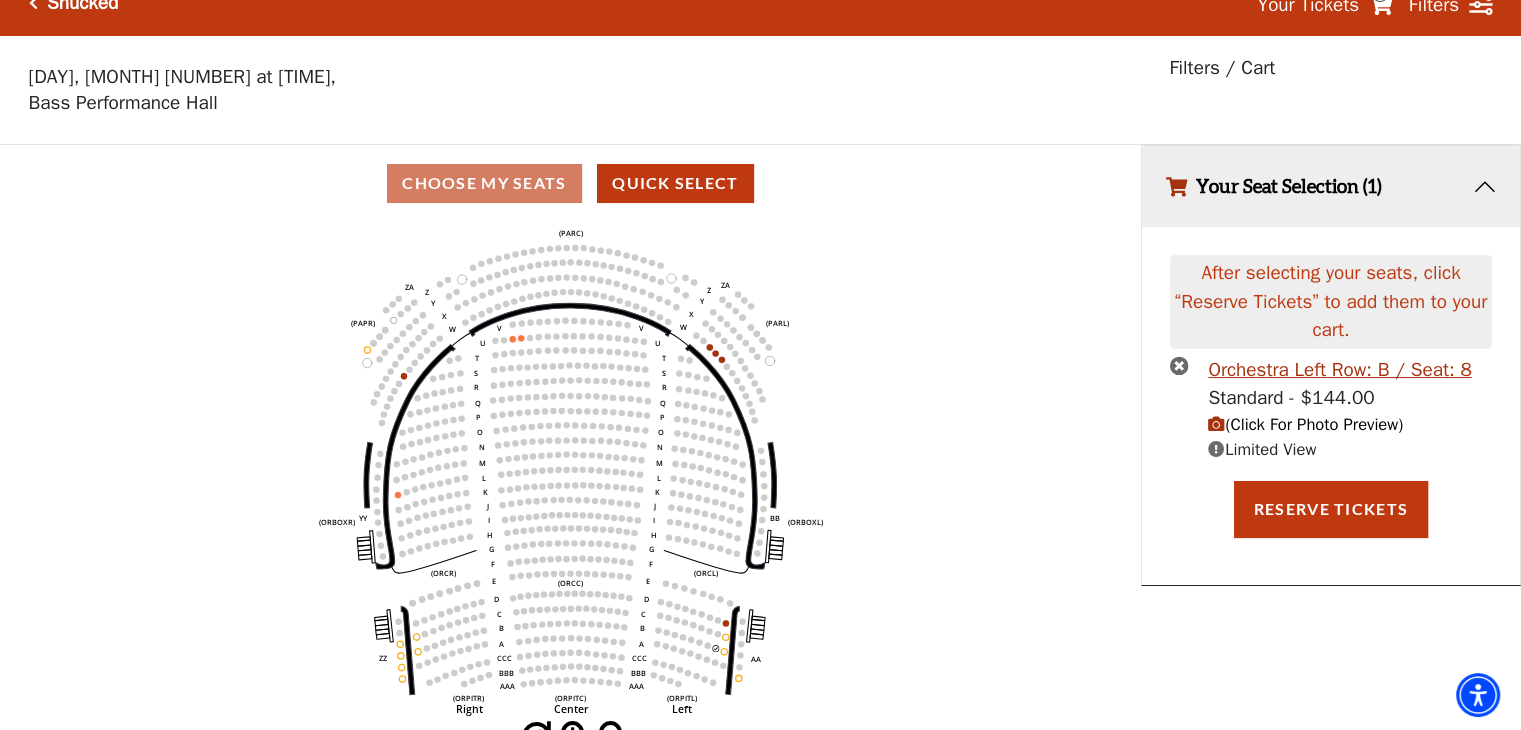 scroll, scrollTop: 0, scrollLeft: 0, axis: both 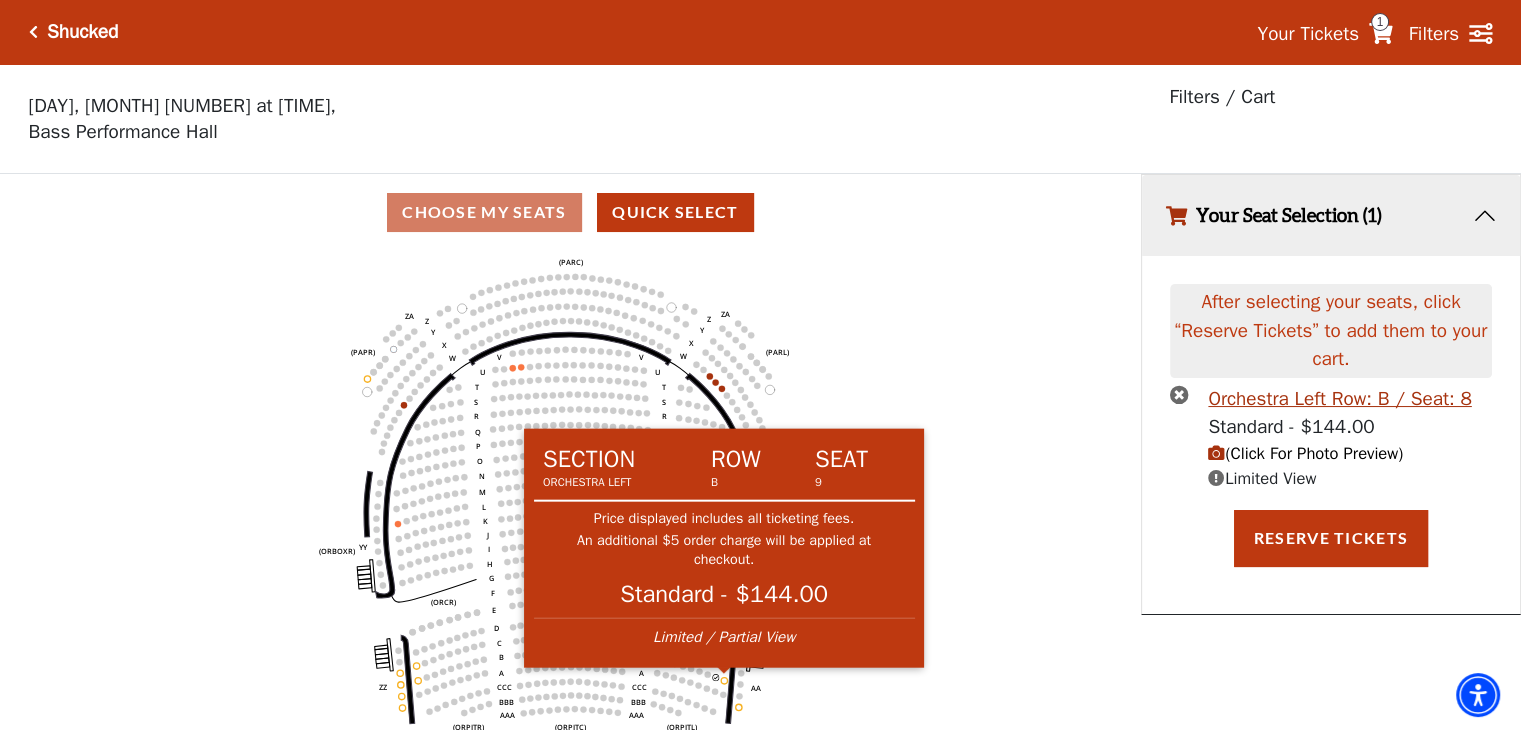 click 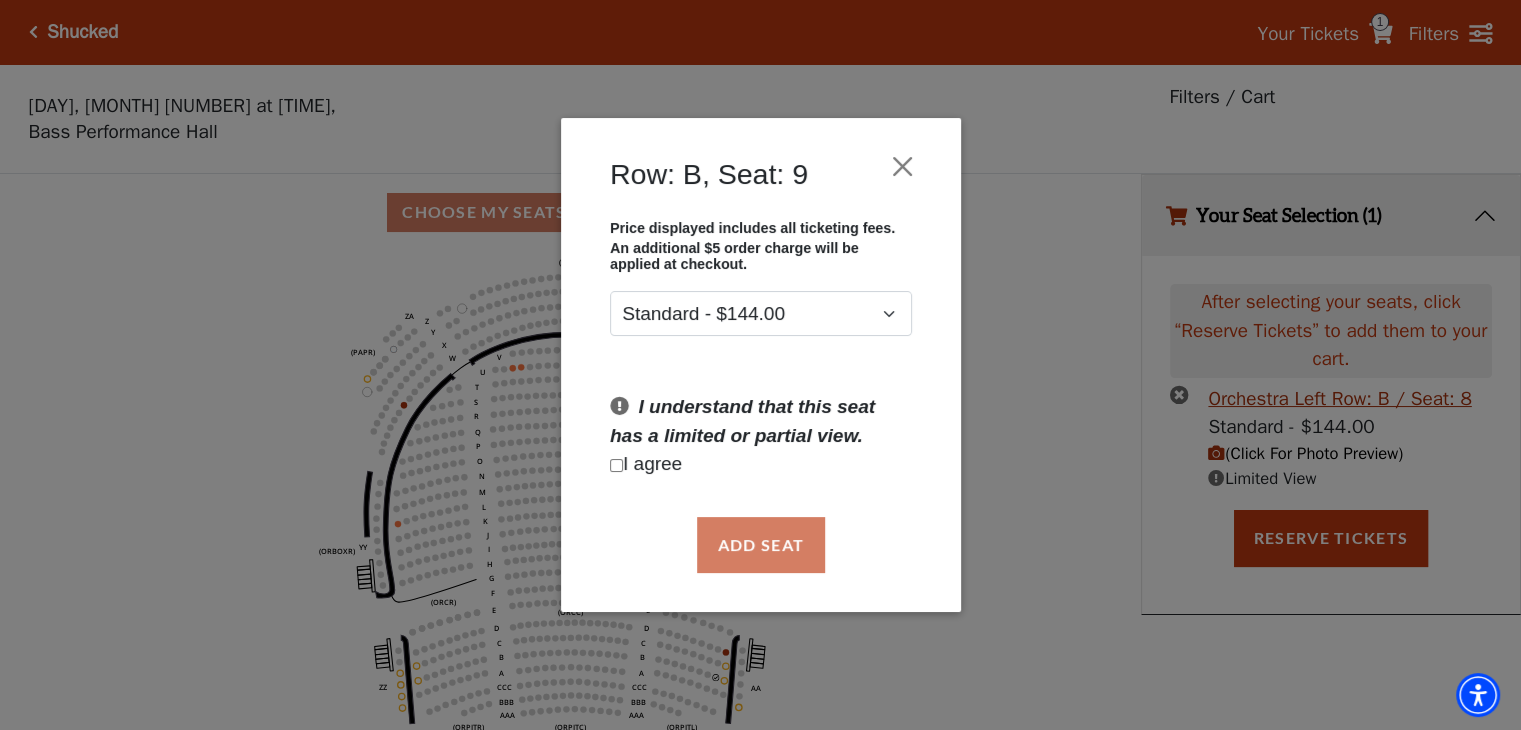 click at bounding box center (616, 465) 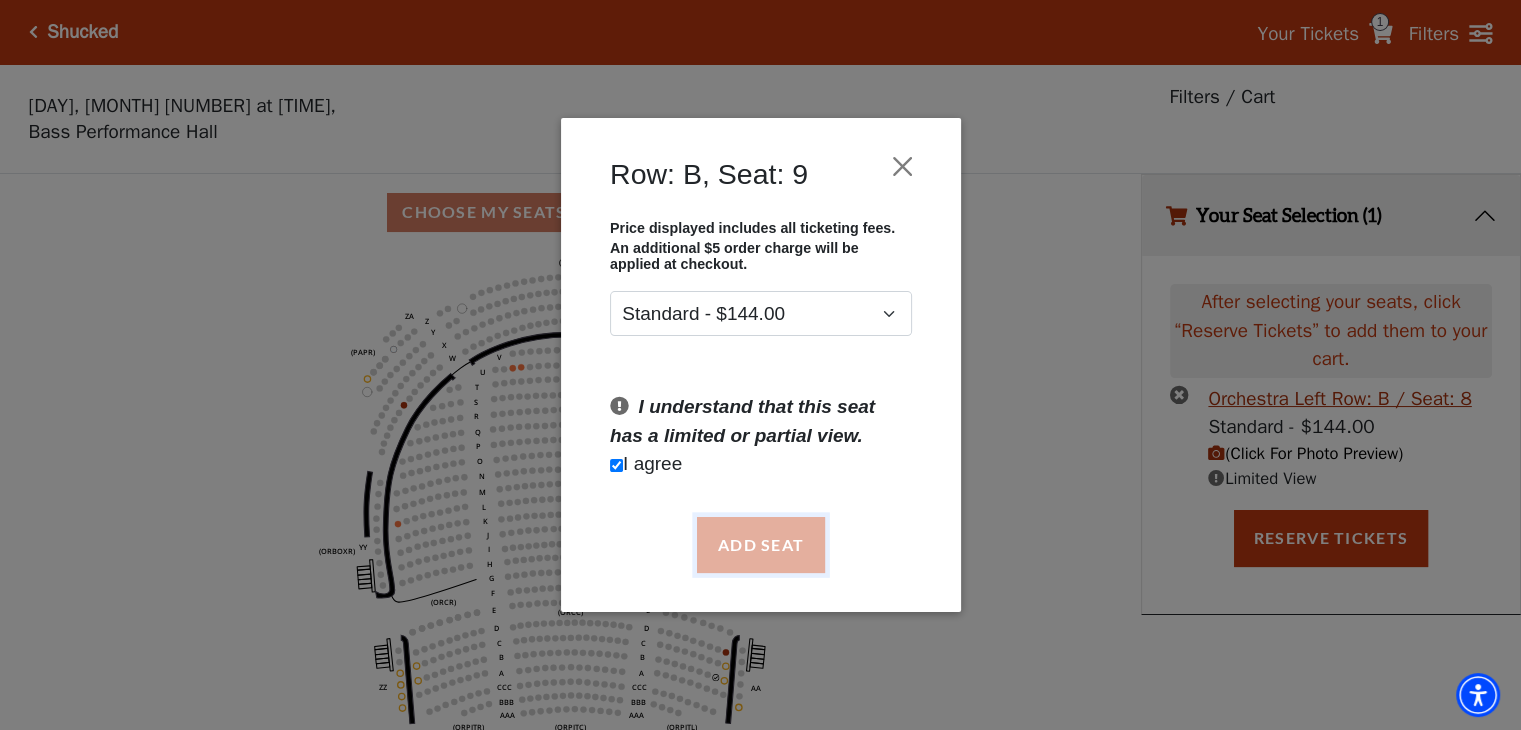 click on "Add Seat" at bounding box center (760, 545) 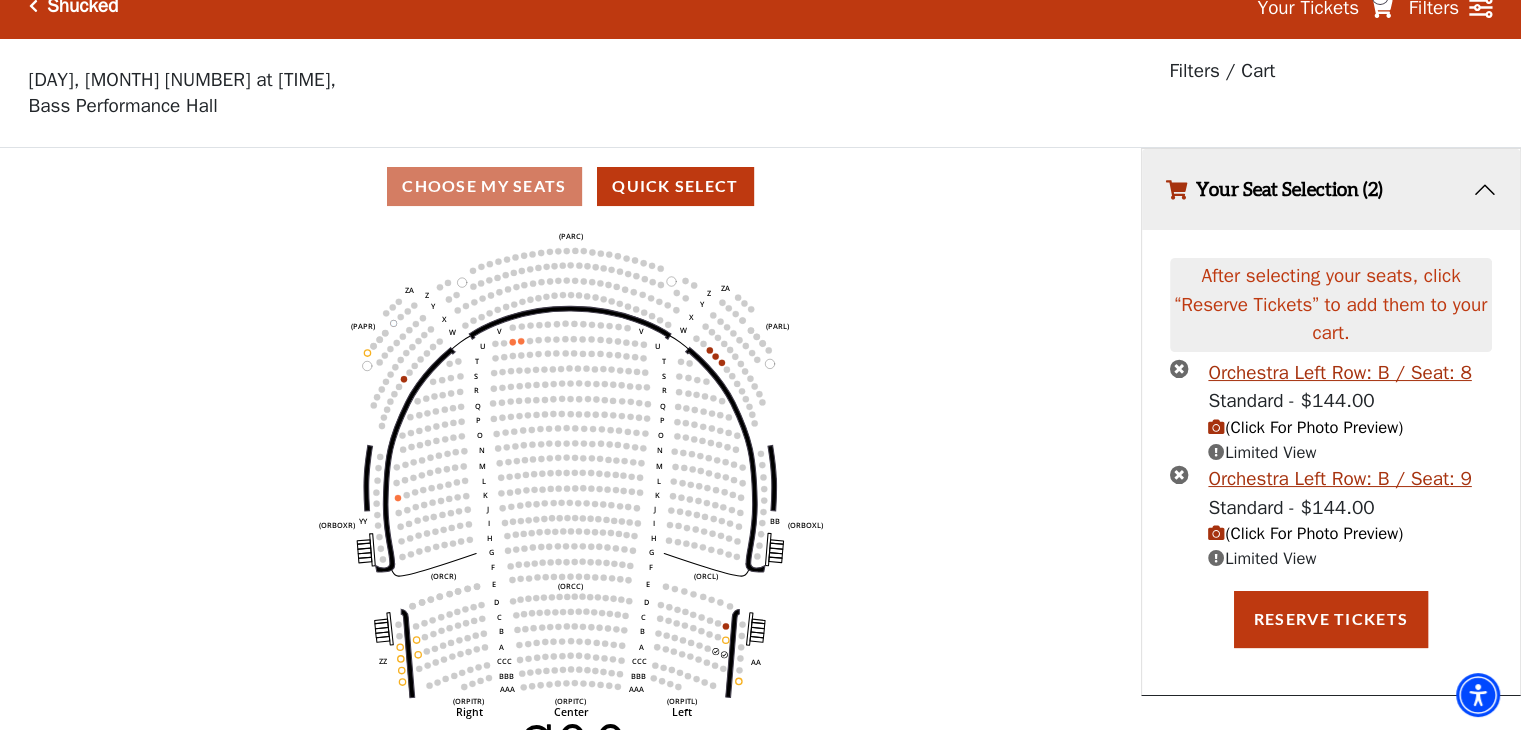 scroll, scrollTop: 48, scrollLeft: 0, axis: vertical 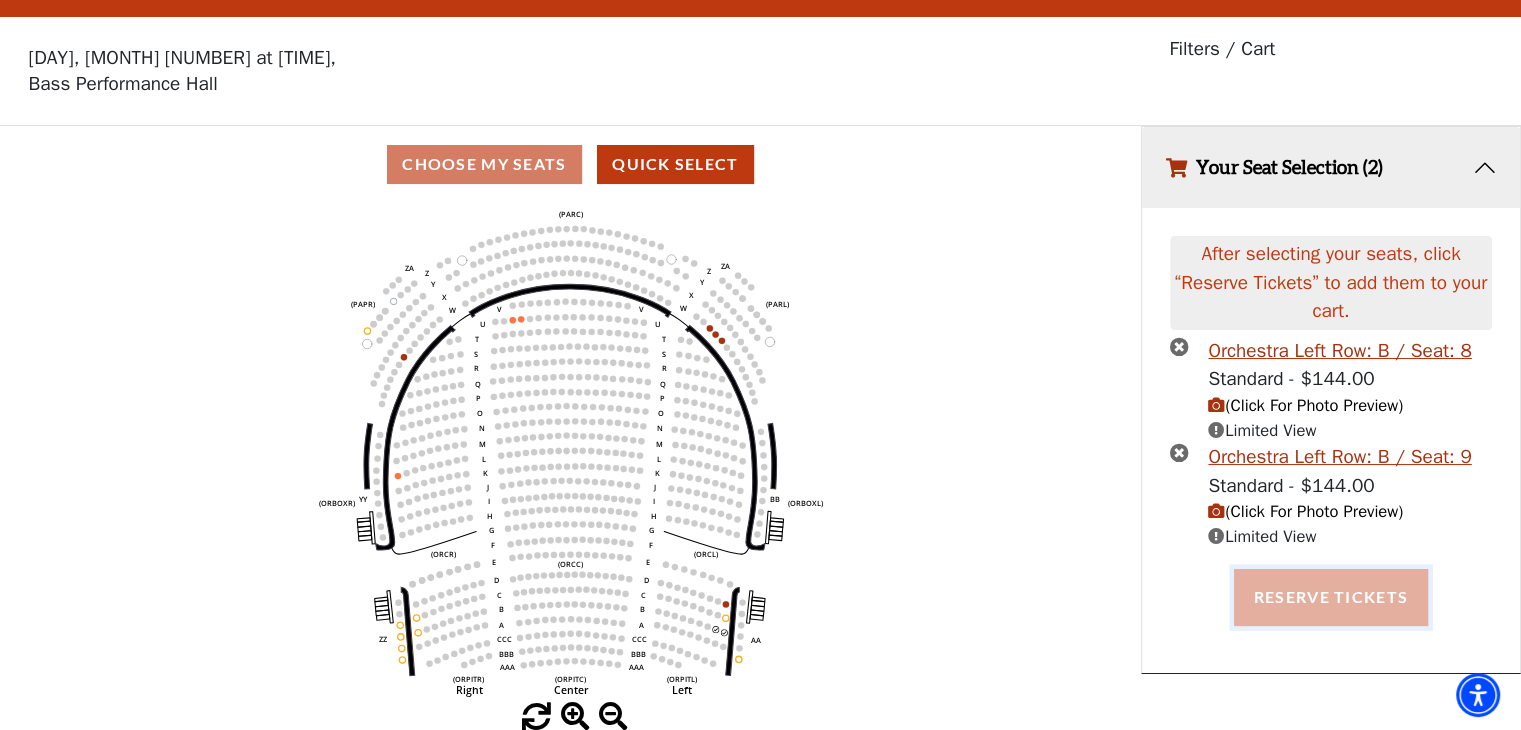 click on "Reserve Tickets" at bounding box center (1331, 597) 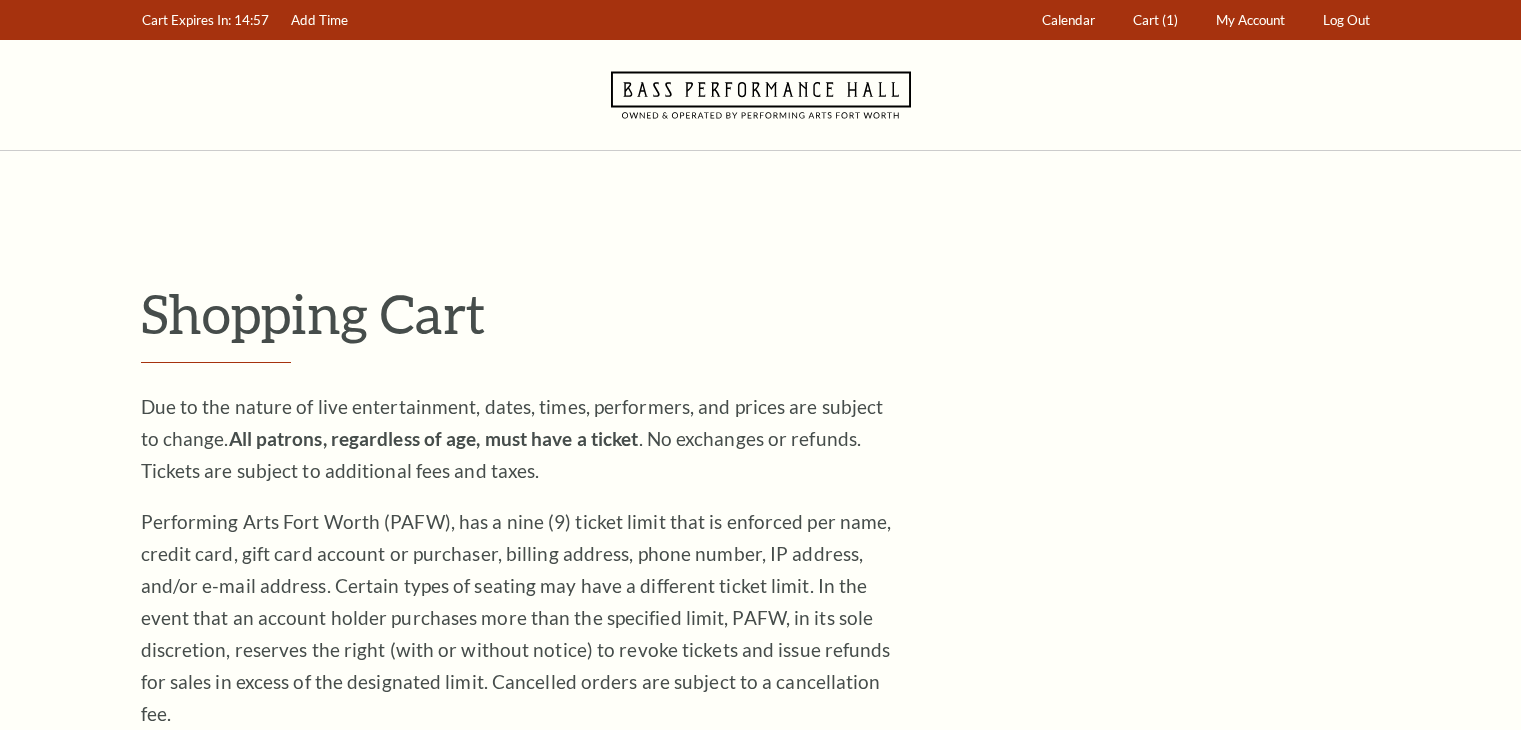 scroll, scrollTop: 0, scrollLeft: 0, axis: both 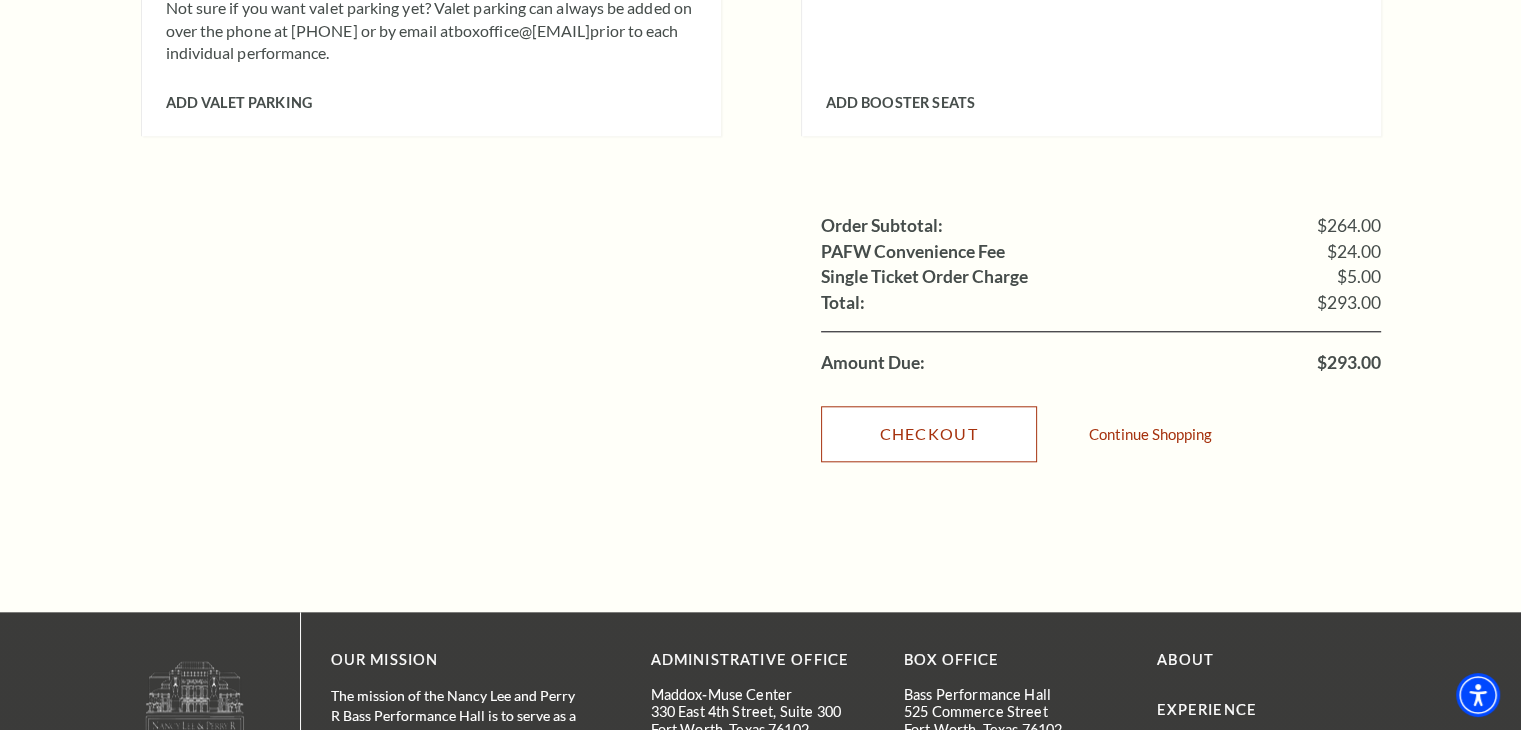 click on "Checkout" at bounding box center [929, 434] 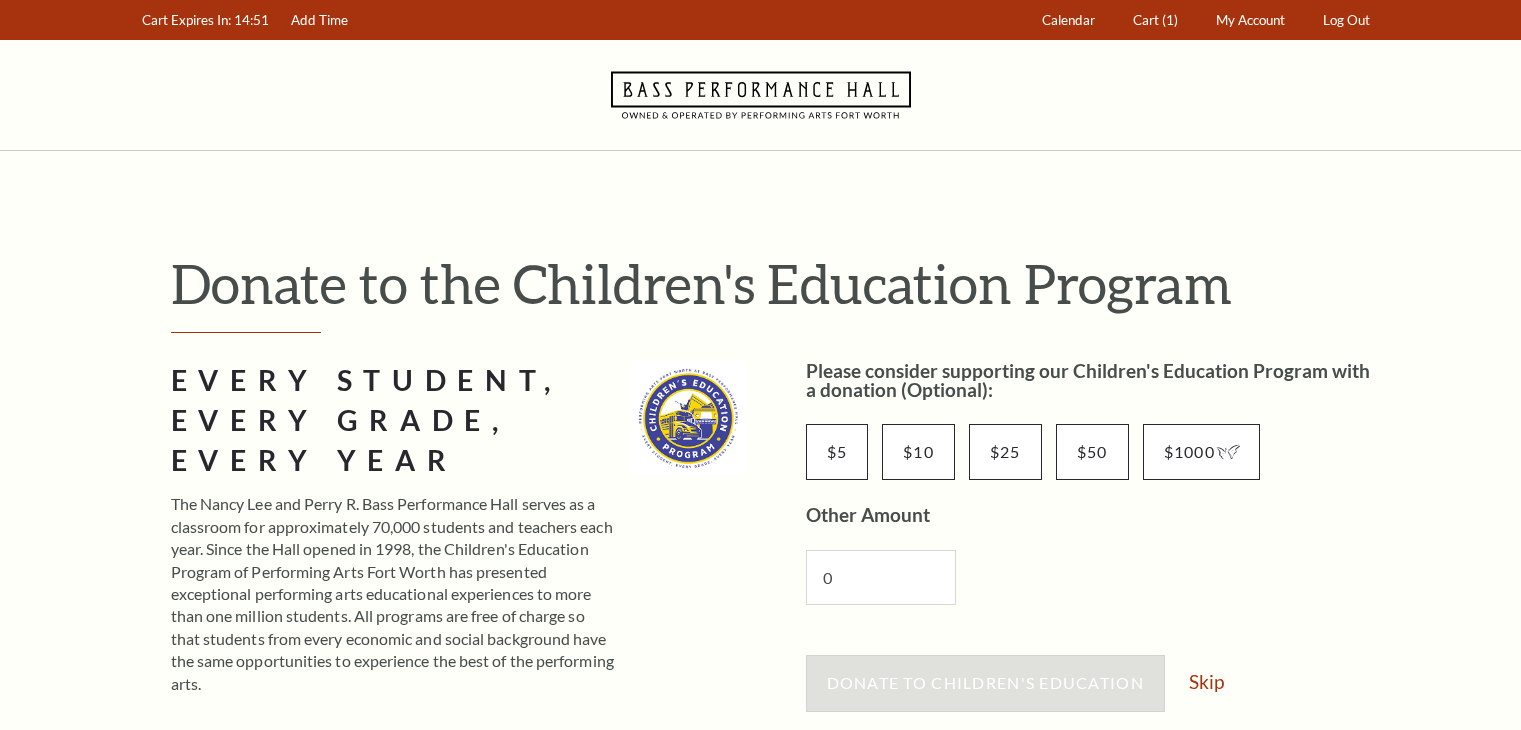 scroll, scrollTop: 0, scrollLeft: 0, axis: both 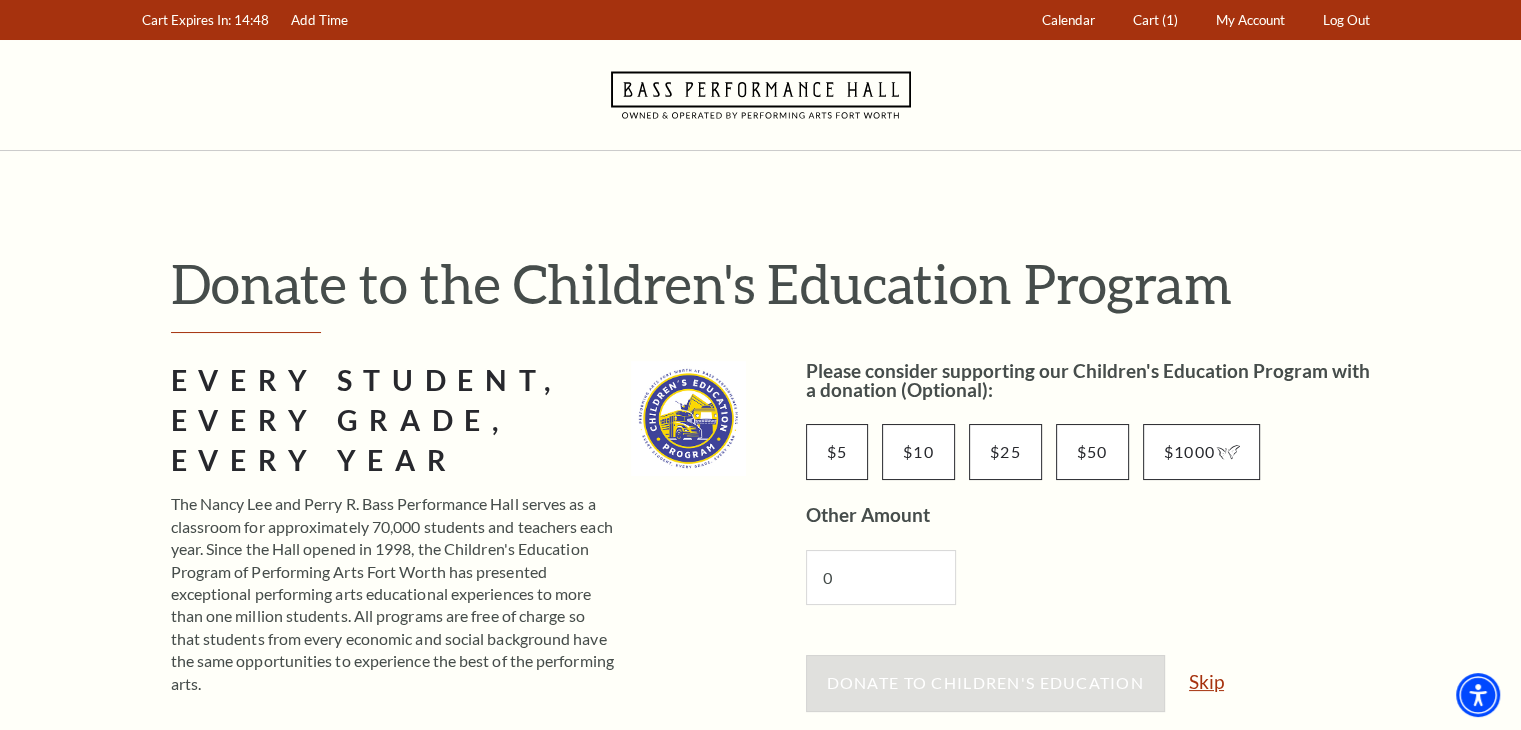 click on "Donate to Children's Education   Skip" at bounding box center [1093, 693] 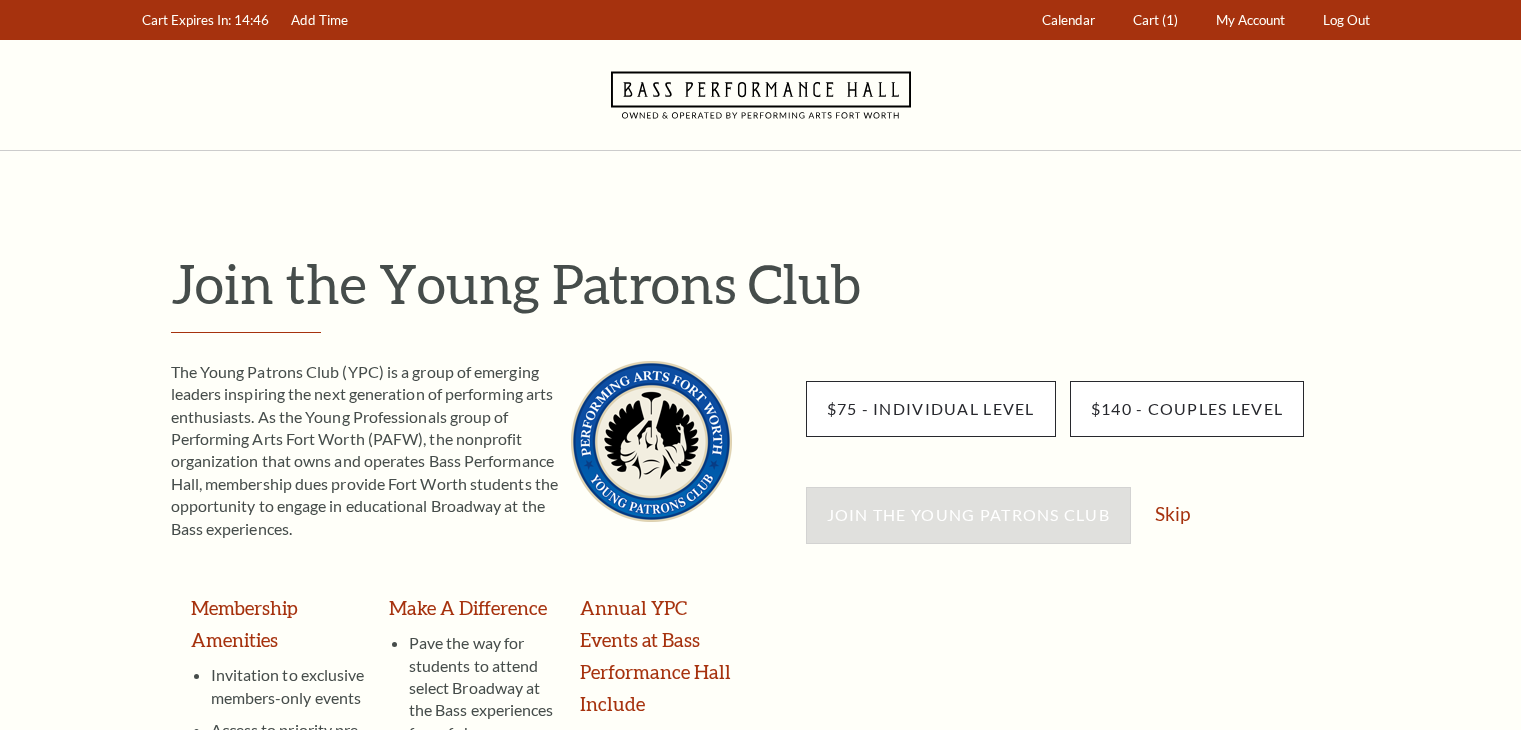 scroll, scrollTop: 0, scrollLeft: 0, axis: both 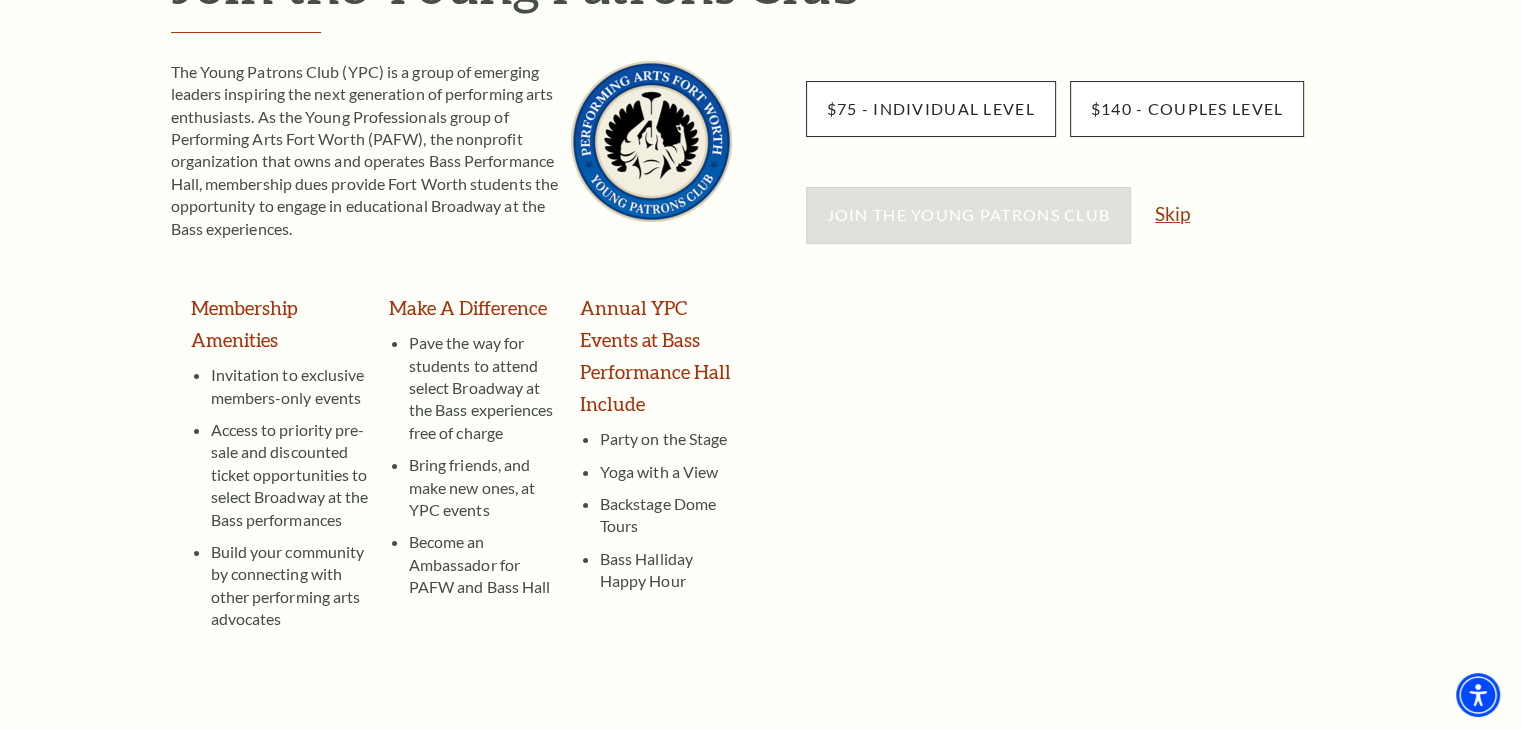 click on "Skip" at bounding box center [1172, 213] 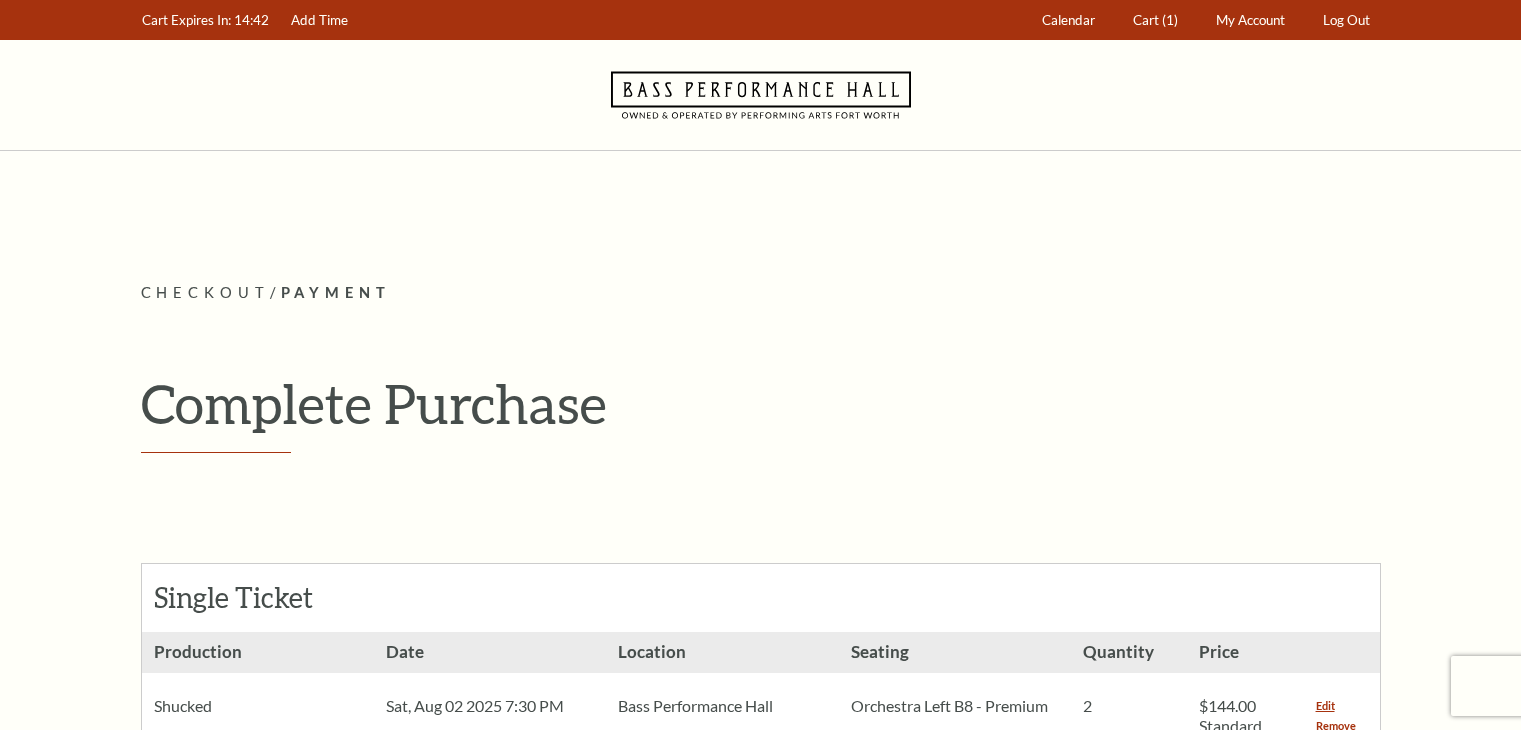 scroll, scrollTop: 0, scrollLeft: 0, axis: both 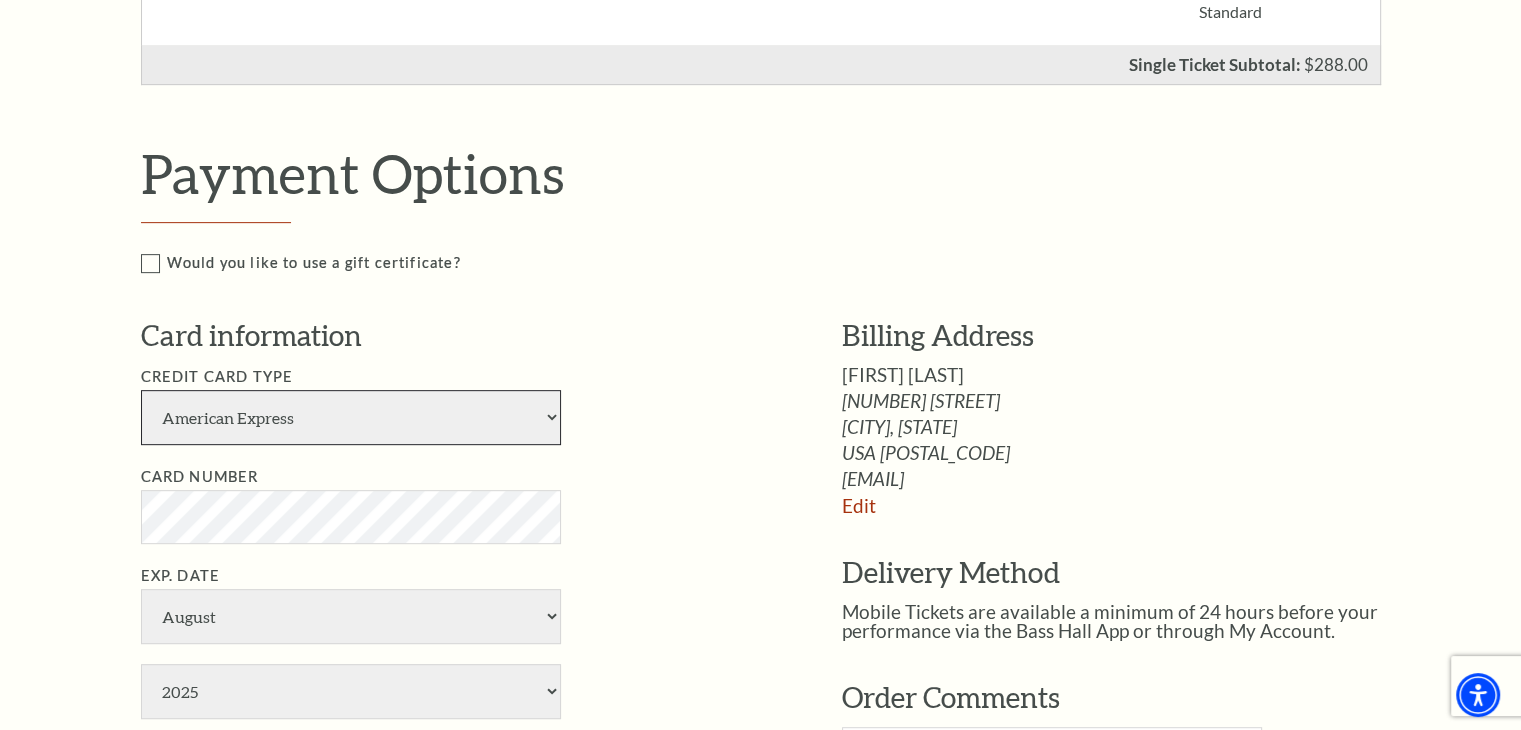 drag, startPoint x: 364, startPoint y: 414, endPoint x: 340, endPoint y: 441, distance: 36.124783 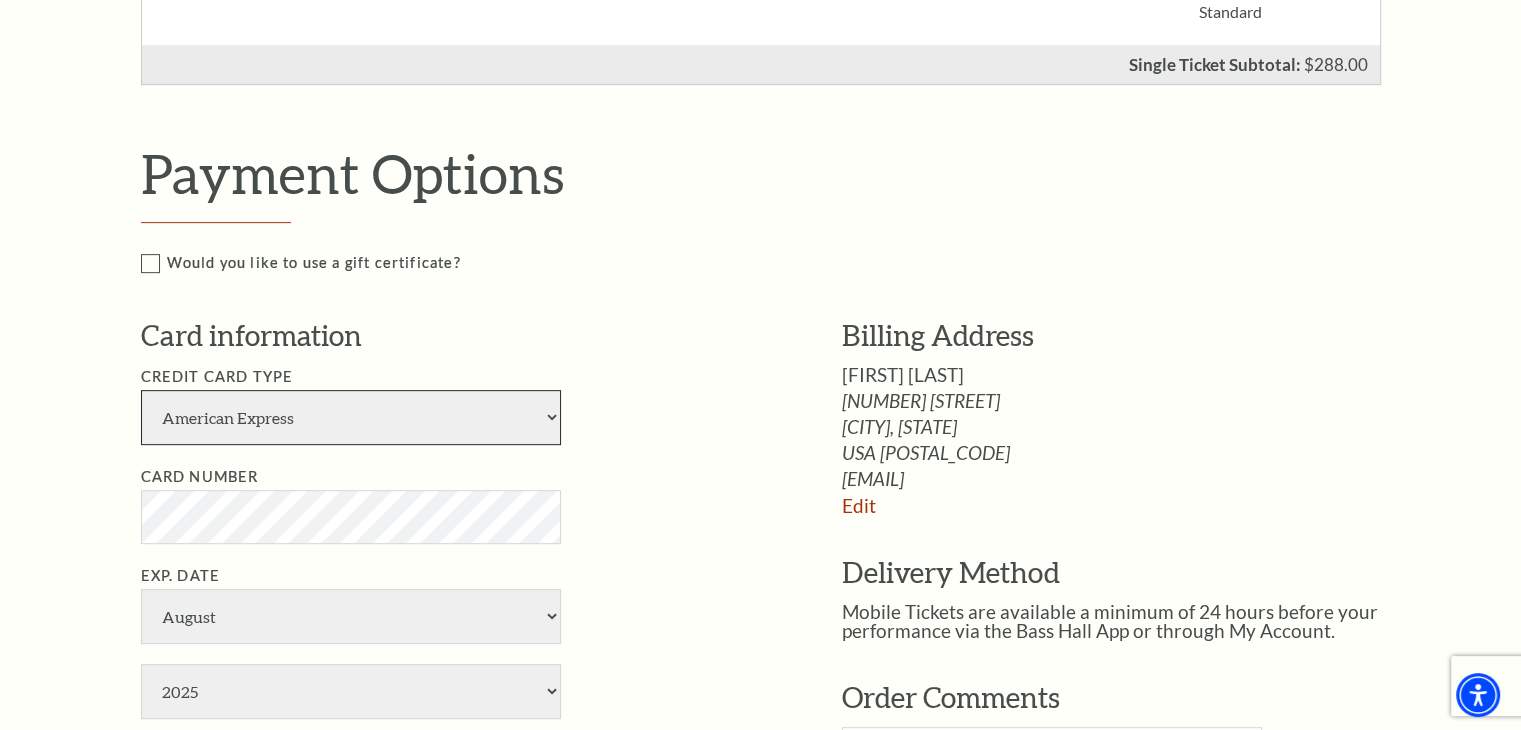 select on "25" 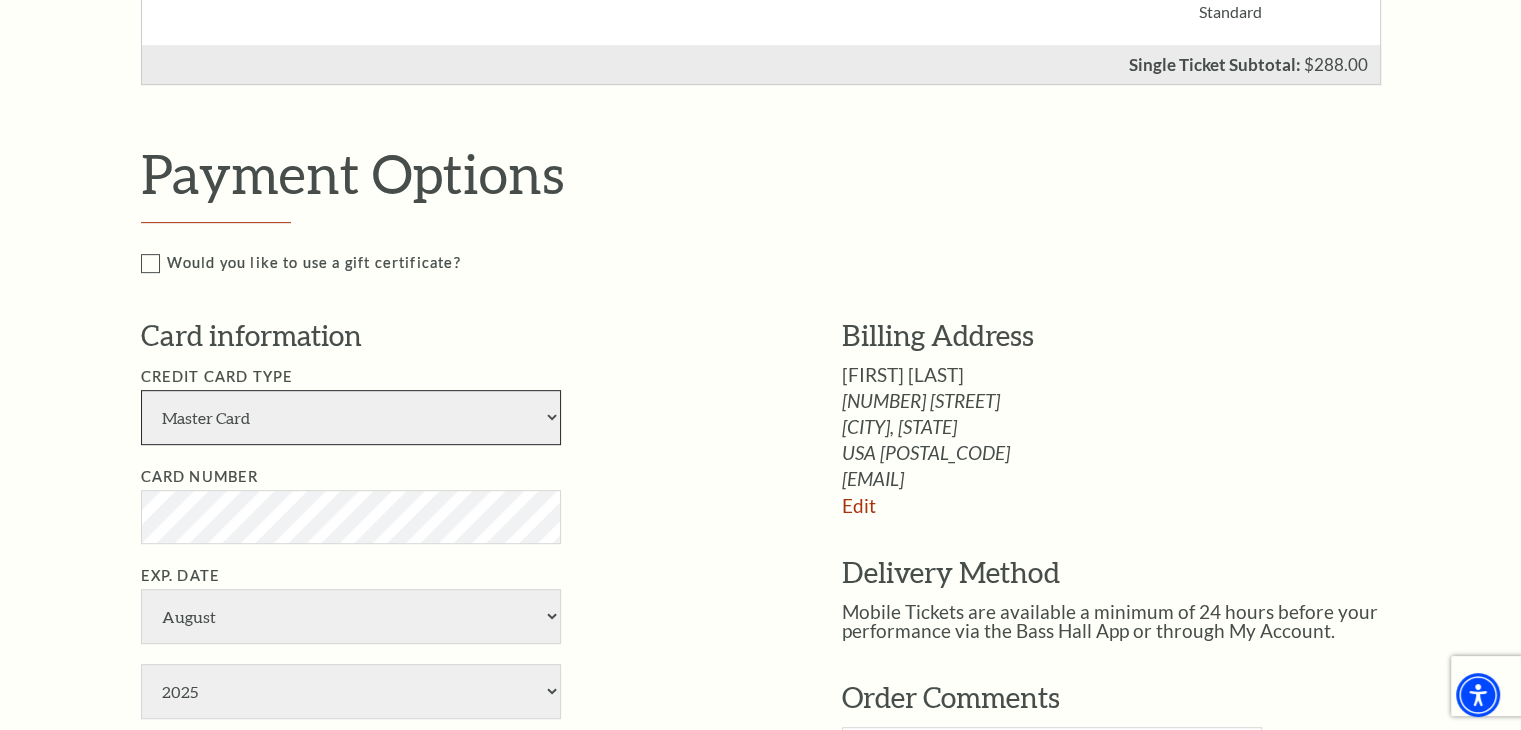 click on "American Express
Visa
Master Card
Discover" at bounding box center (351, 417) 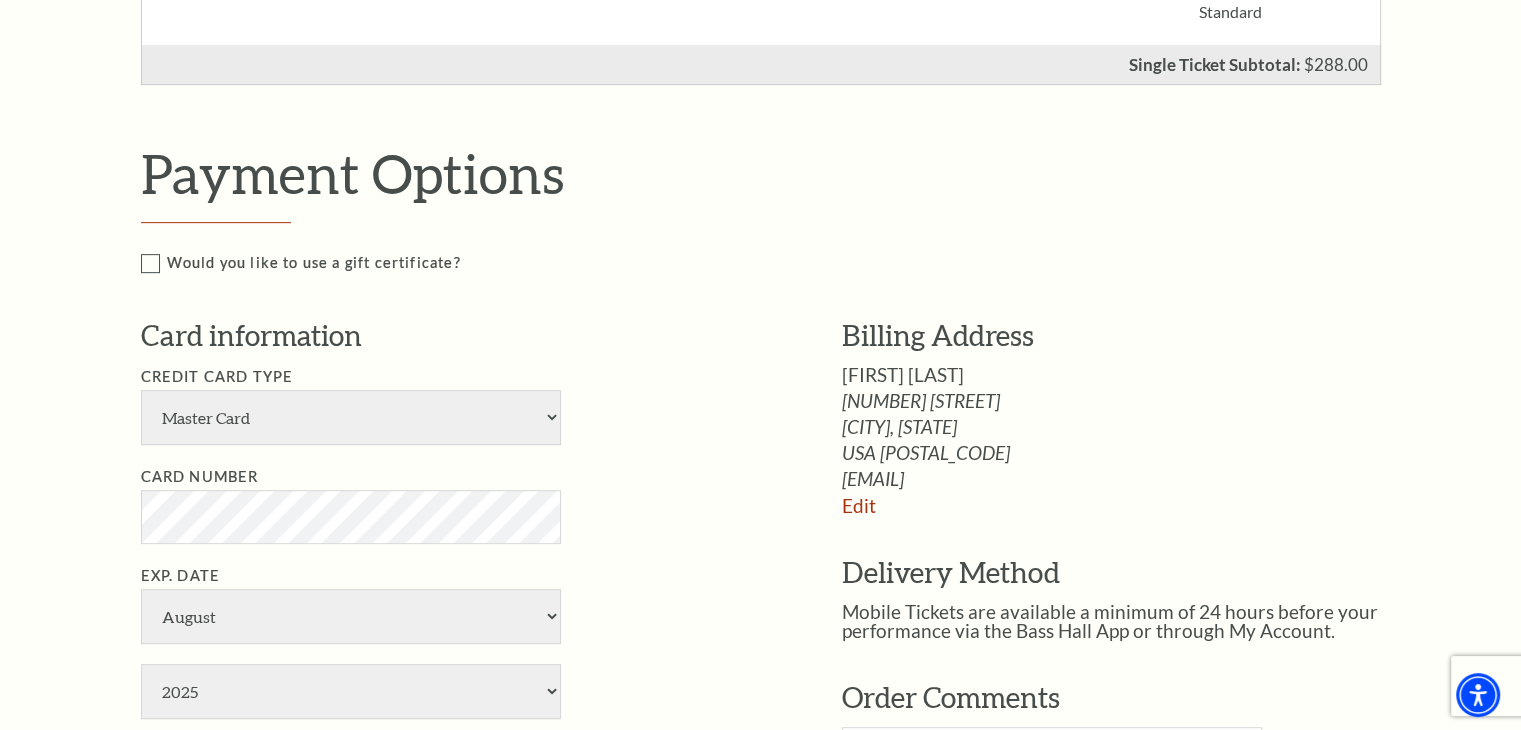 drag, startPoint x: 0, startPoint y: 493, endPoint x: 136, endPoint y: 506, distance: 136.6199 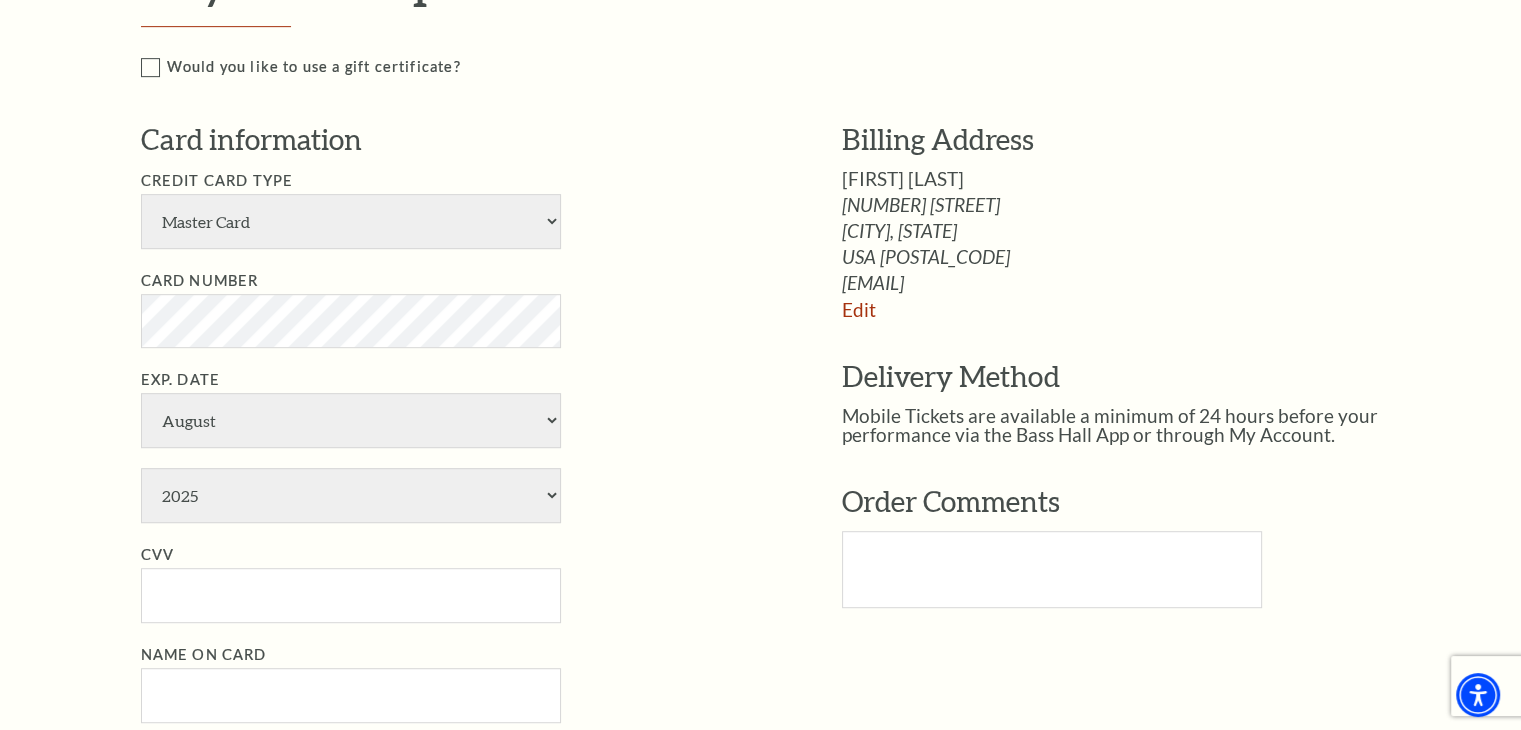 scroll, scrollTop: 1000, scrollLeft: 0, axis: vertical 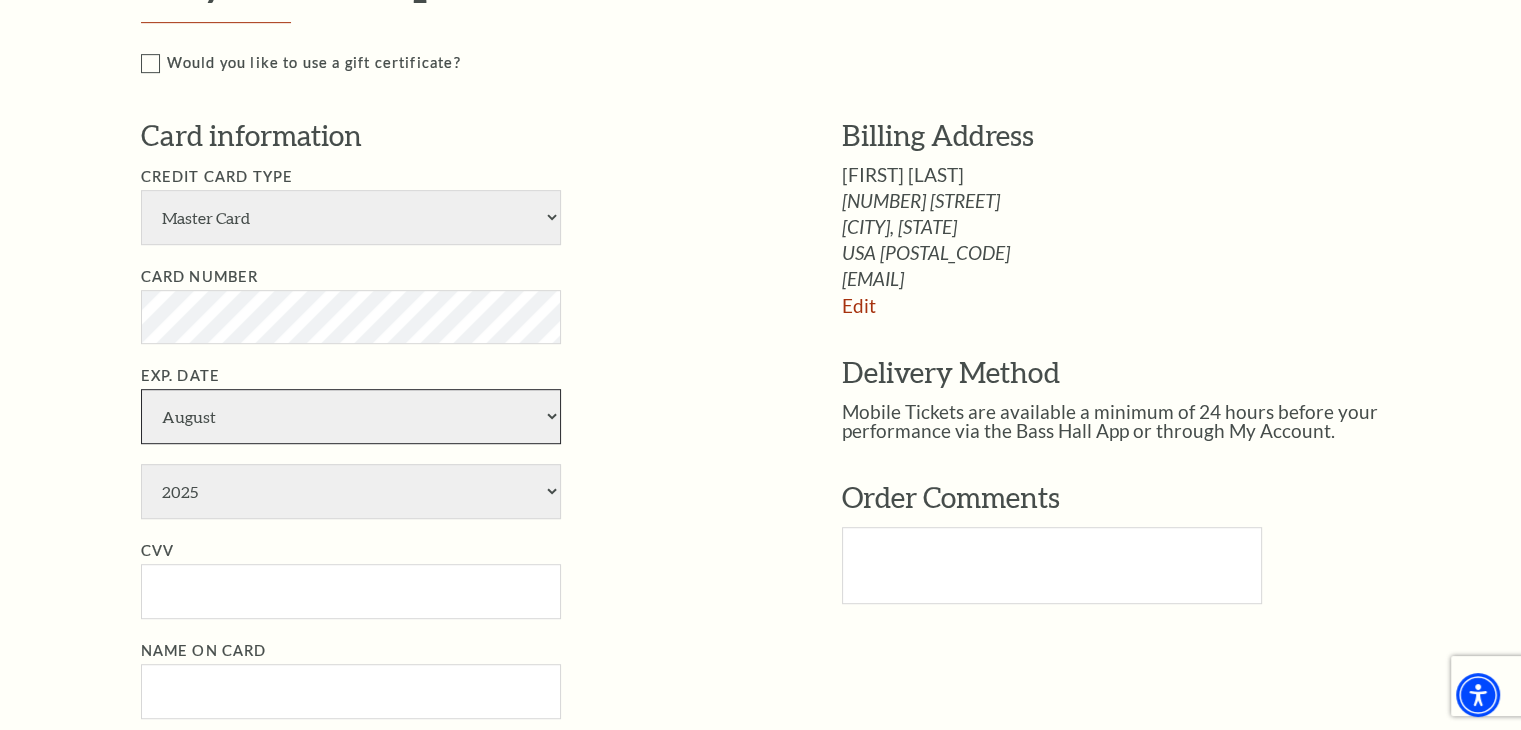 click on "January
February
March
April
May
June
July
August
September
October
November
December" at bounding box center (351, 416) 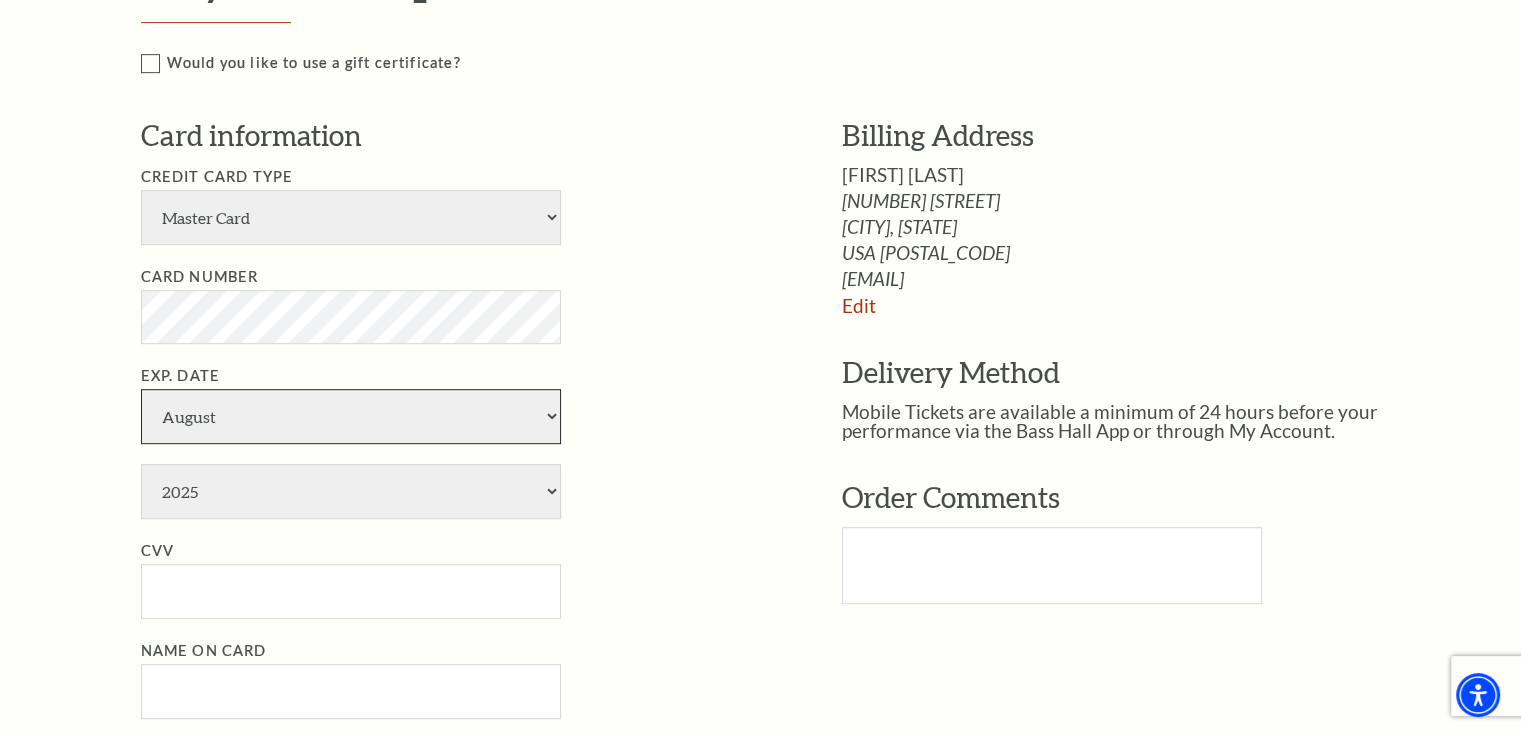 click on "January
February
March
April
May
June
July
August
September
October
November
December" at bounding box center [351, 416] 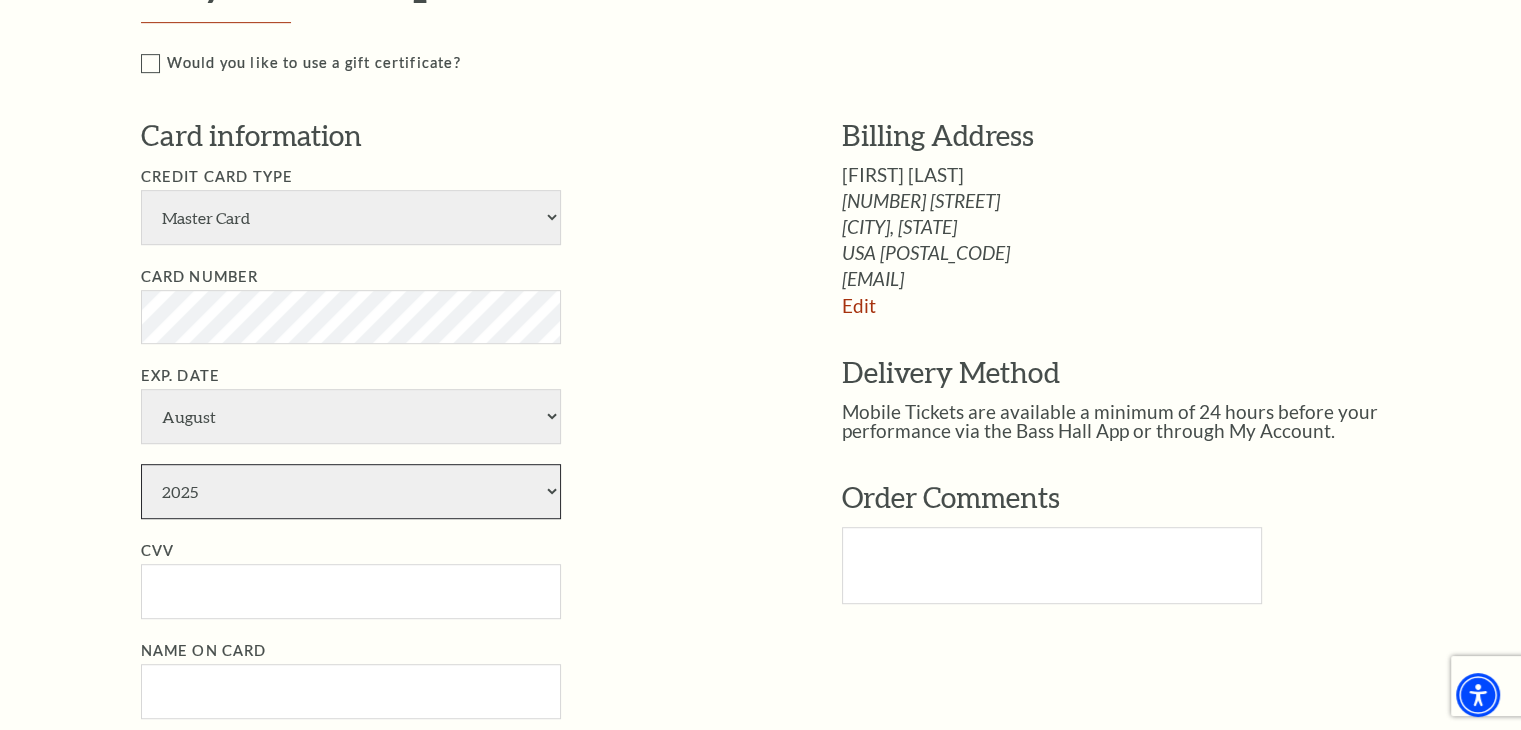 click on "2025
2026
2027
2028
2029
2030
2031
2032
2033
2034" at bounding box center (351, 491) 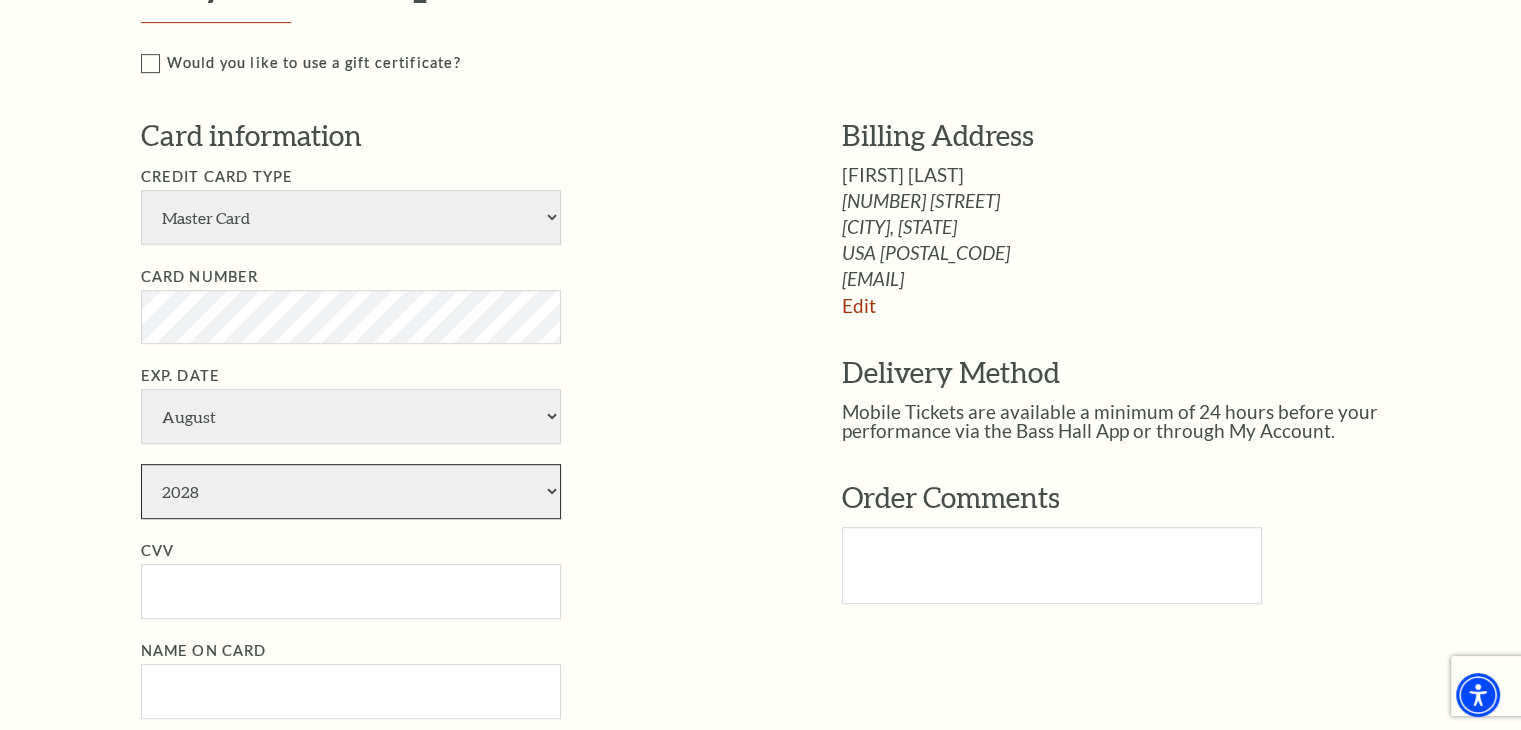 click on "2025
2026
2027
2028
2029
2030
2031
2032
2033
2034" at bounding box center (351, 491) 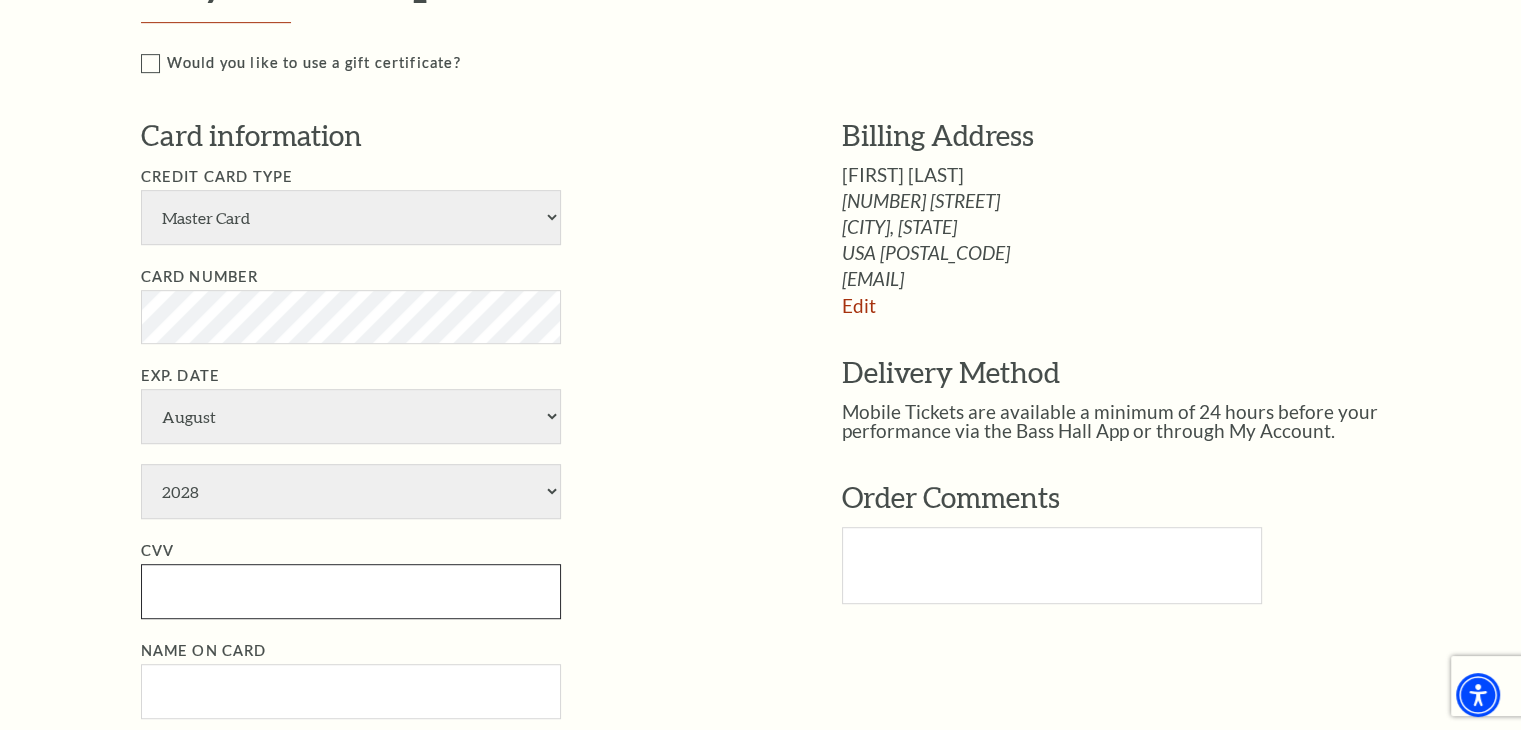click on "CVV" at bounding box center [351, 591] 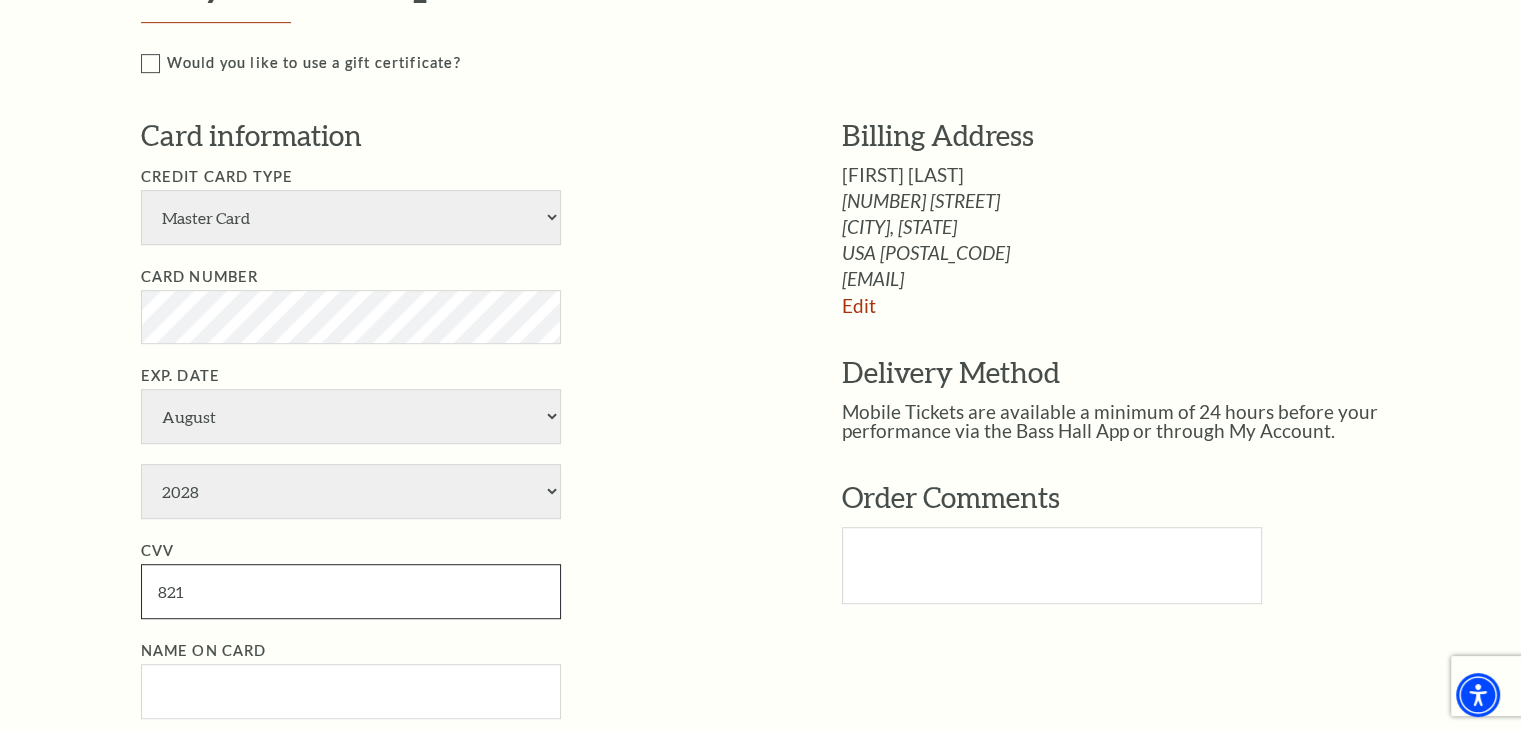 type on "821" 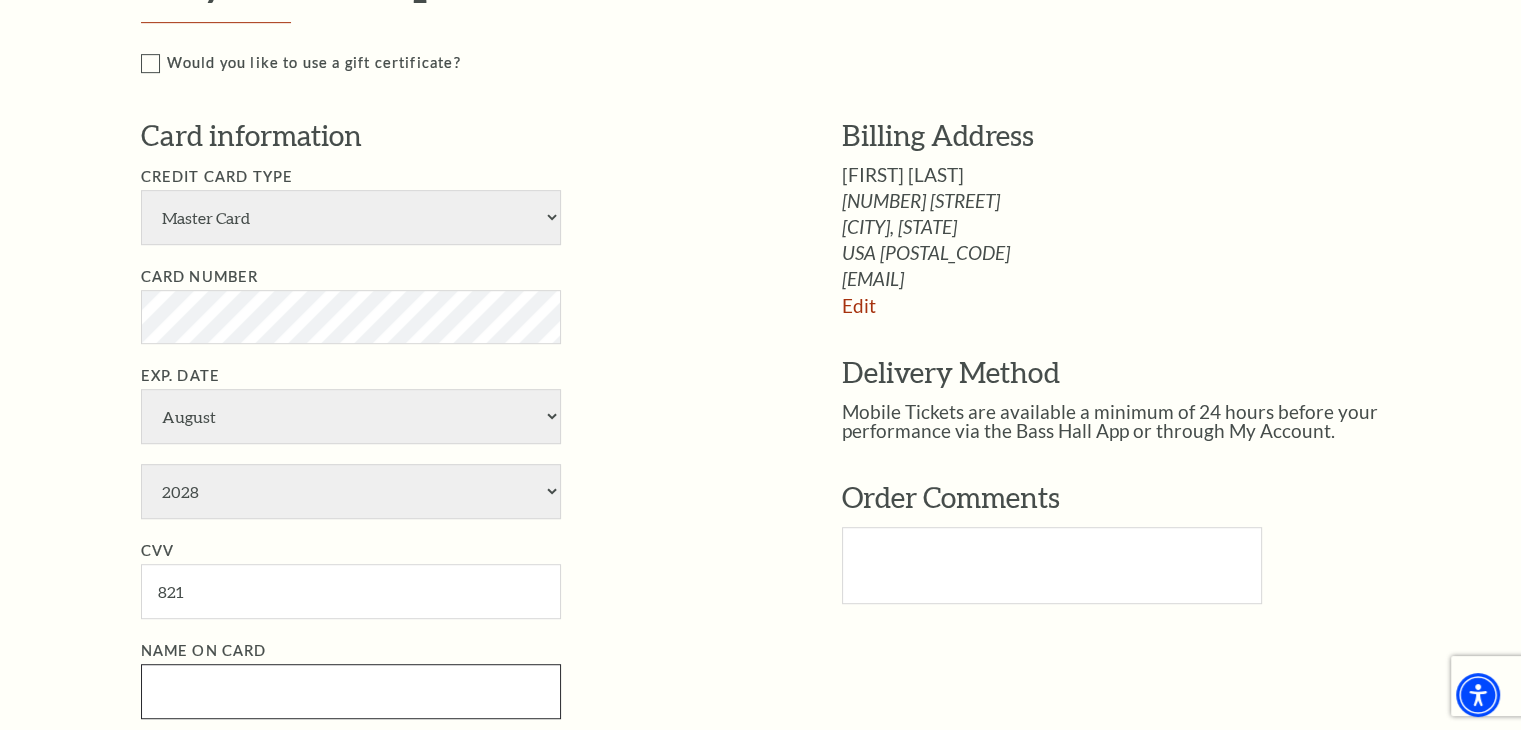 click on "Name on Card" at bounding box center [351, 691] 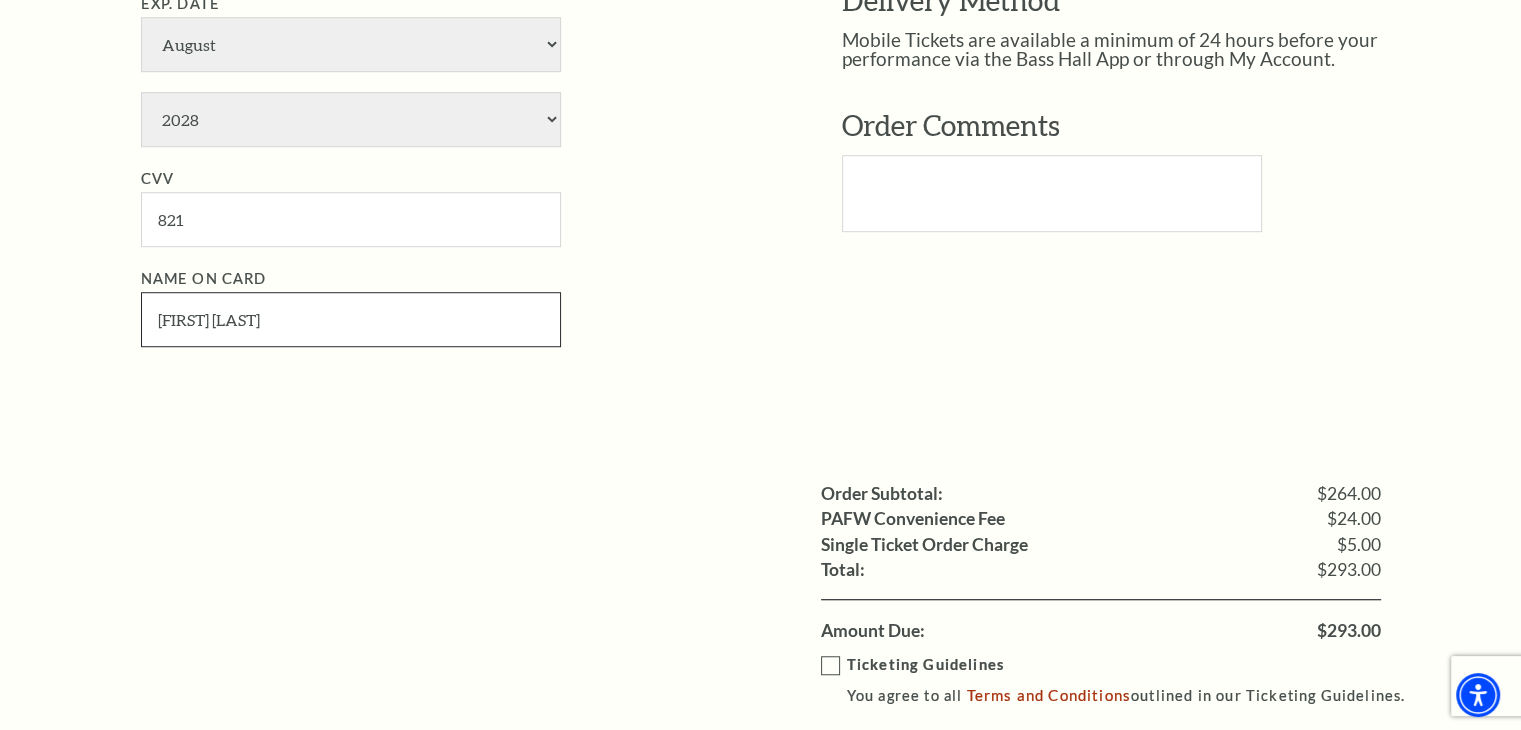 scroll, scrollTop: 1700, scrollLeft: 0, axis: vertical 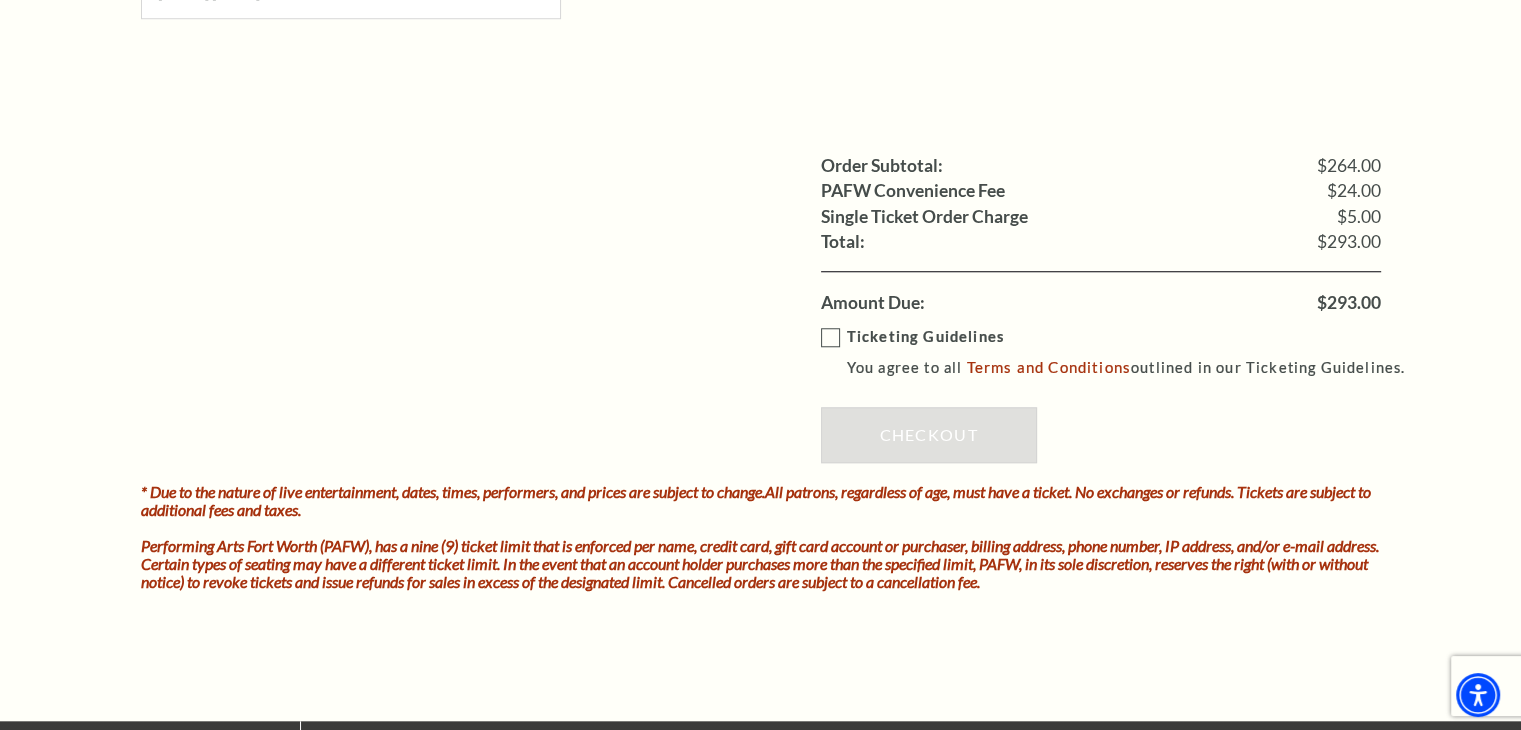 drag, startPoint x: 832, startPoint y: 338, endPoint x: 845, endPoint y: 385, distance: 48.76474 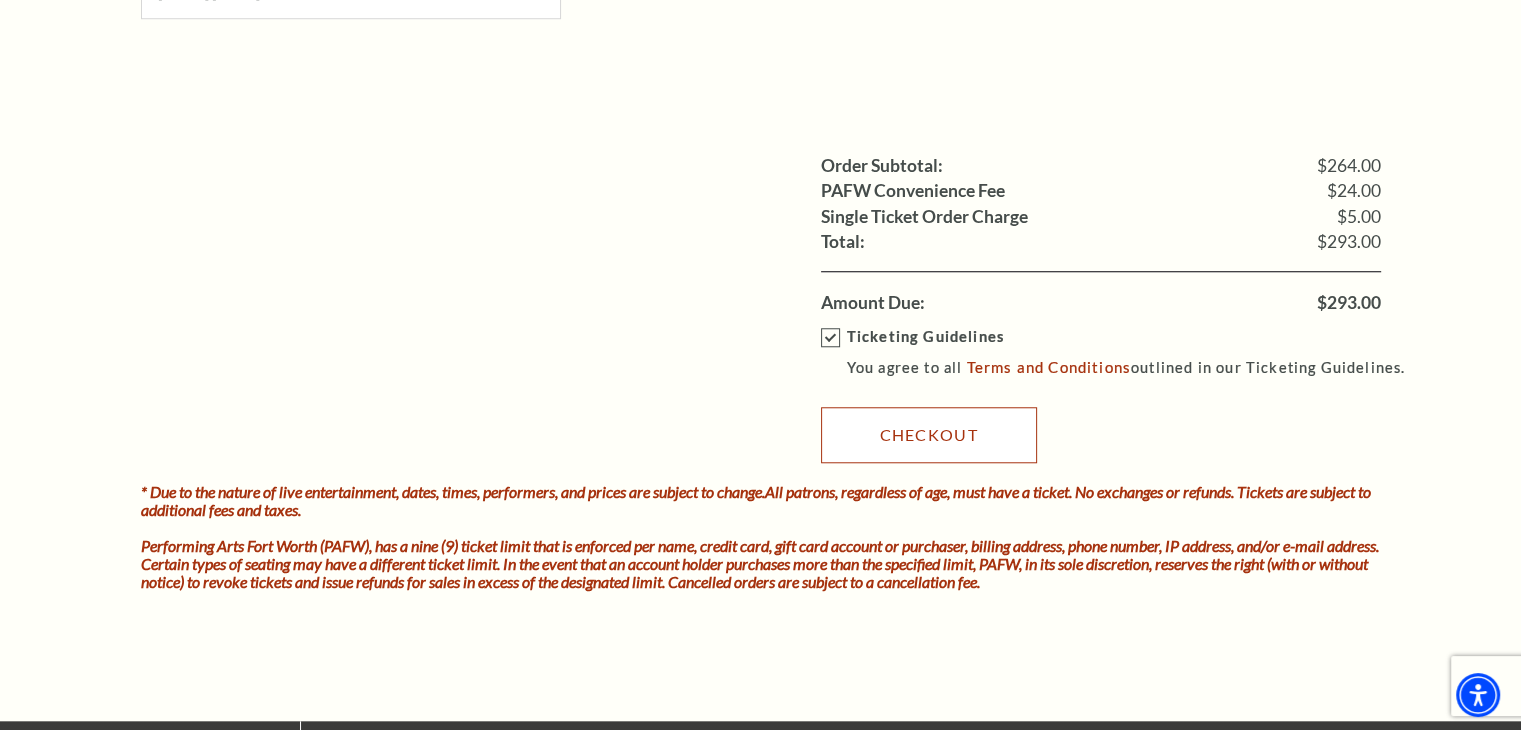 click on "Checkout" at bounding box center [929, 435] 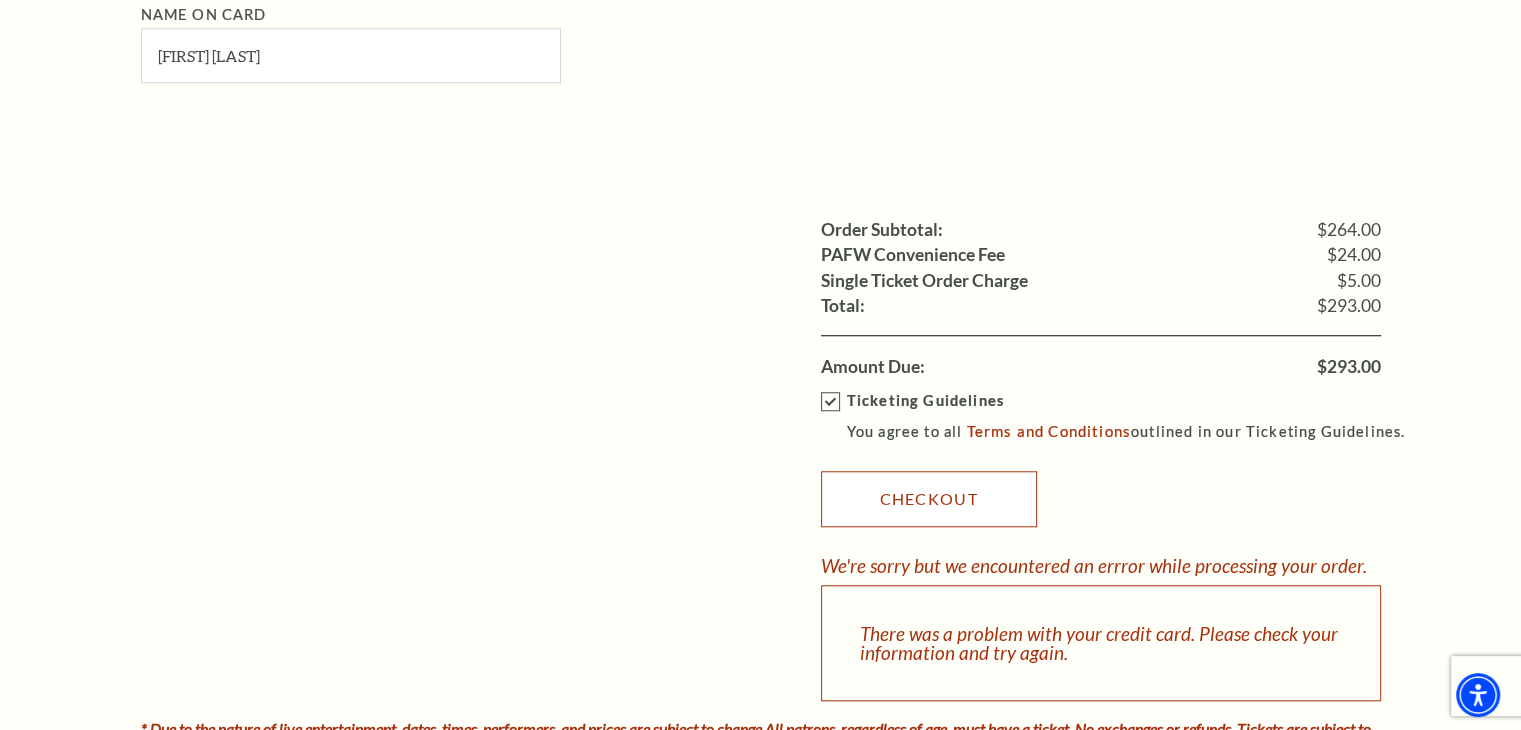scroll, scrollTop: 1700, scrollLeft: 0, axis: vertical 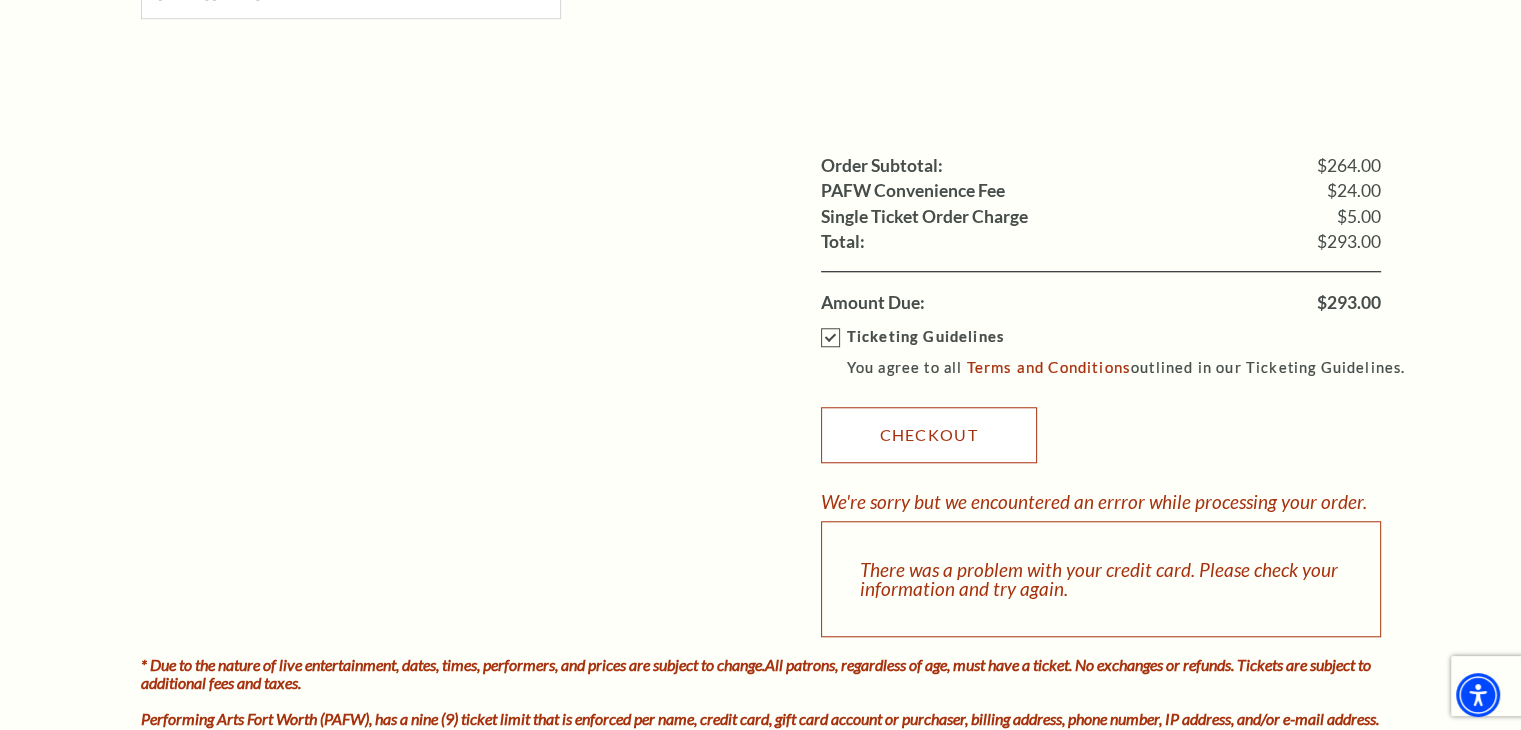 click on "Checkout" at bounding box center [929, 435] 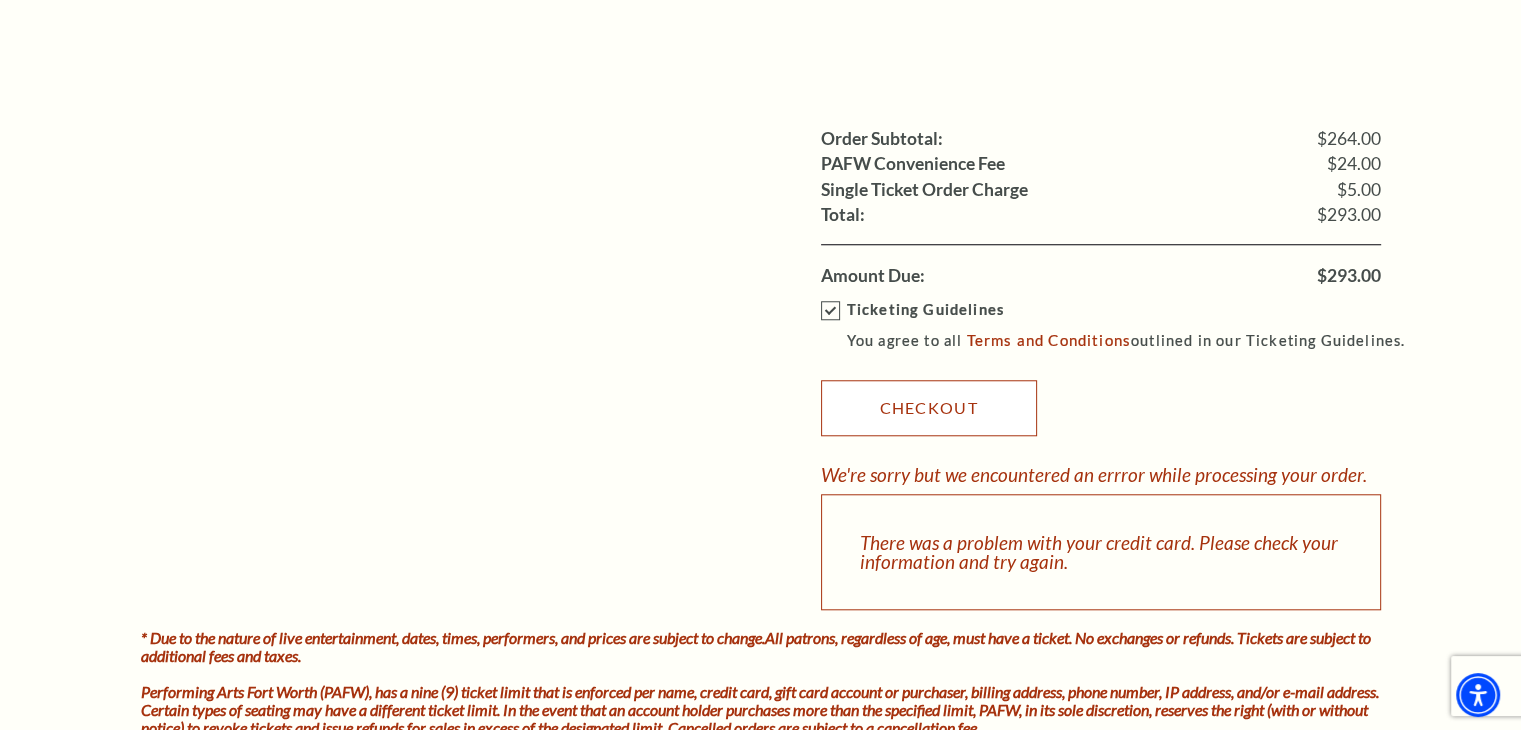 scroll, scrollTop: 1800, scrollLeft: 0, axis: vertical 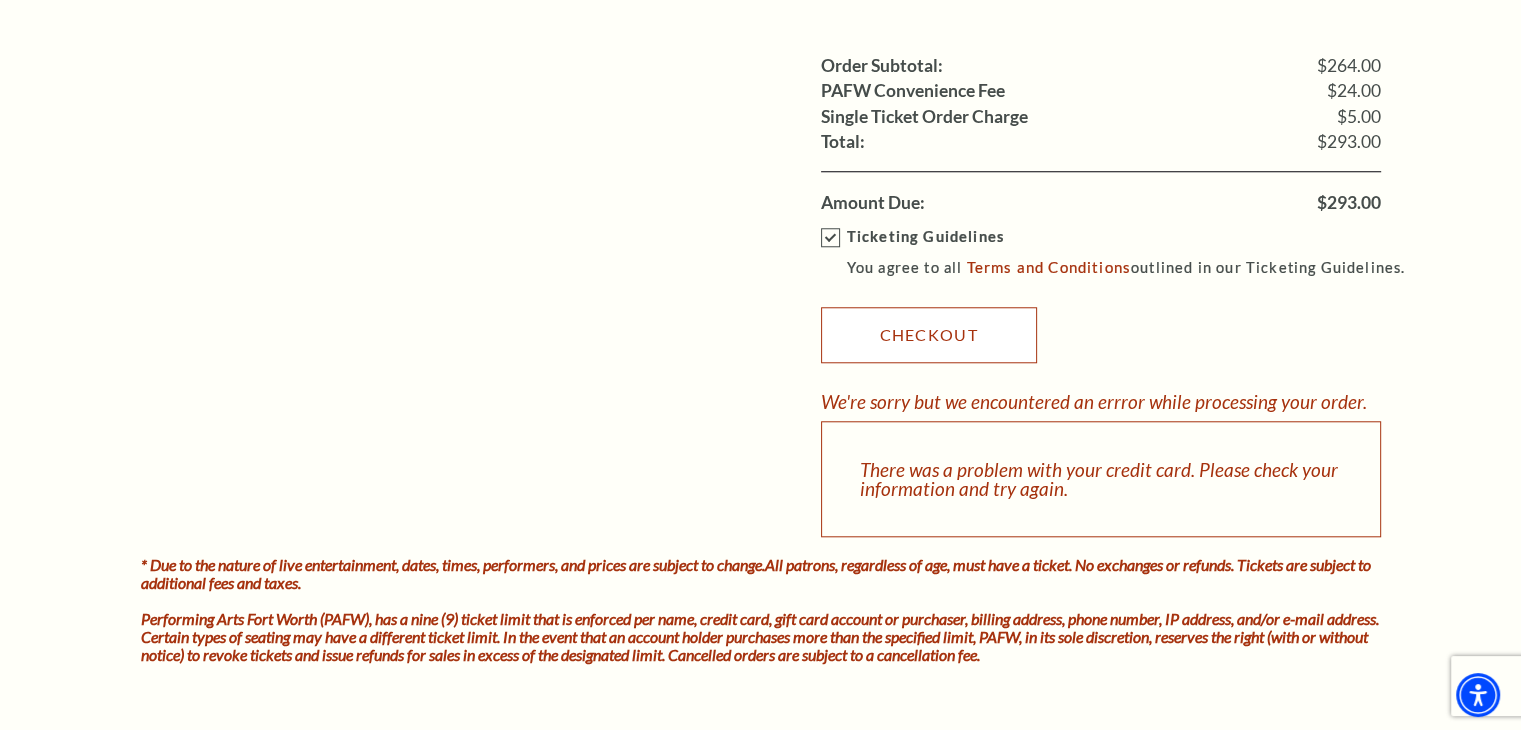 click on "Checkout" at bounding box center [929, 335] 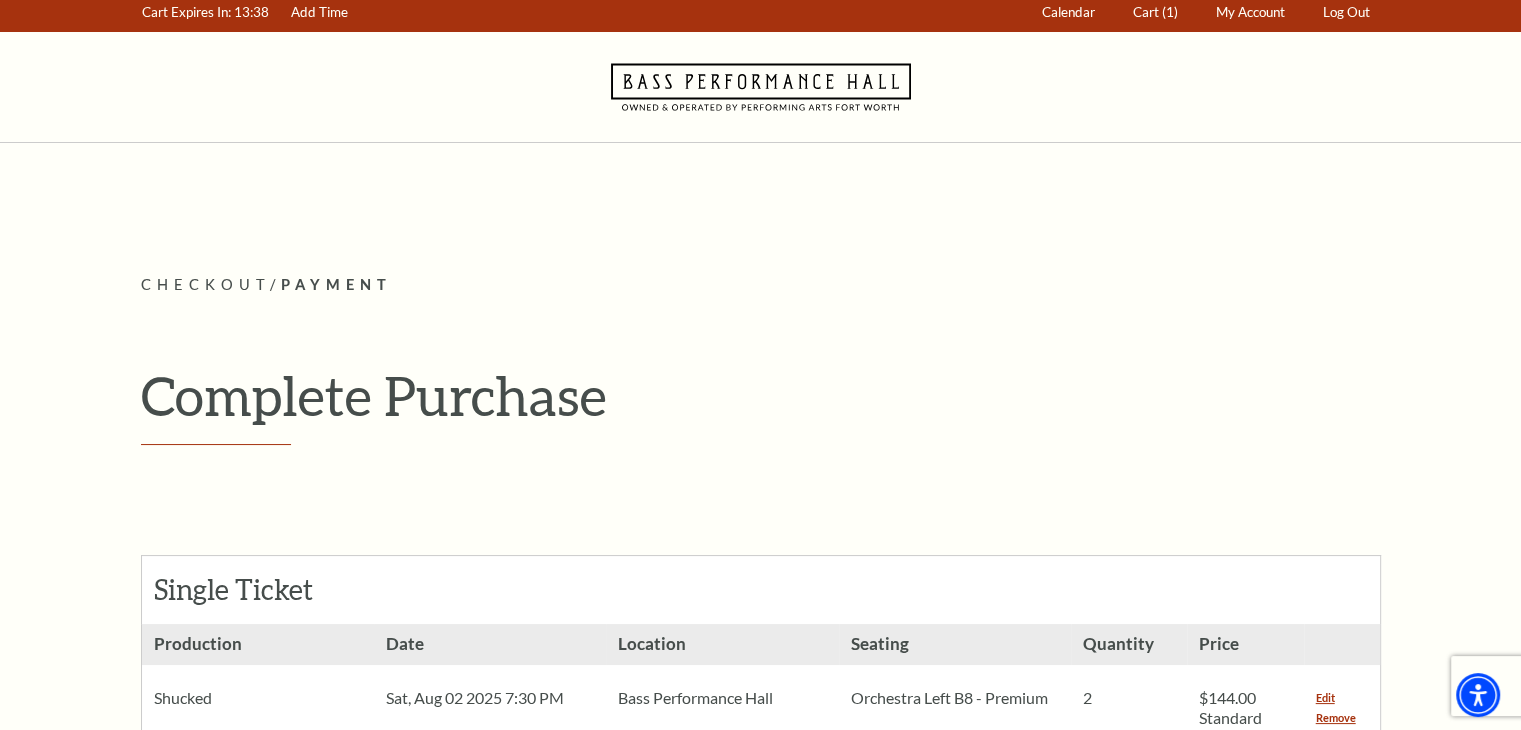 scroll, scrollTop: 0, scrollLeft: 0, axis: both 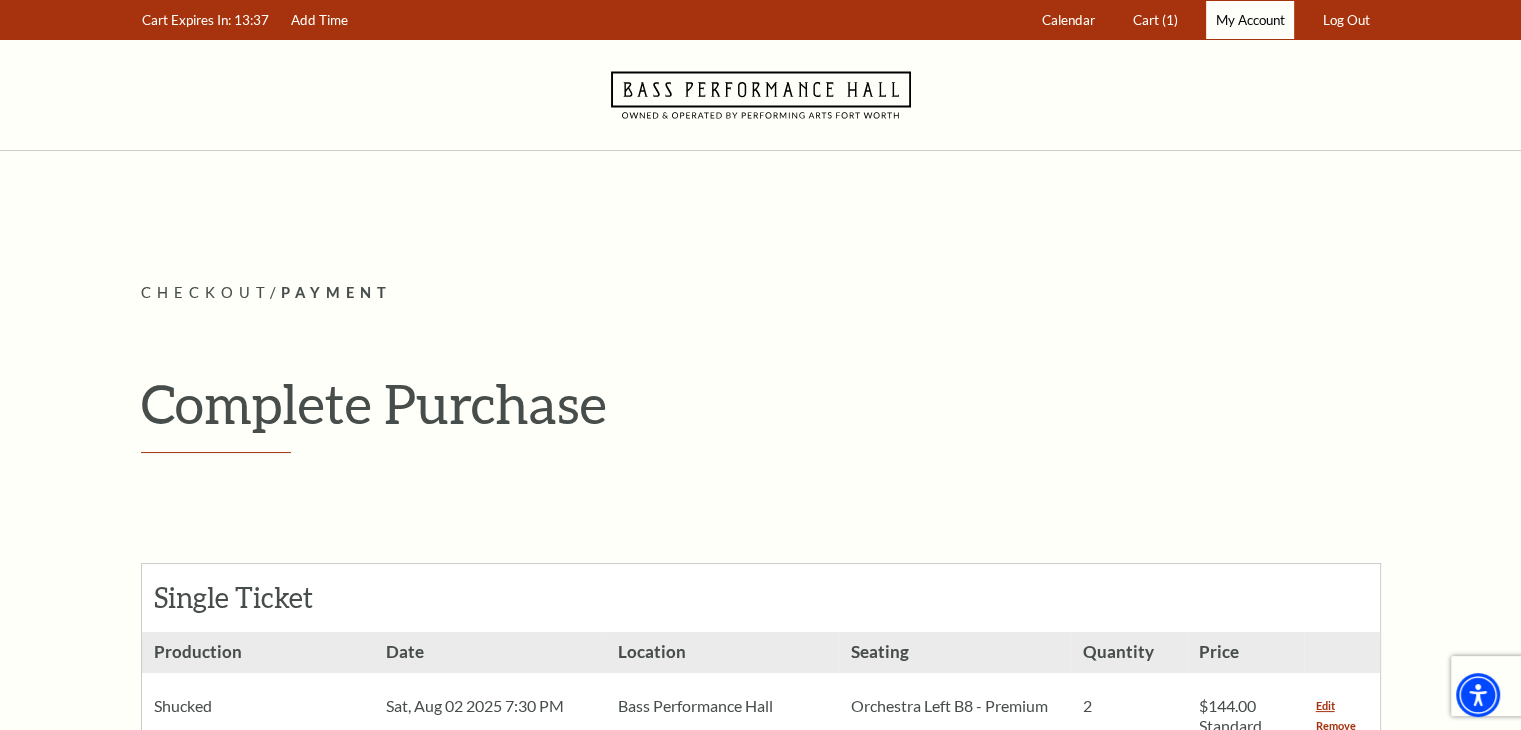 drag, startPoint x: 1254, startPoint y: 20, endPoint x: 1248, endPoint y: 33, distance: 14.3178215 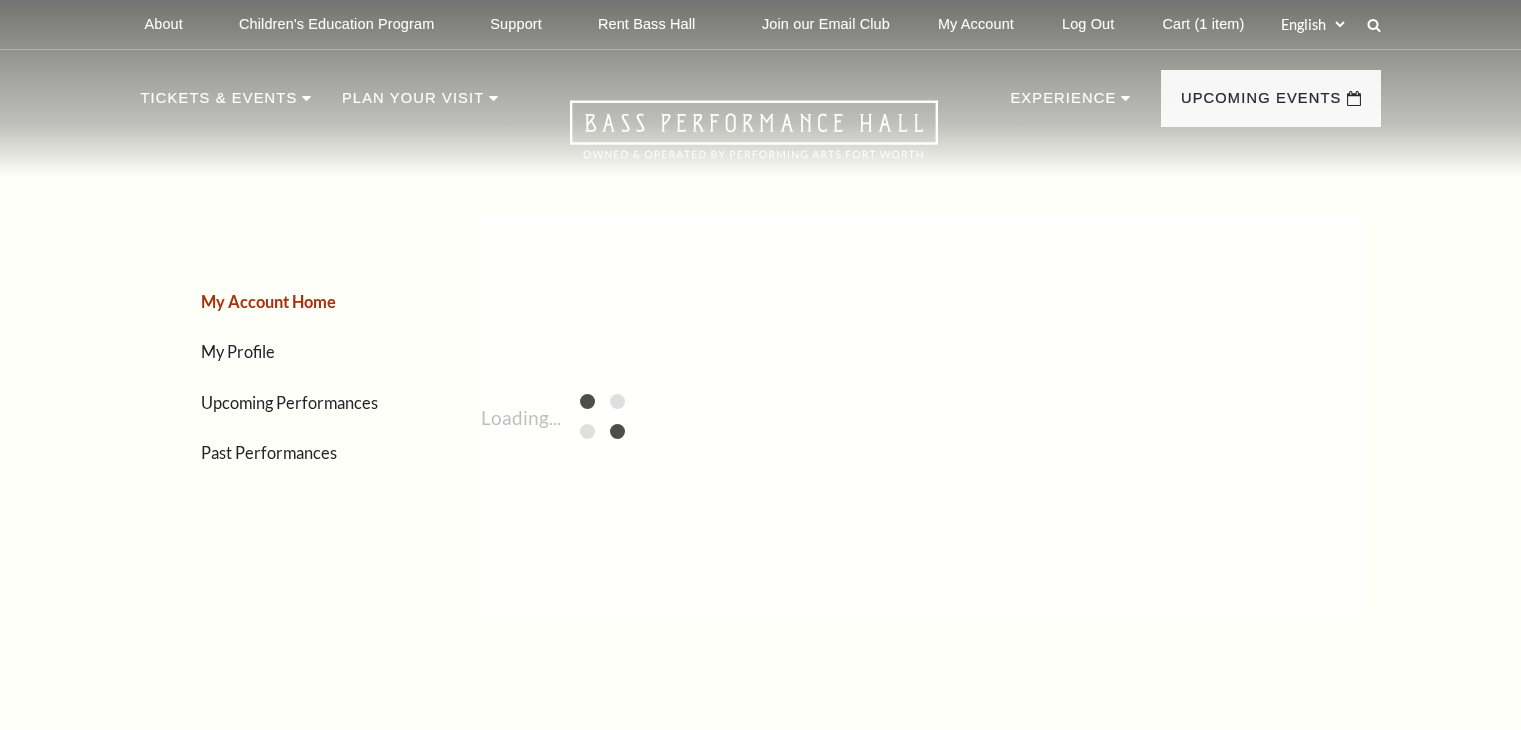 scroll, scrollTop: 0, scrollLeft: 0, axis: both 